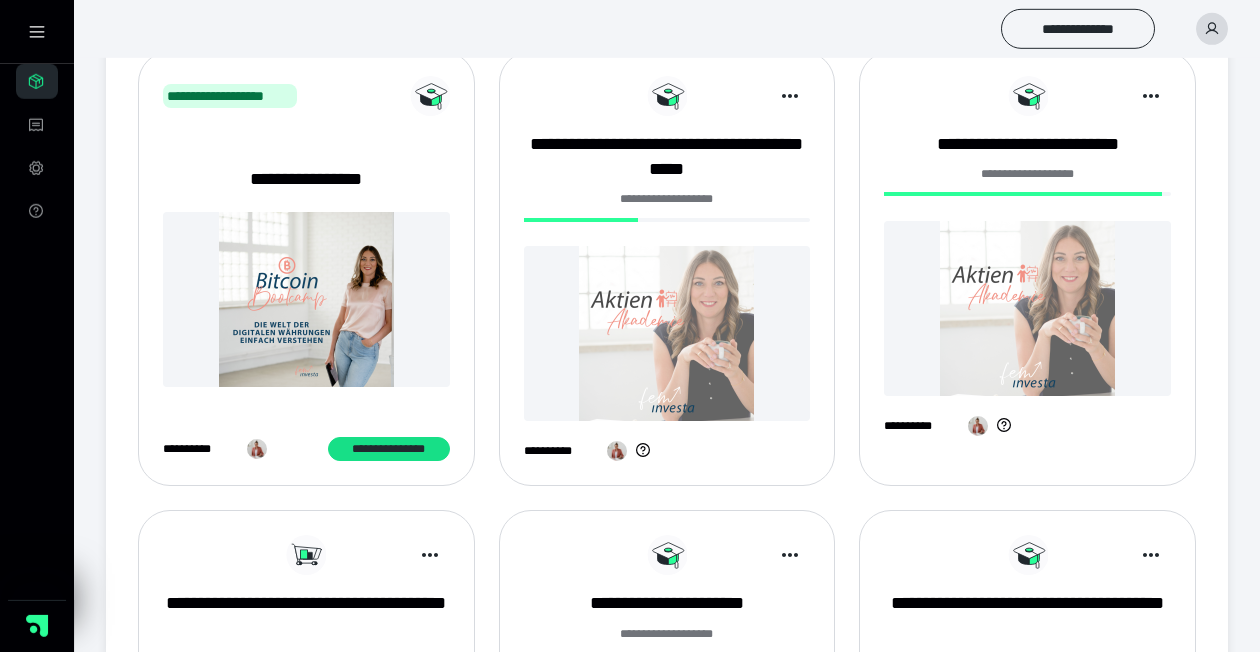 scroll, scrollTop: 324, scrollLeft: 0, axis: vertical 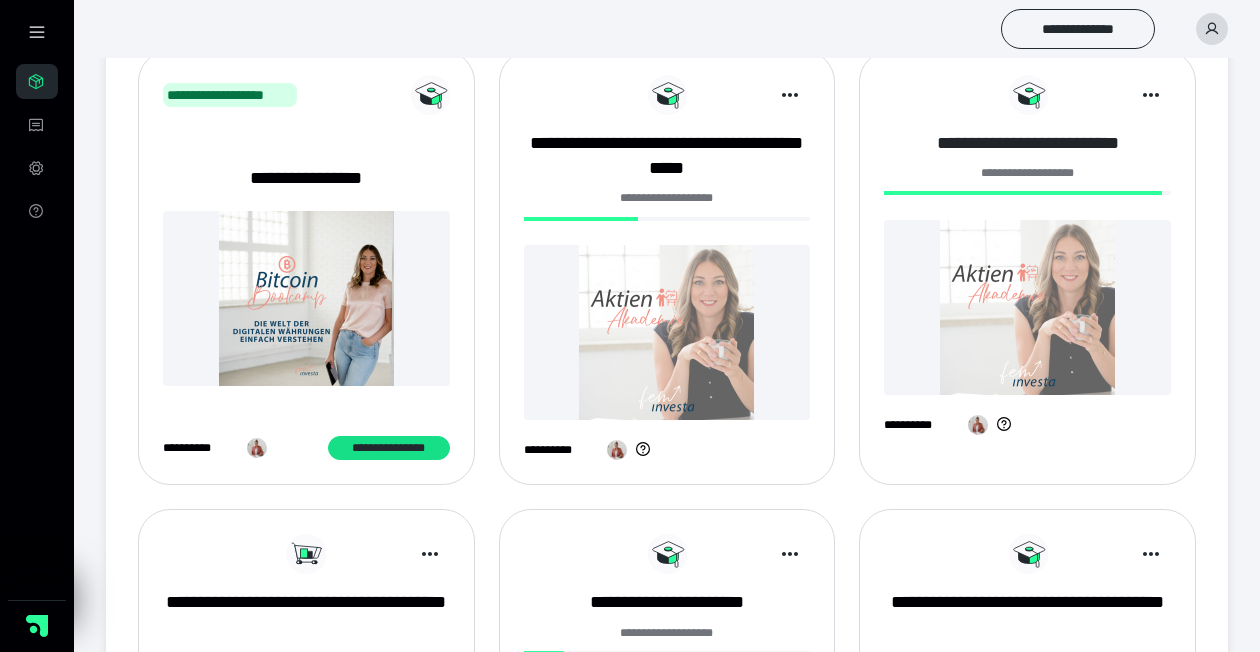 click on "**********" at bounding box center (1027, 143) 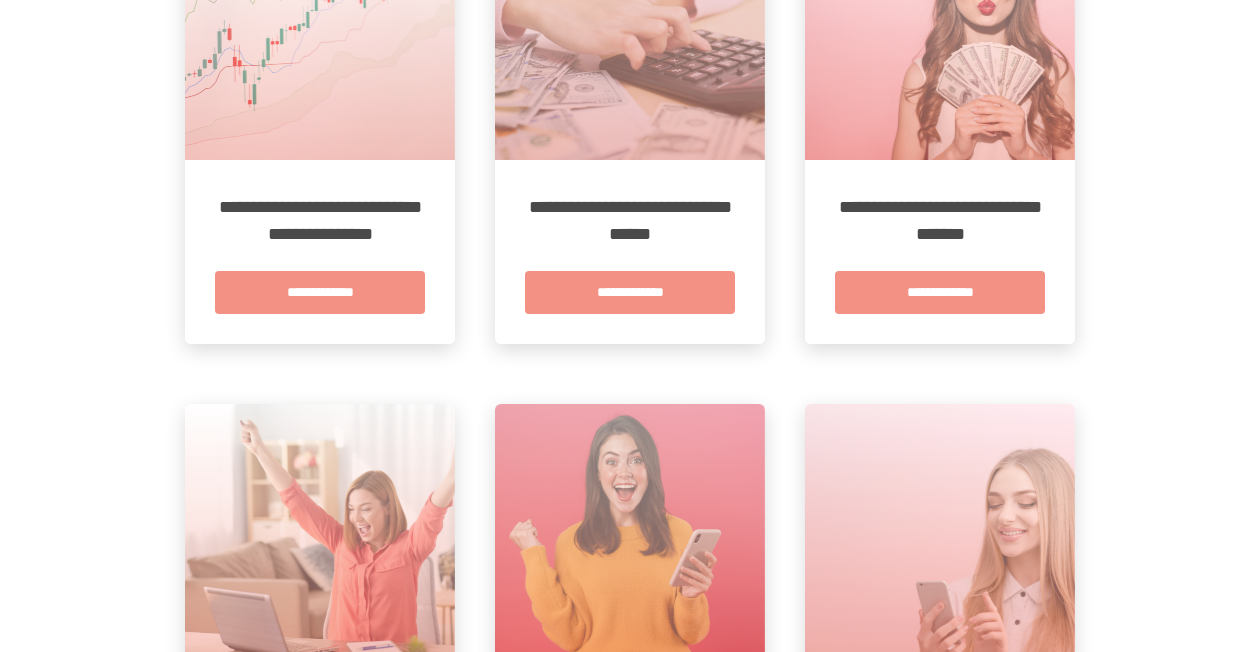 scroll, scrollTop: 1080, scrollLeft: 0, axis: vertical 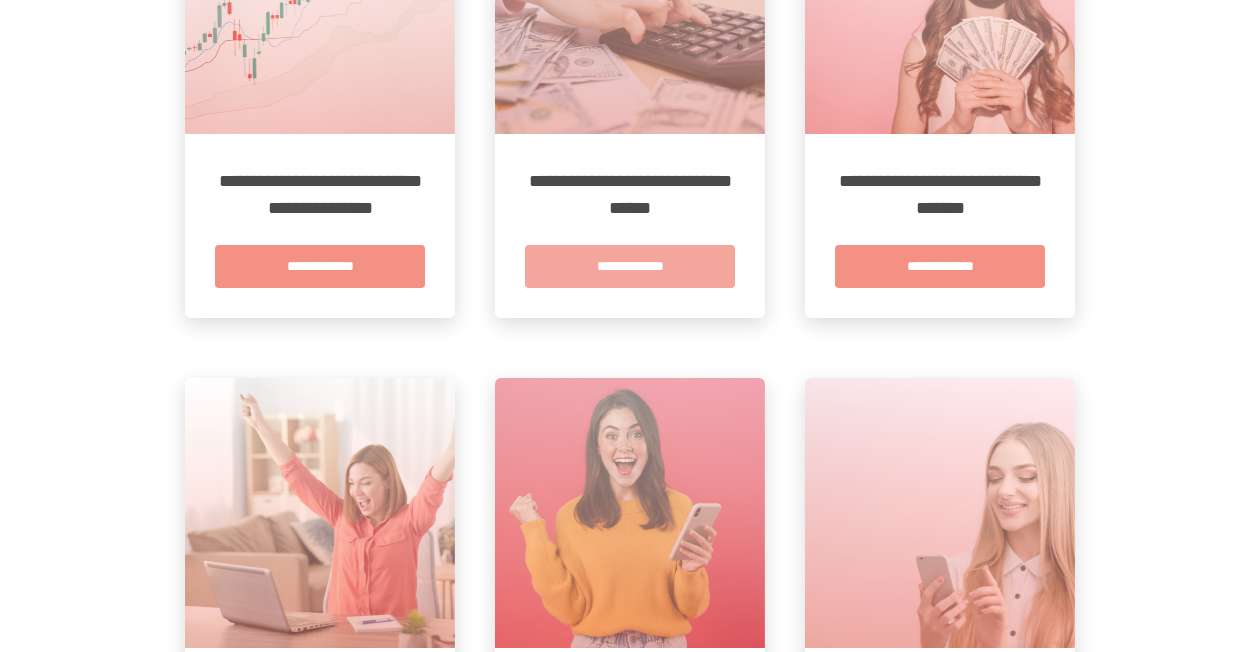 click on "**********" at bounding box center [630, 266] 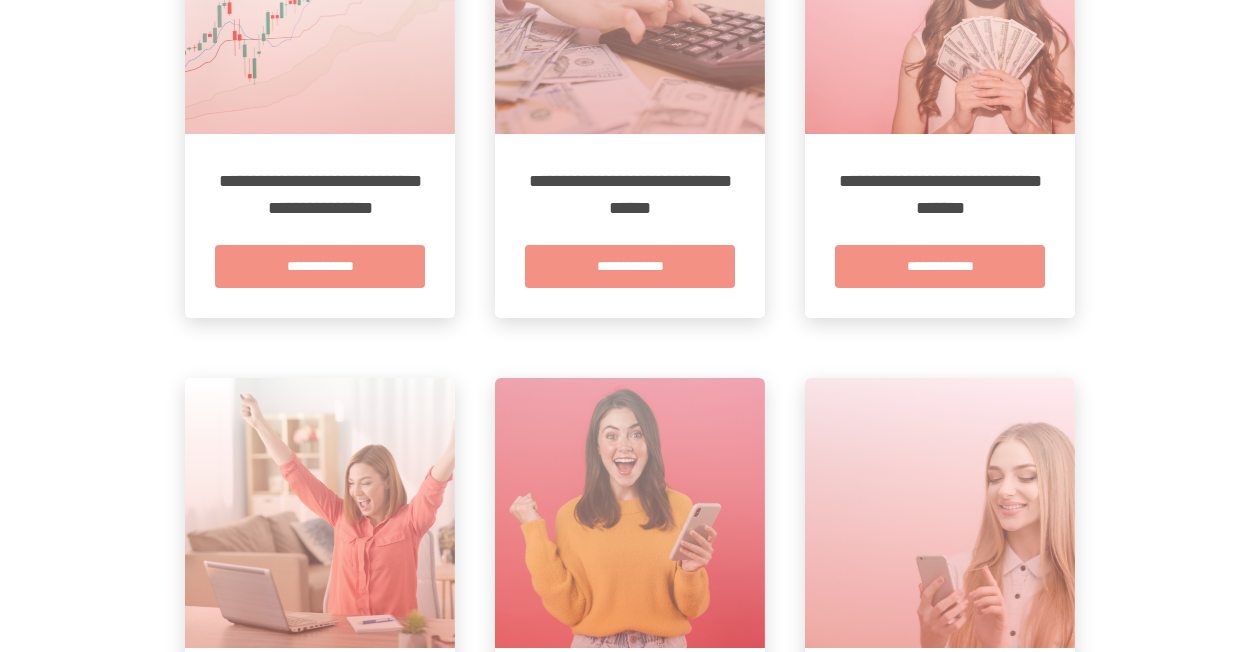 scroll, scrollTop: 0, scrollLeft: 0, axis: both 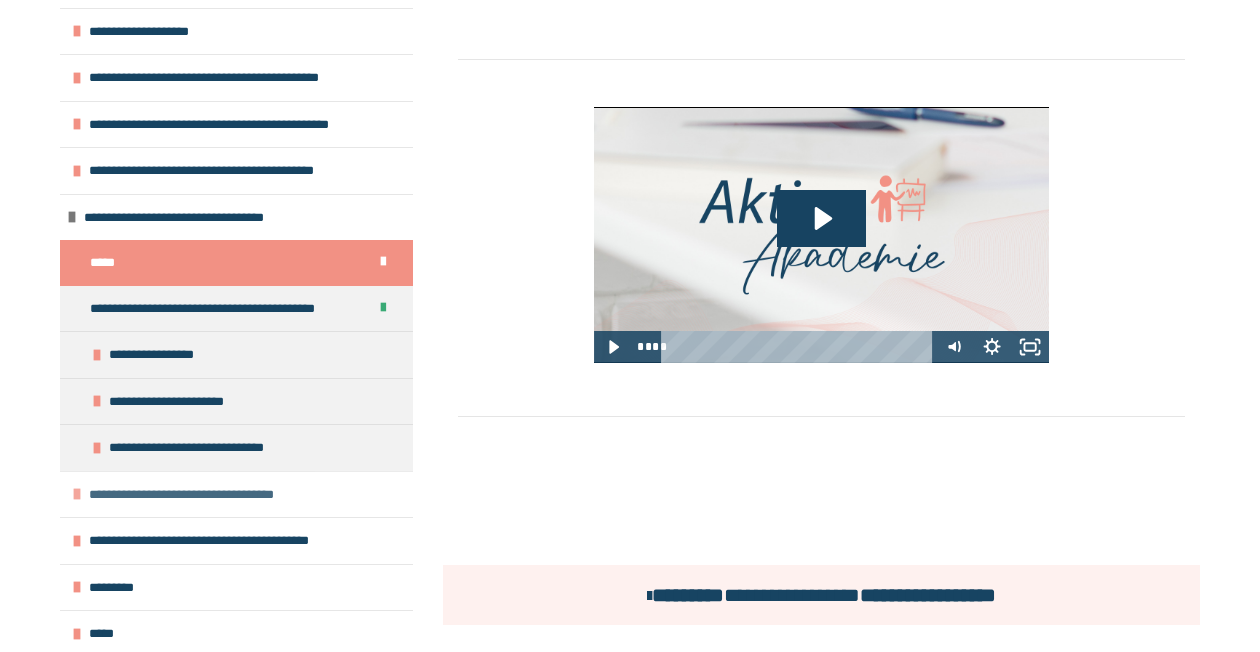 click at bounding box center [77, 494] 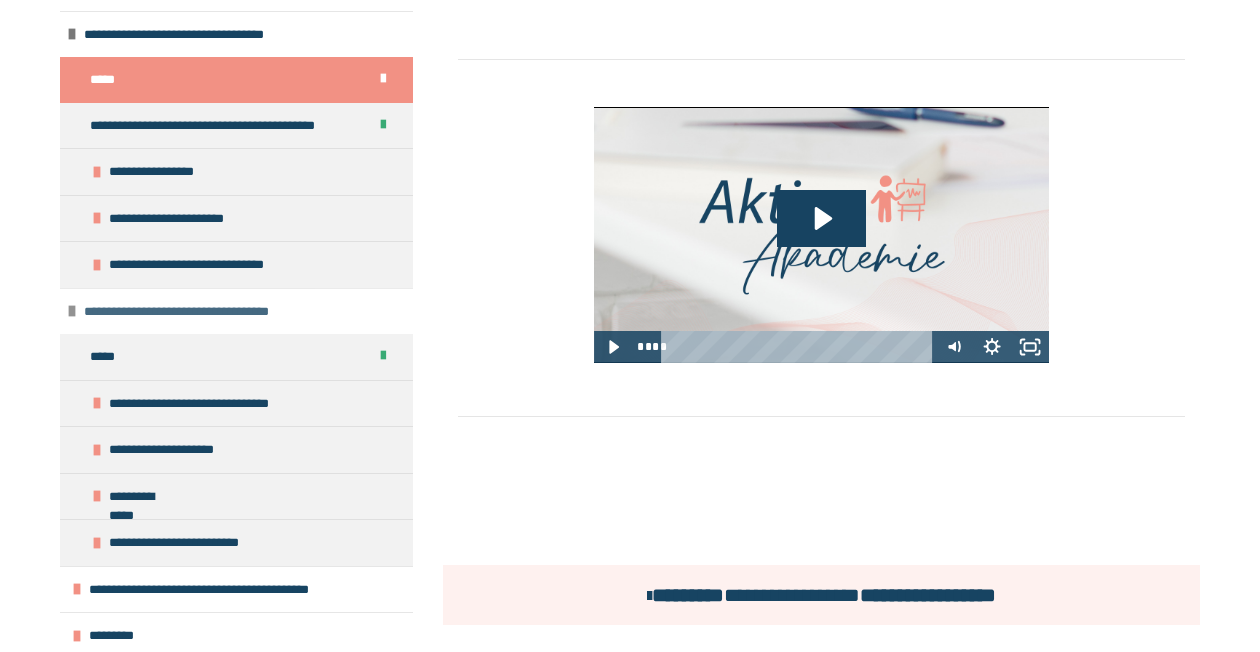 scroll, scrollTop: 329, scrollLeft: 0, axis: vertical 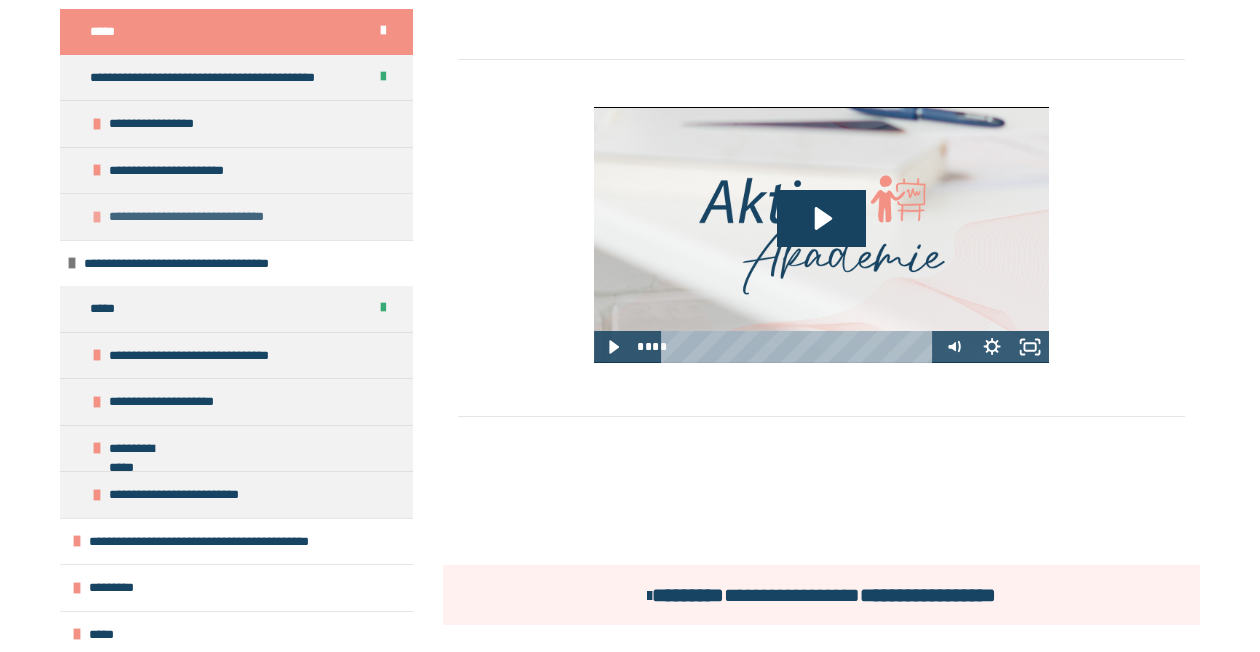 click at bounding box center [97, 217] 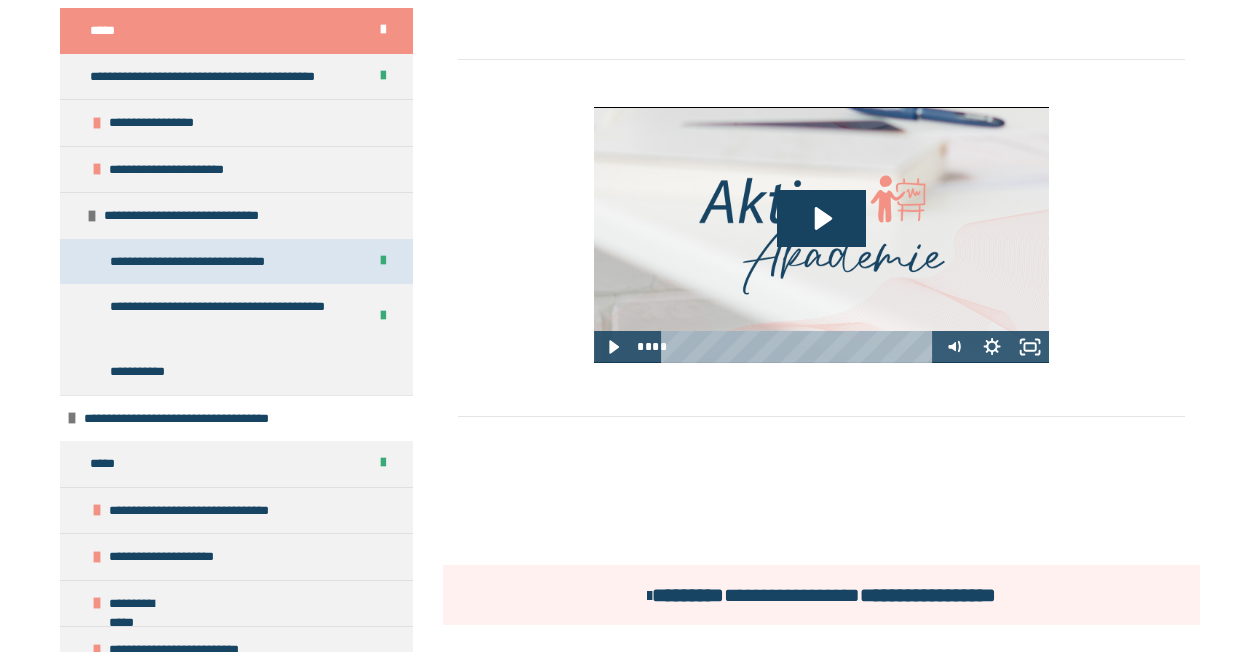 click on "**********" at bounding box center [207, 262] 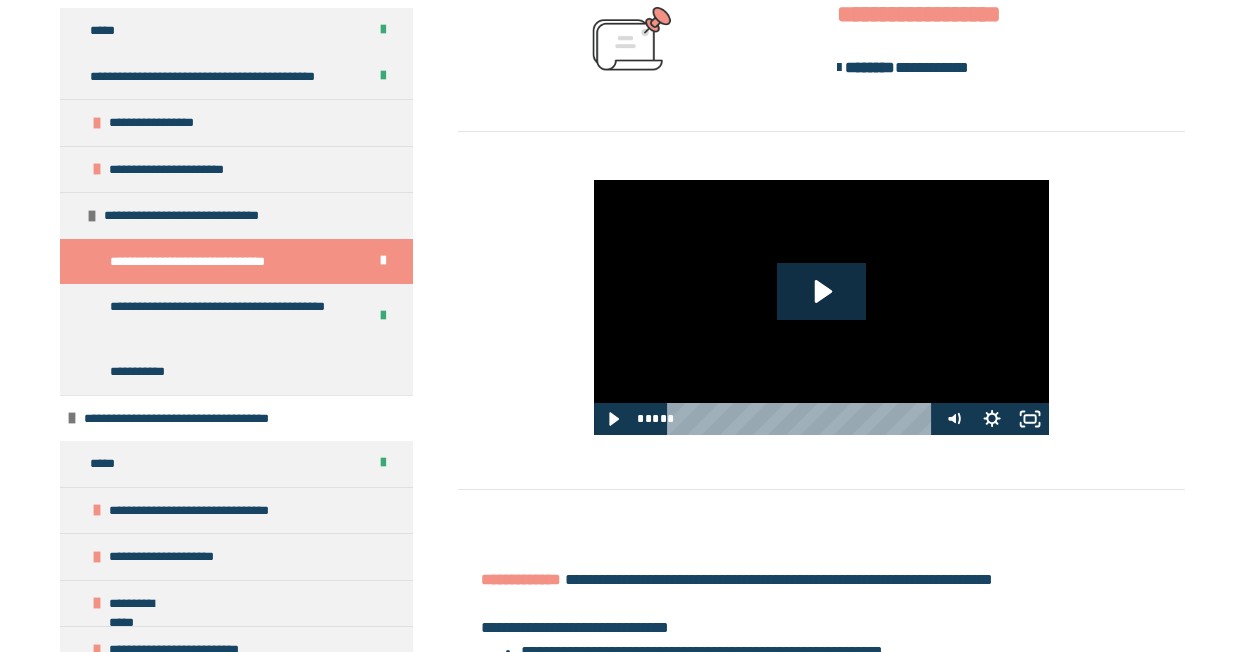scroll, scrollTop: 499, scrollLeft: 0, axis: vertical 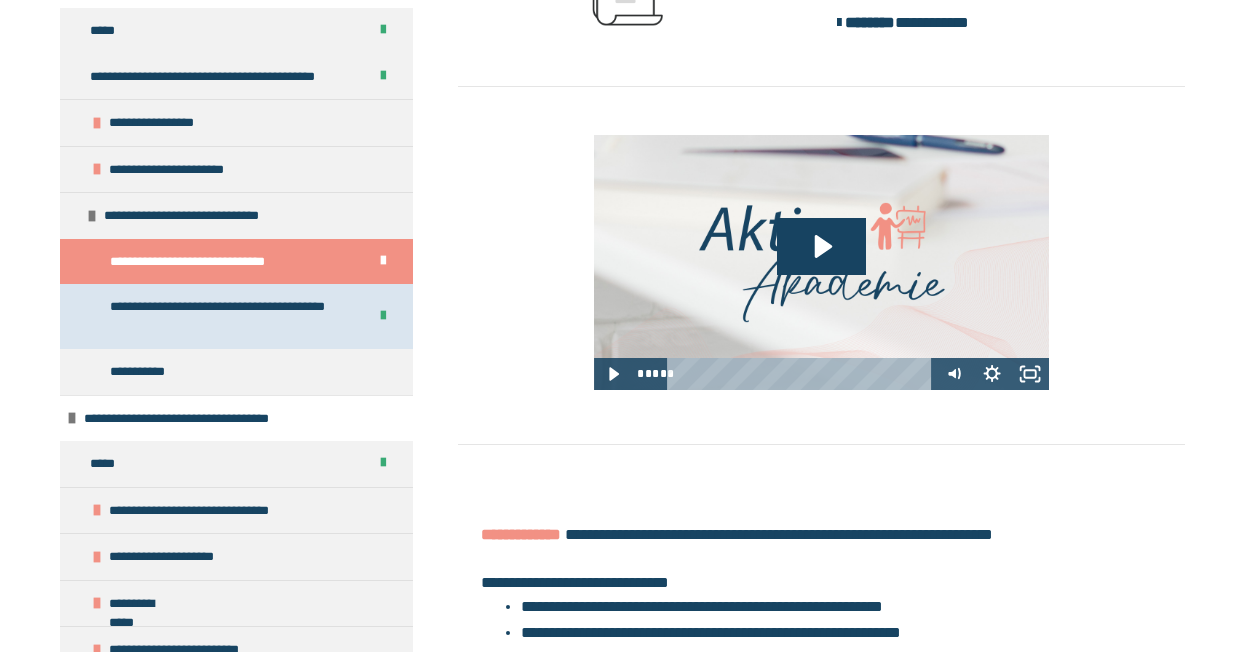 click on "**********" at bounding box center (230, 316) 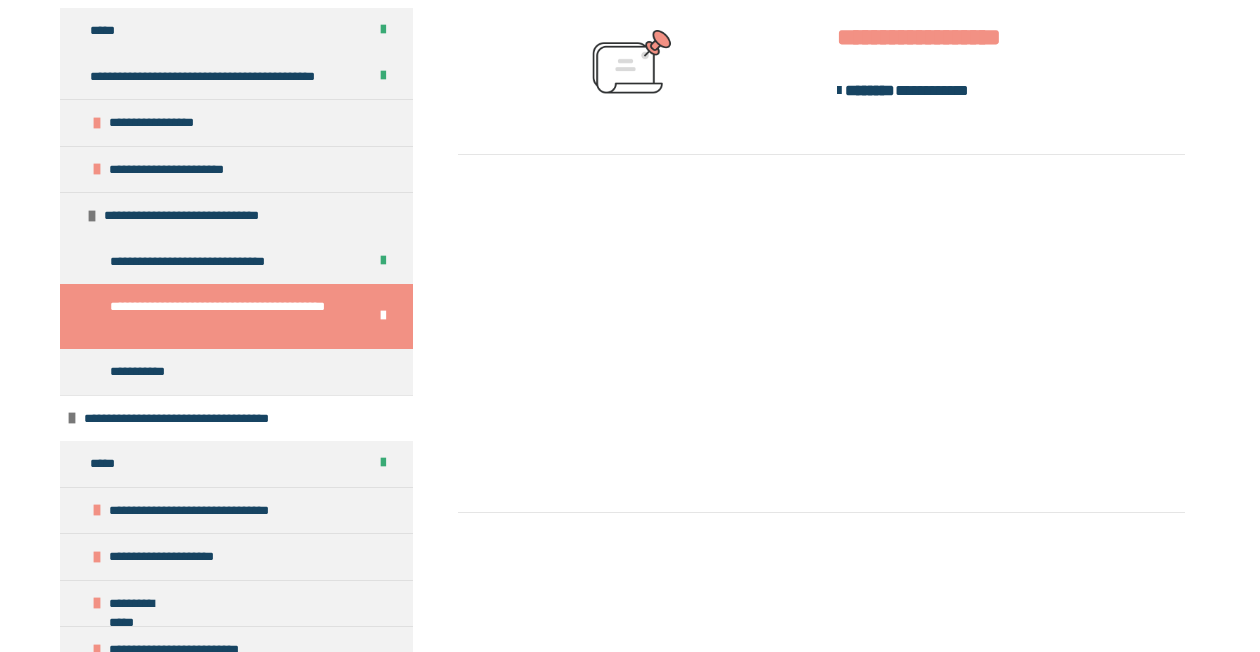 scroll, scrollTop: 499, scrollLeft: 0, axis: vertical 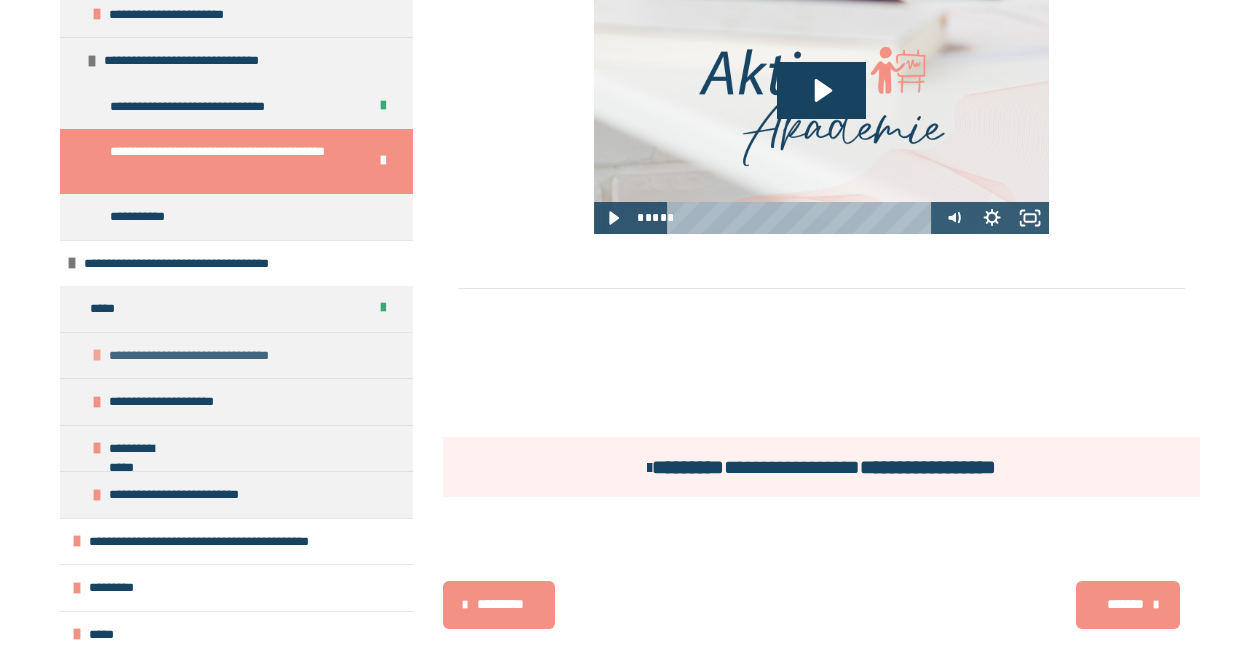 click at bounding box center [97, 355] 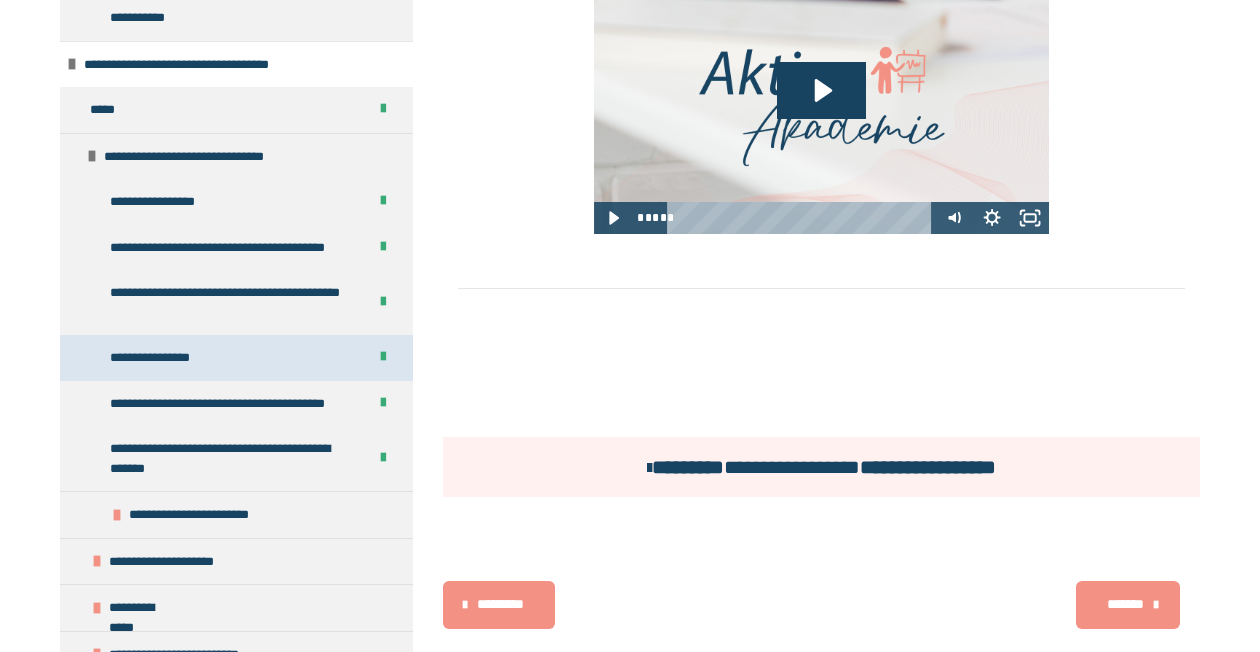 scroll, scrollTop: 657, scrollLeft: 0, axis: vertical 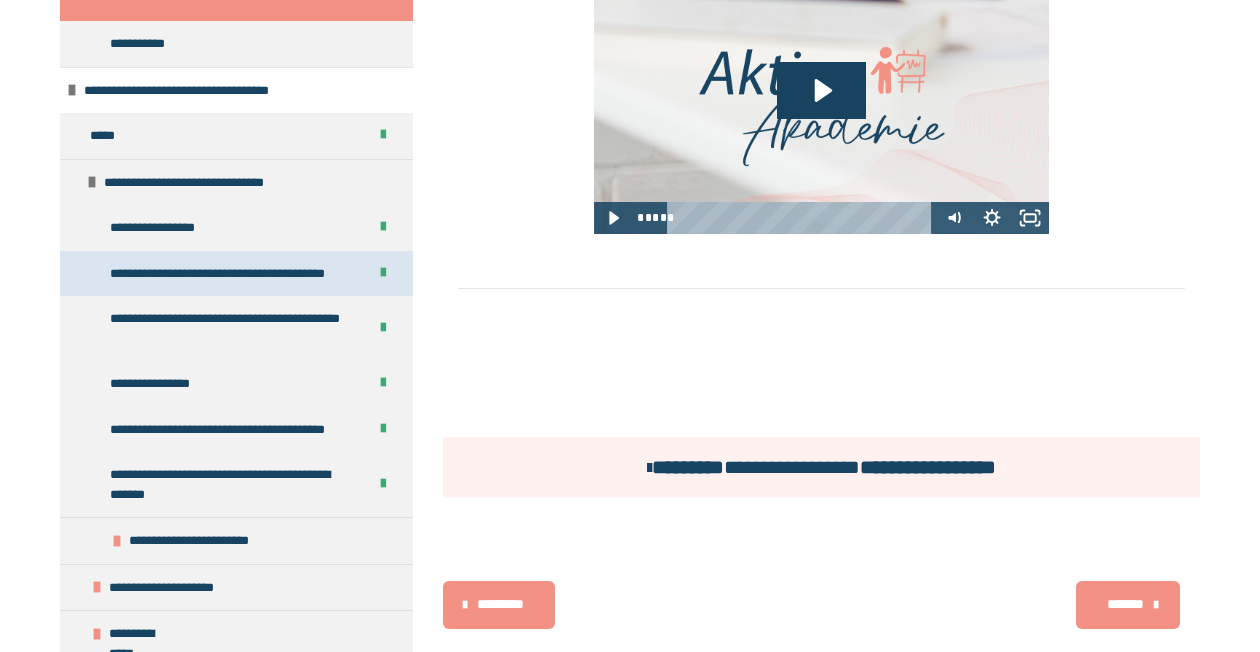 click on "**********" at bounding box center [225, 274] 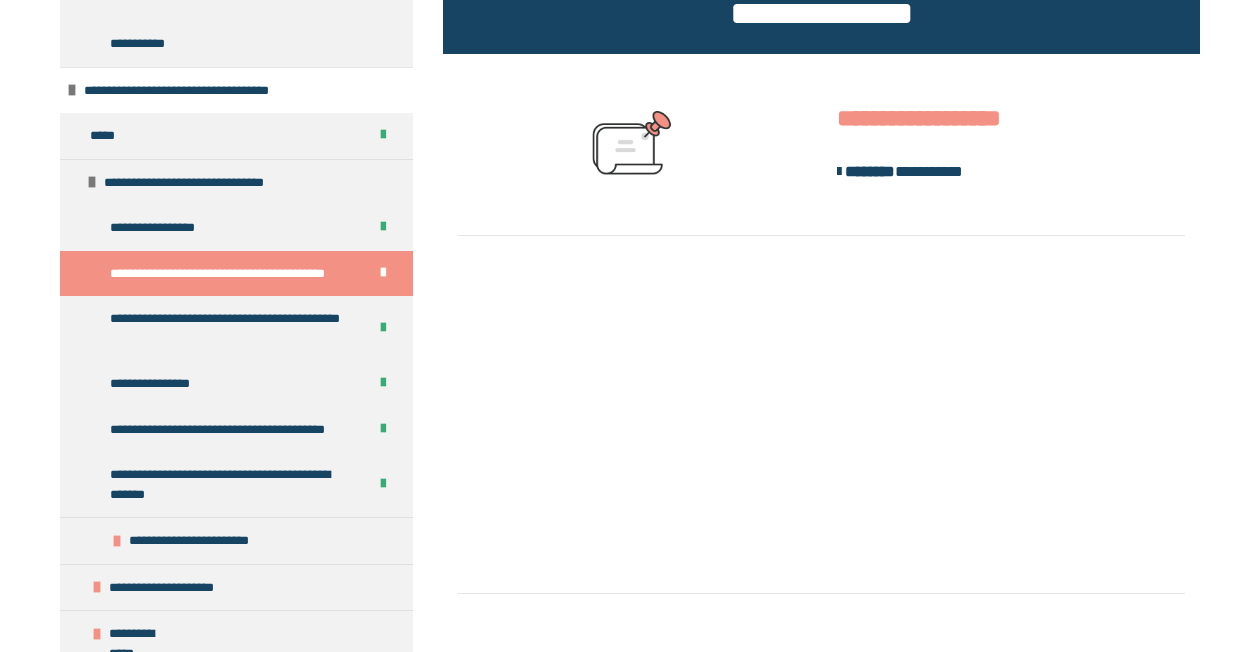 scroll, scrollTop: 607, scrollLeft: 0, axis: vertical 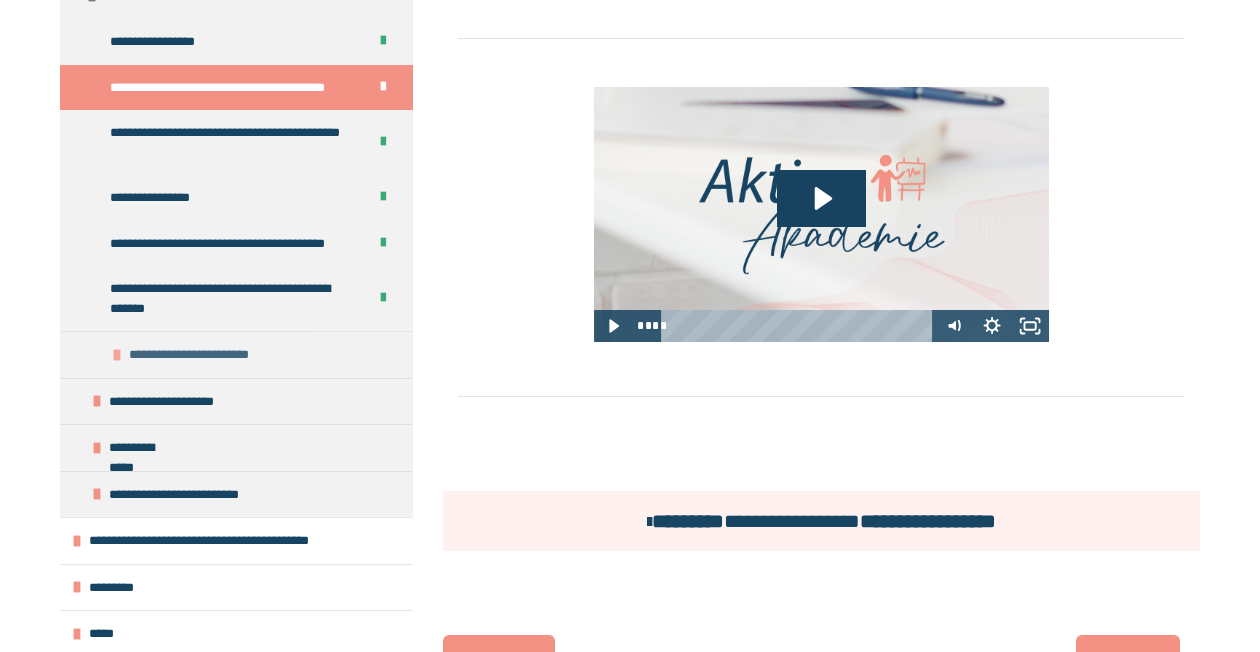 click on "**********" at bounding box center [236, 354] 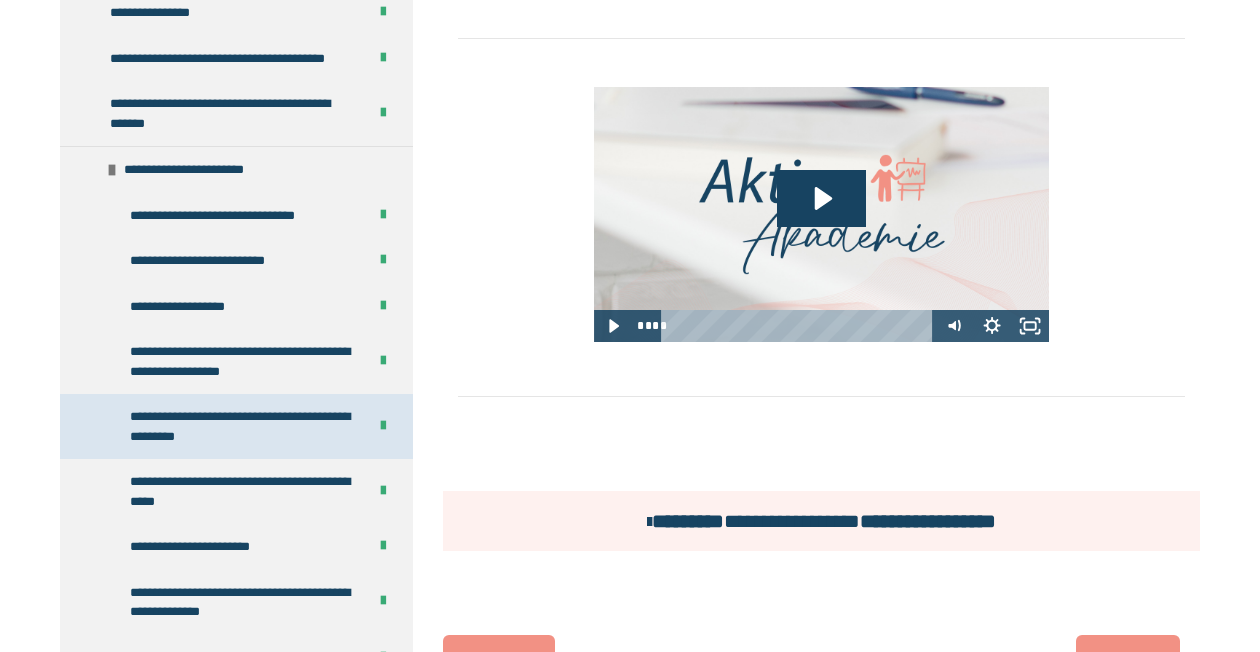 scroll, scrollTop: 1029, scrollLeft: 0, axis: vertical 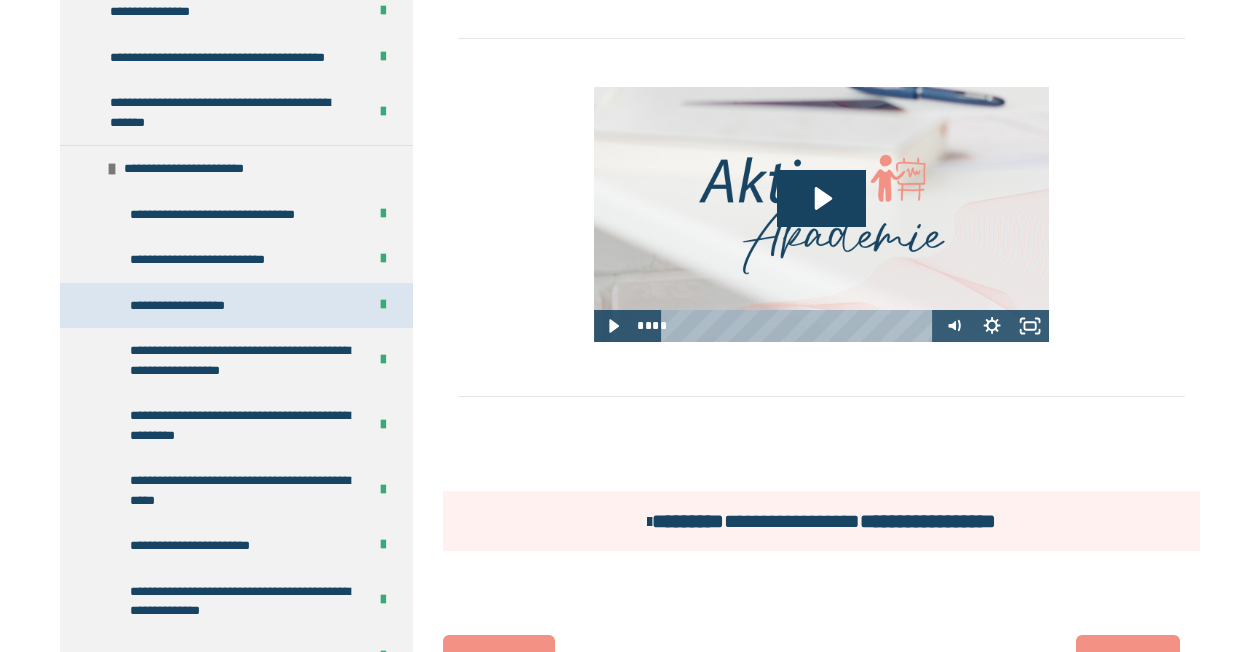 click on "**********" at bounding box center (186, 306) 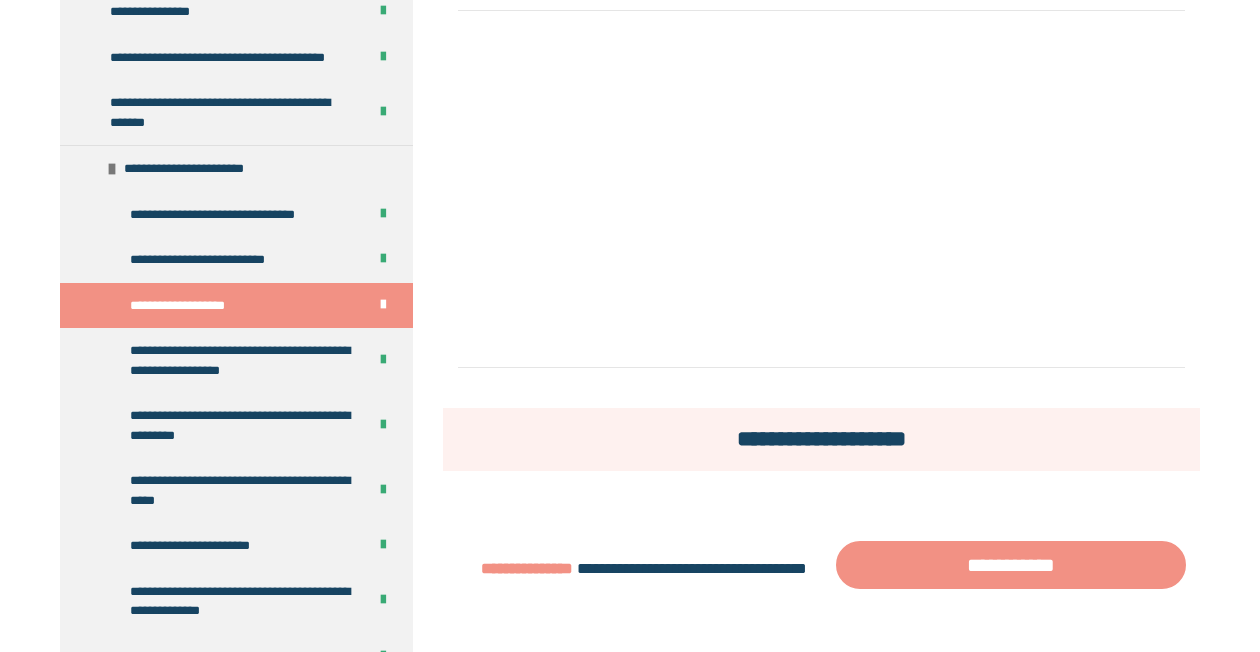 scroll, scrollTop: 607, scrollLeft: 0, axis: vertical 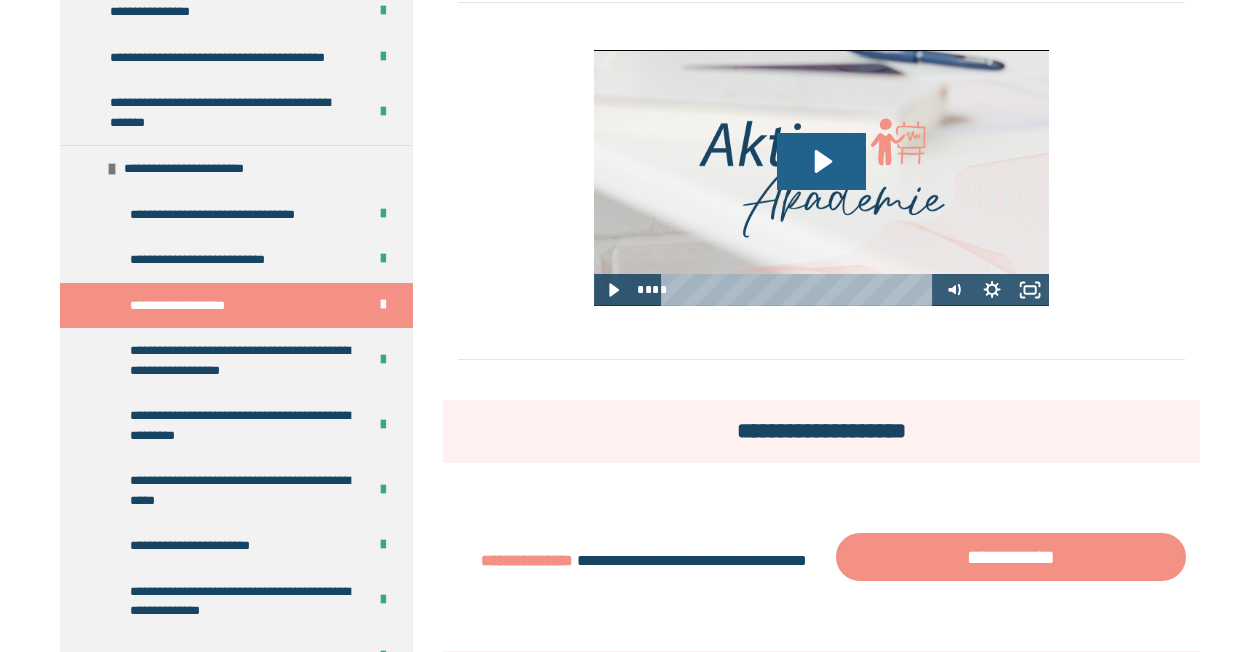 click 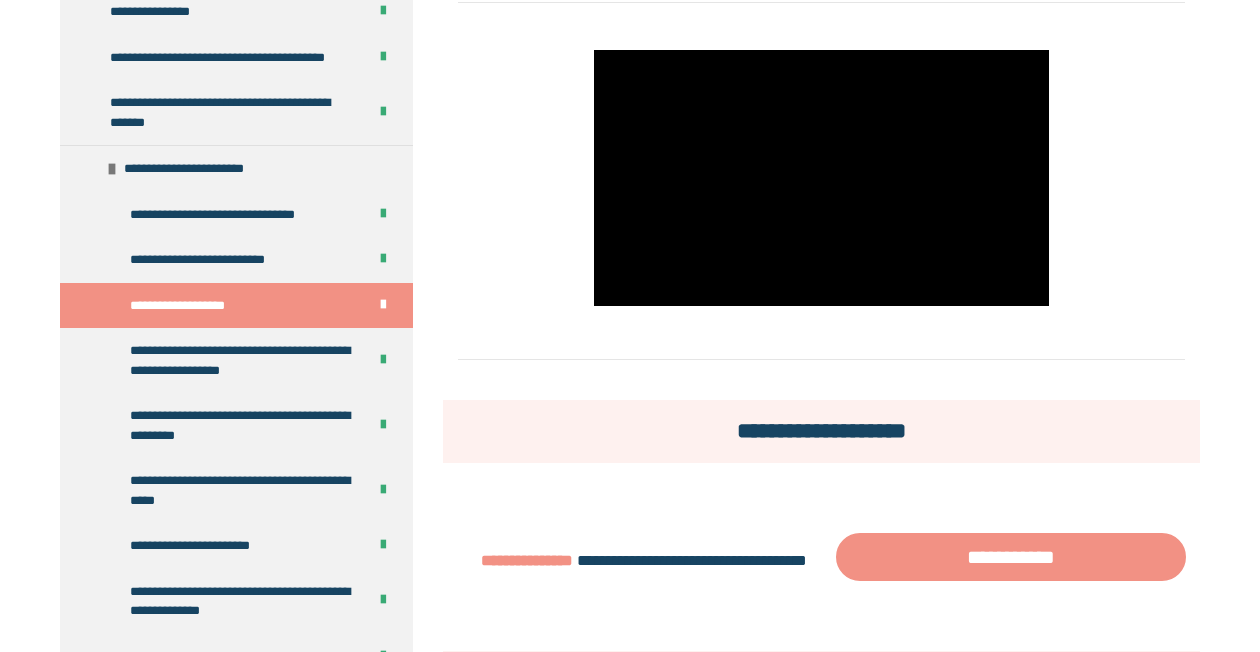click at bounding box center [821, 356] 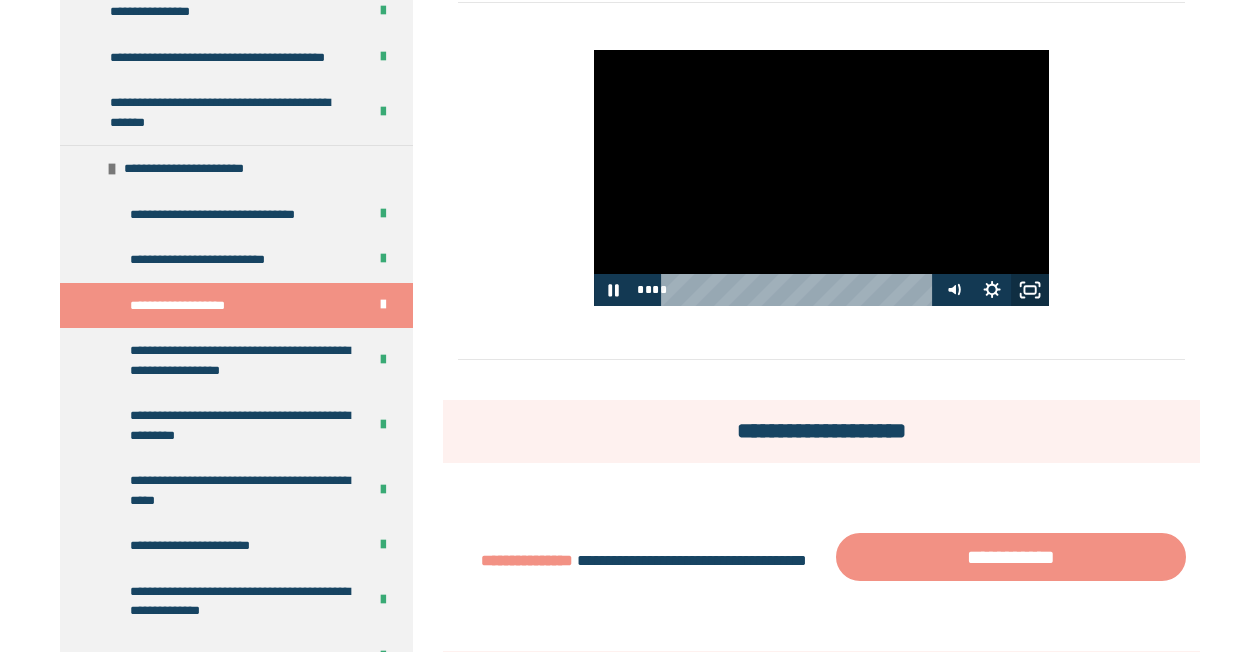 click 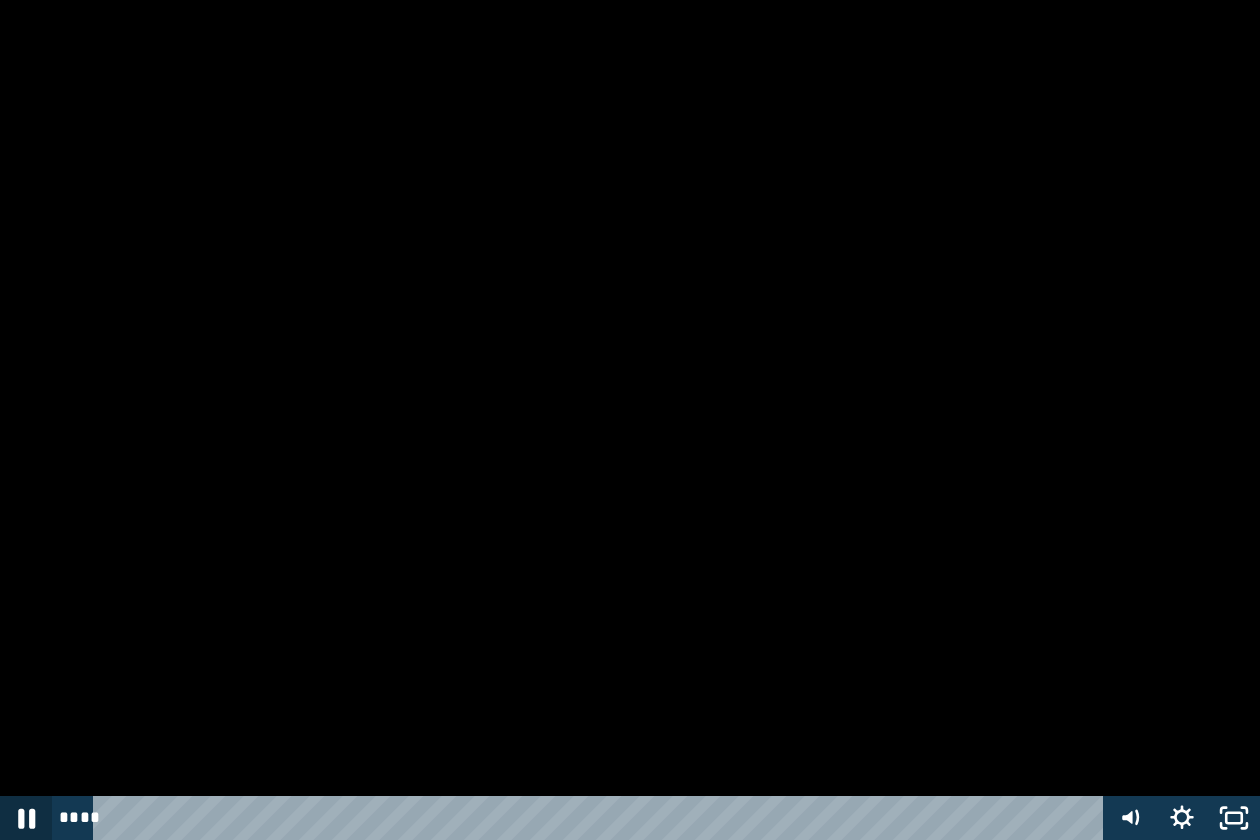 click 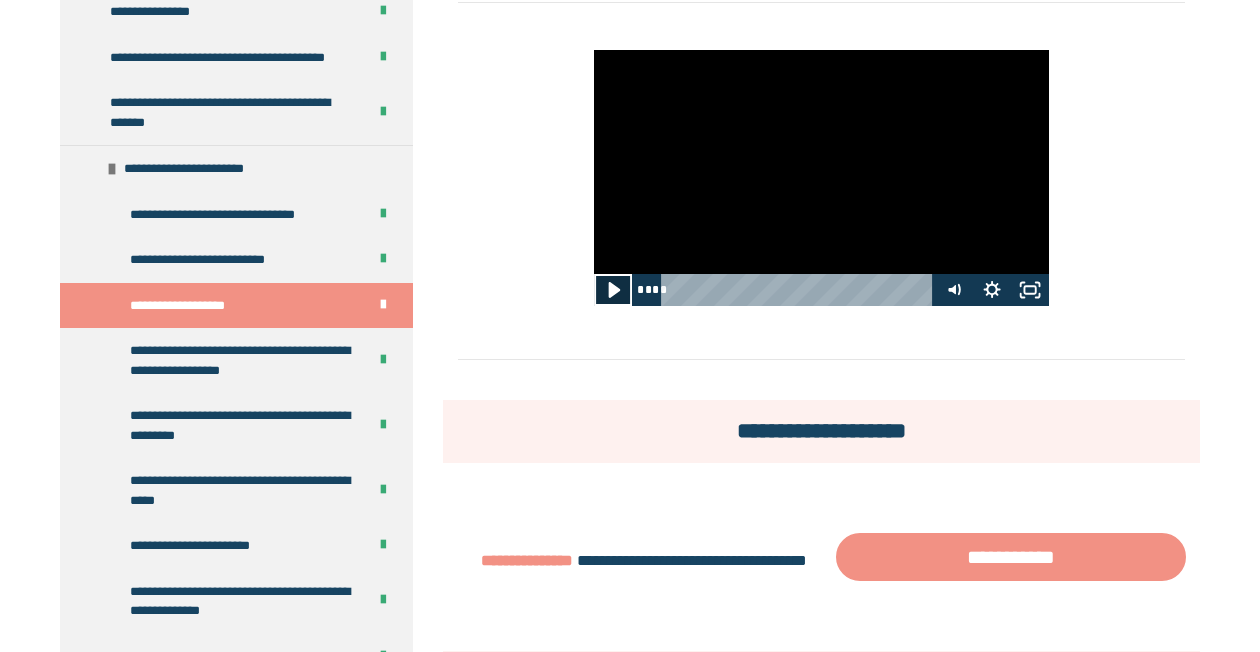 click 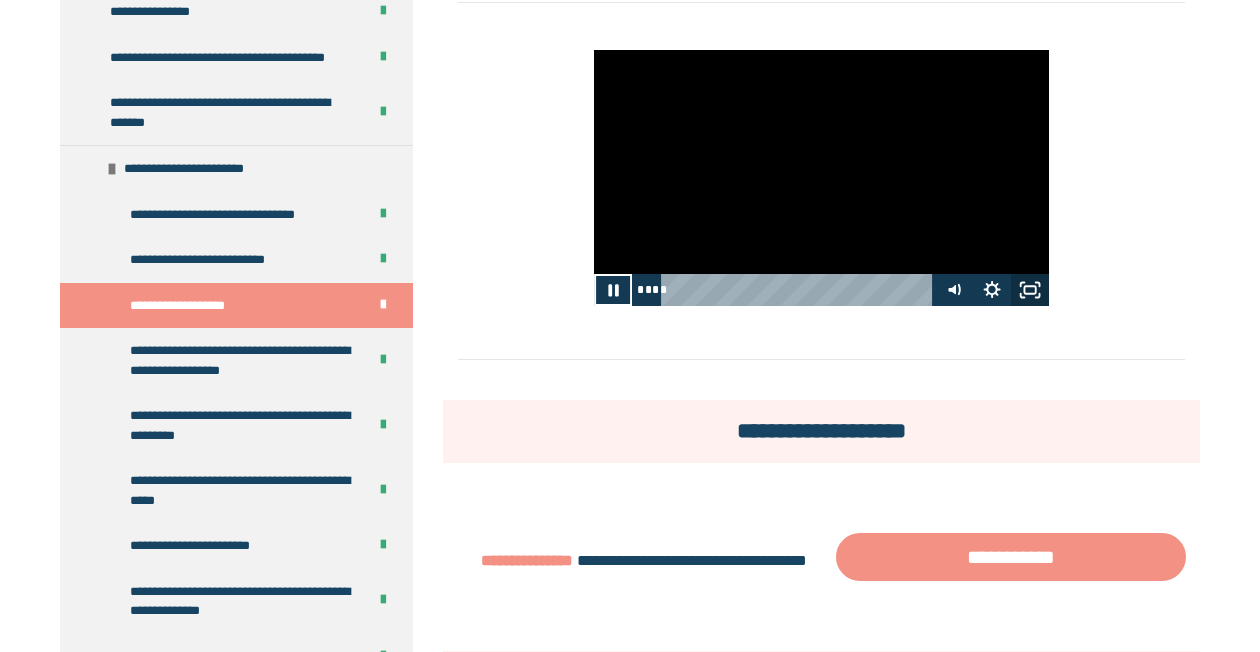 click 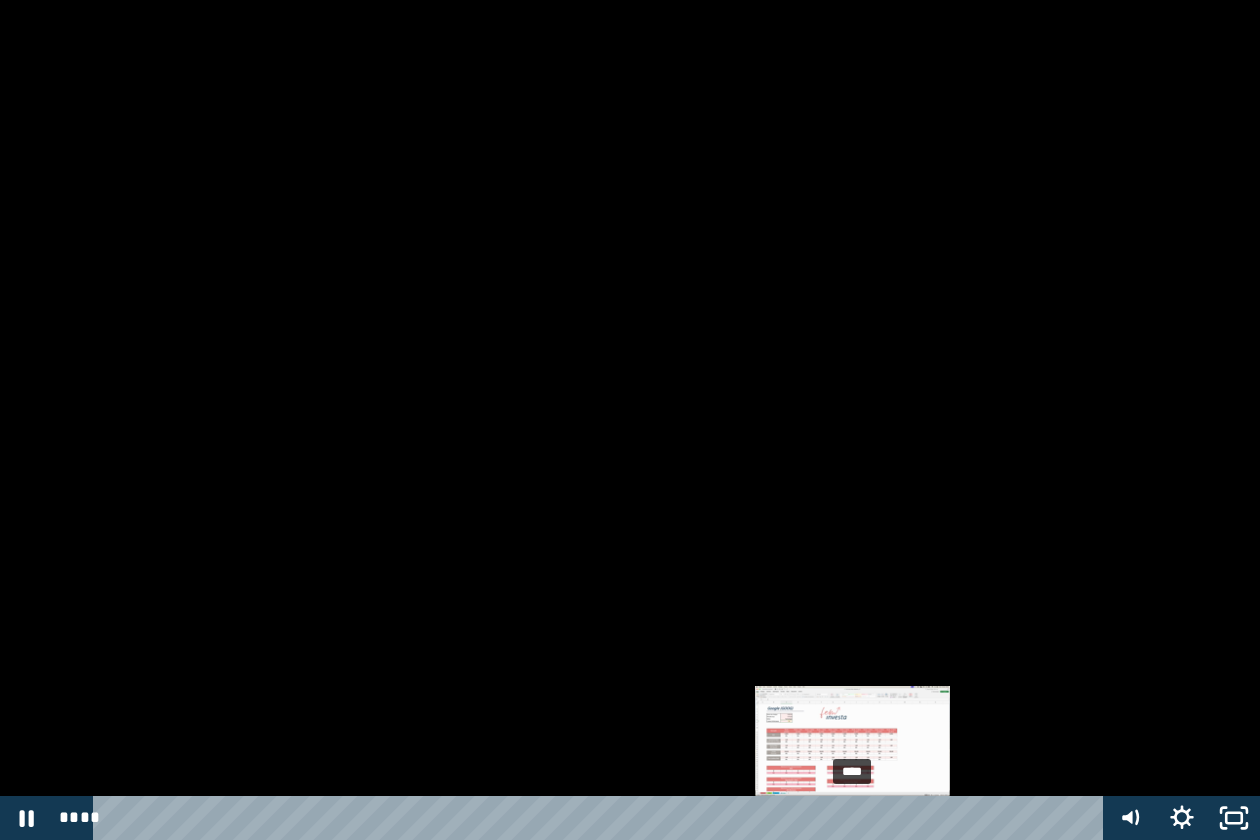 click on "****" at bounding box center [602, 818] 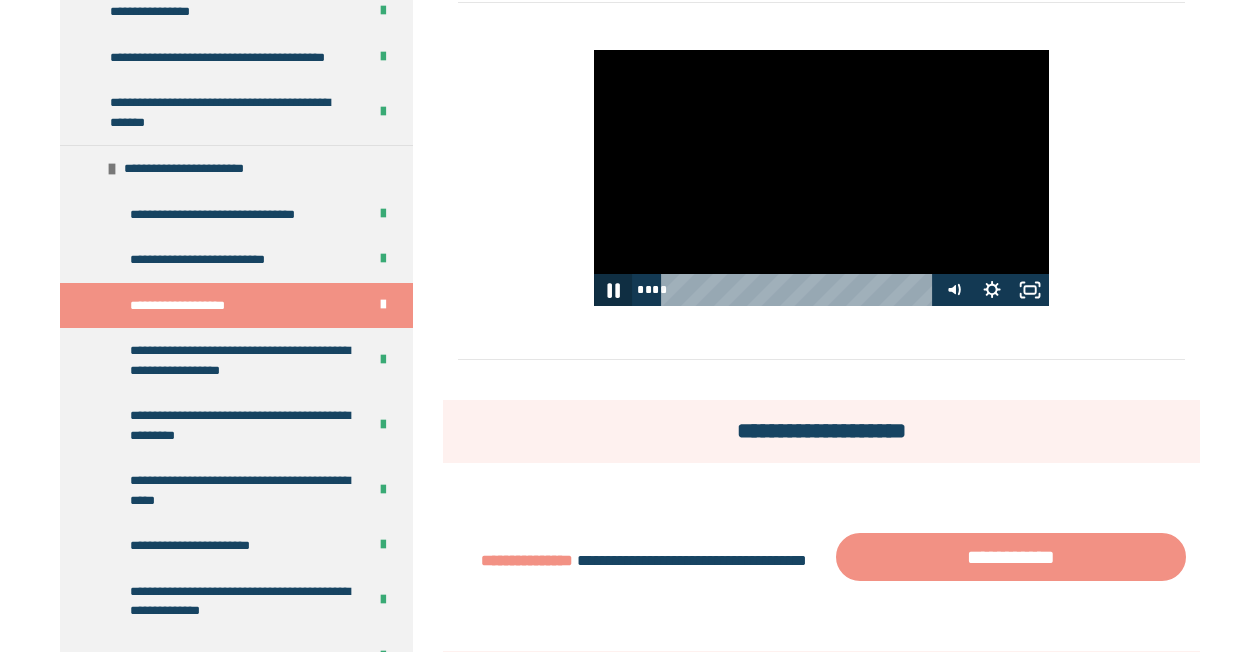 click 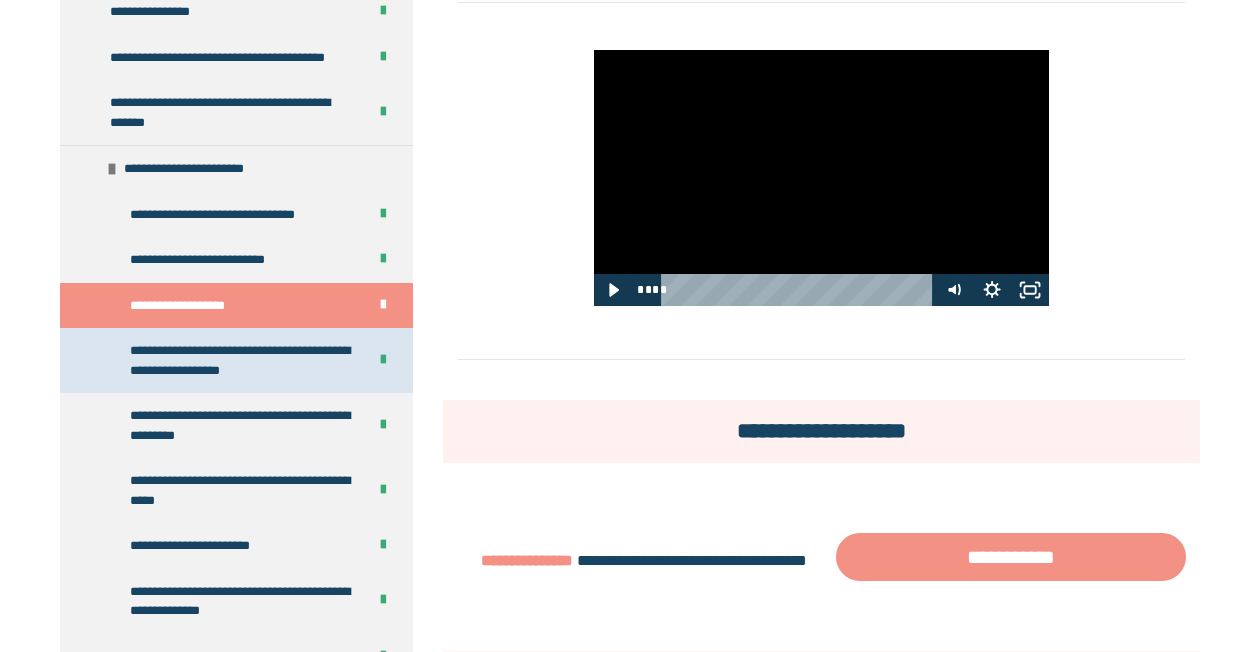 click on "**********" at bounding box center (240, 360) 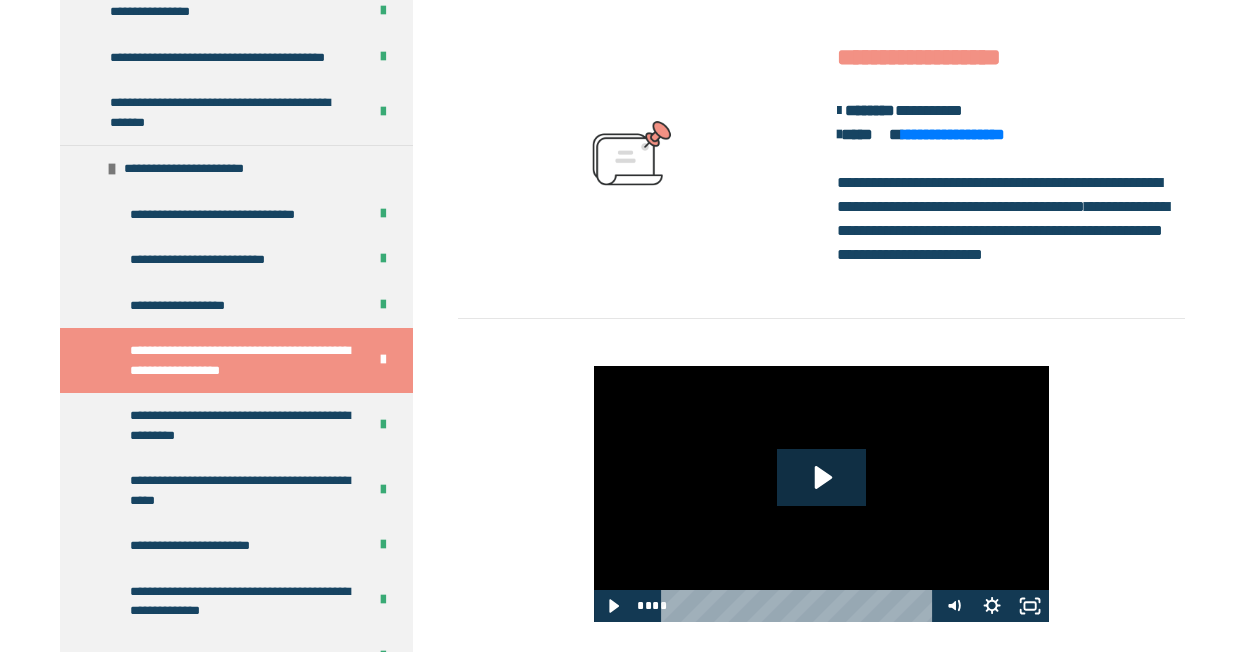 scroll, scrollTop: 607, scrollLeft: 0, axis: vertical 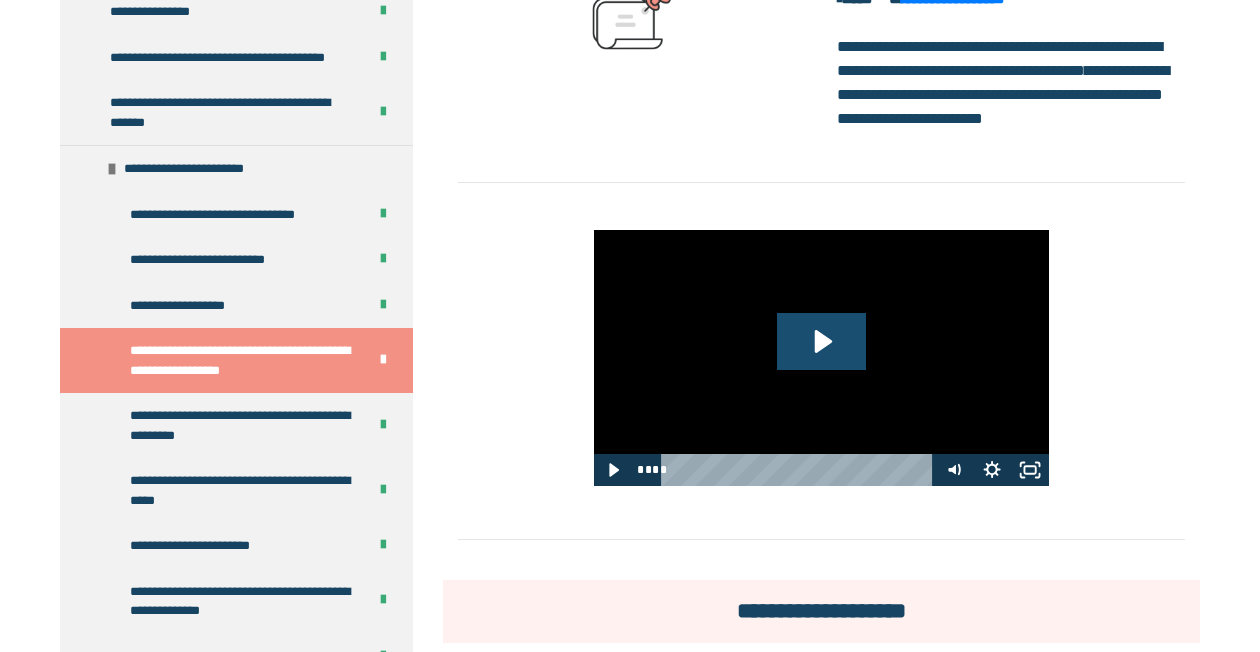 click 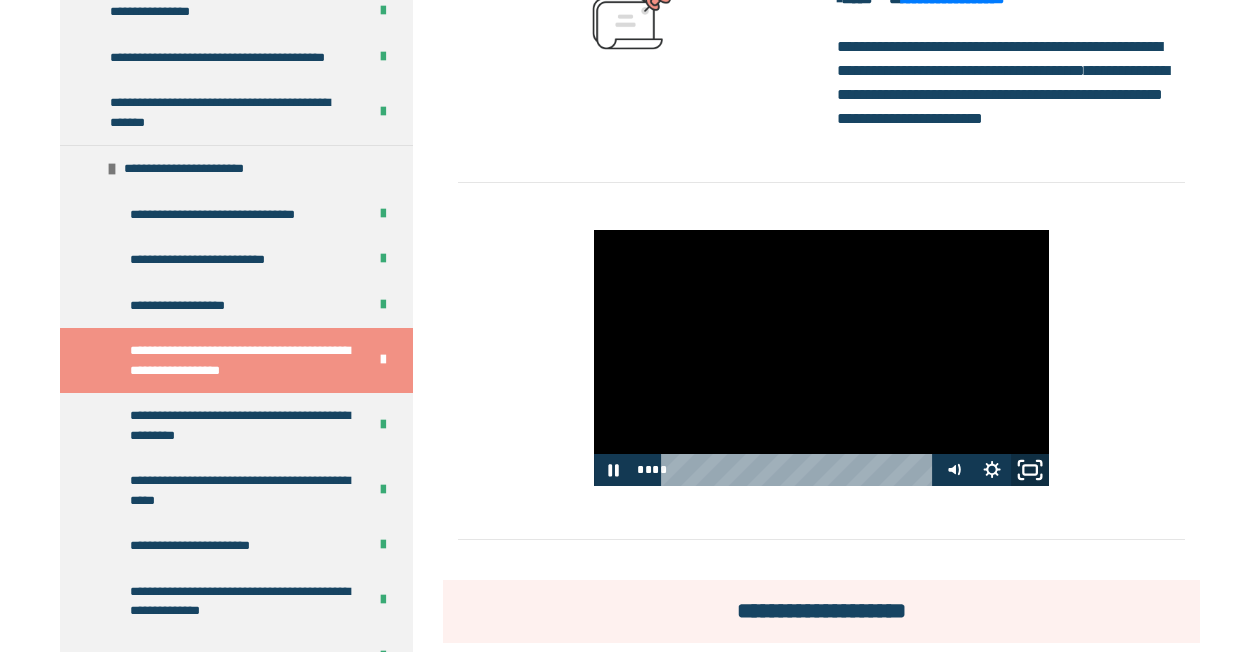 click 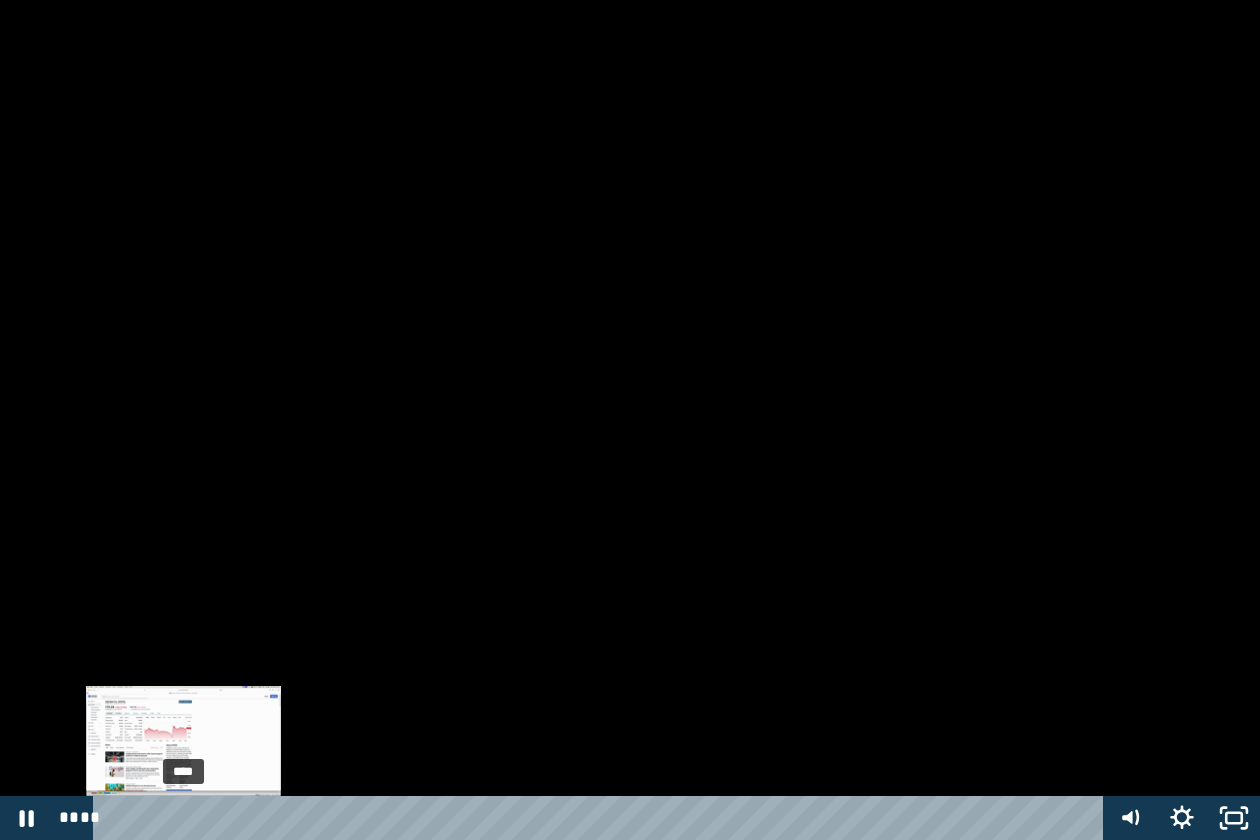 click on "****" at bounding box center [602, 818] 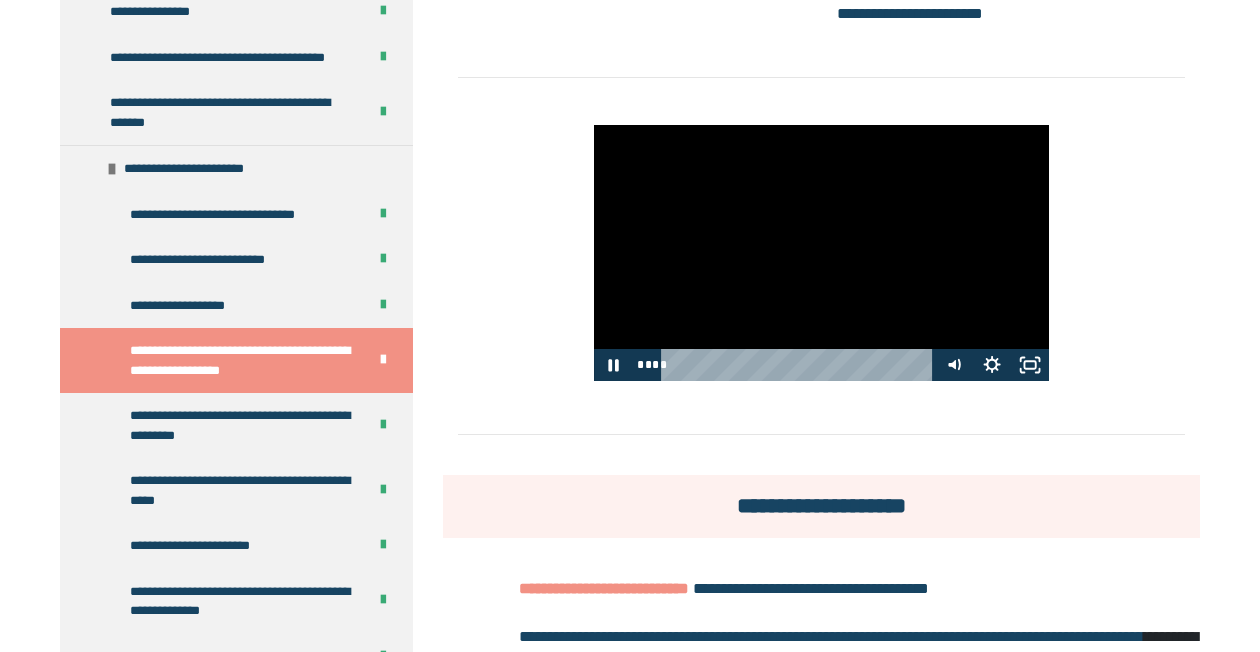scroll, scrollTop: 715, scrollLeft: 0, axis: vertical 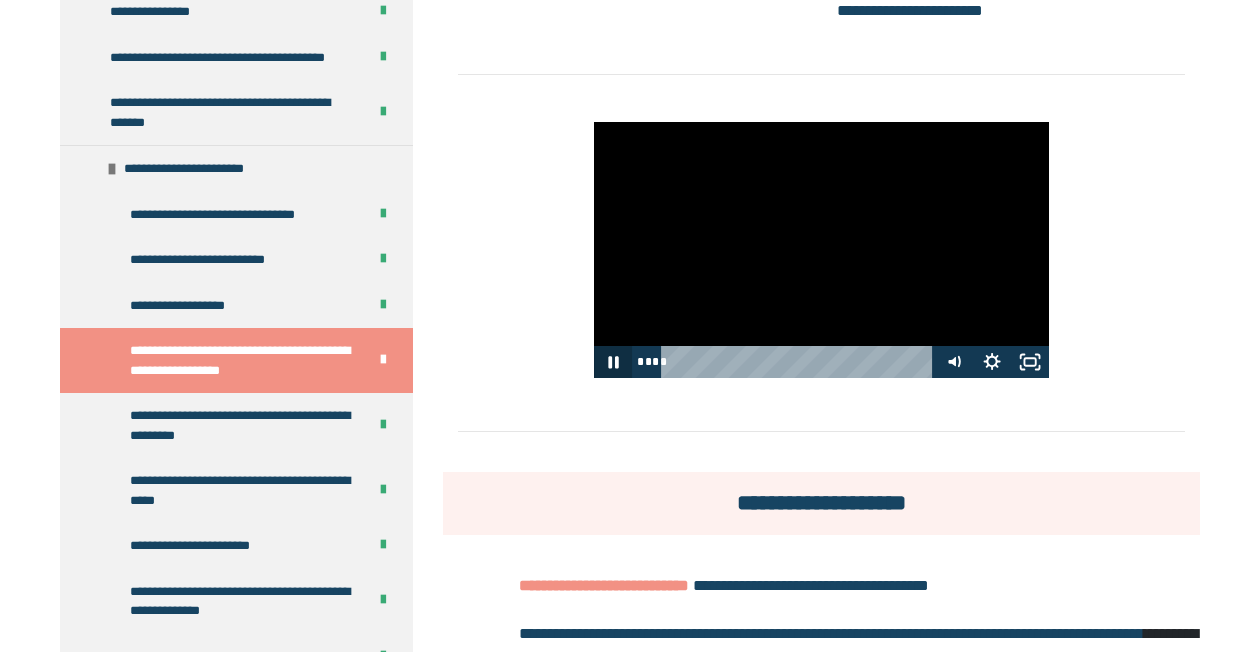 click 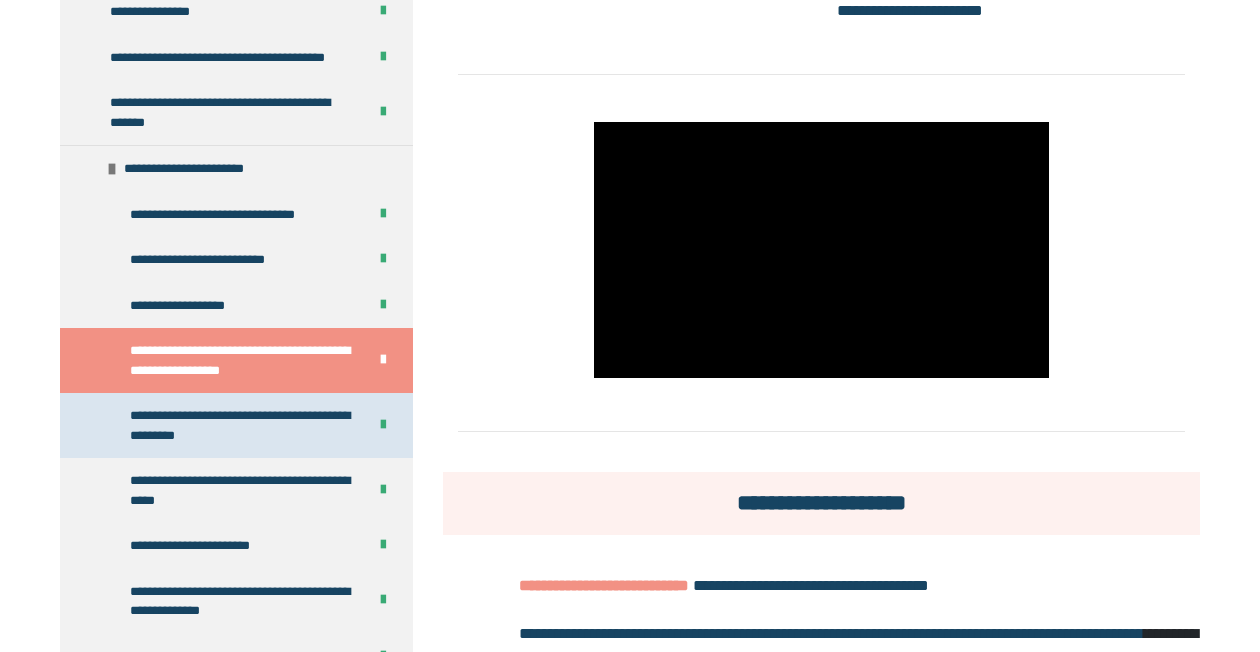 click on "**********" at bounding box center (240, 425) 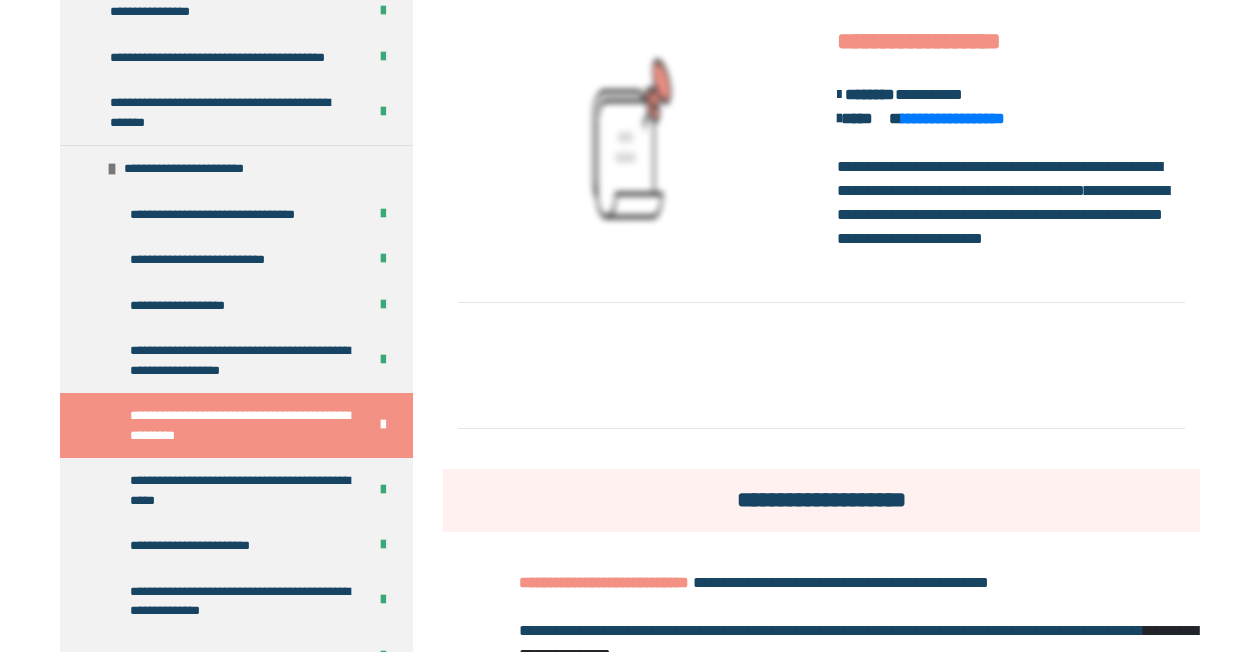 scroll, scrollTop: 607, scrollLeft: 0, axis: vertical 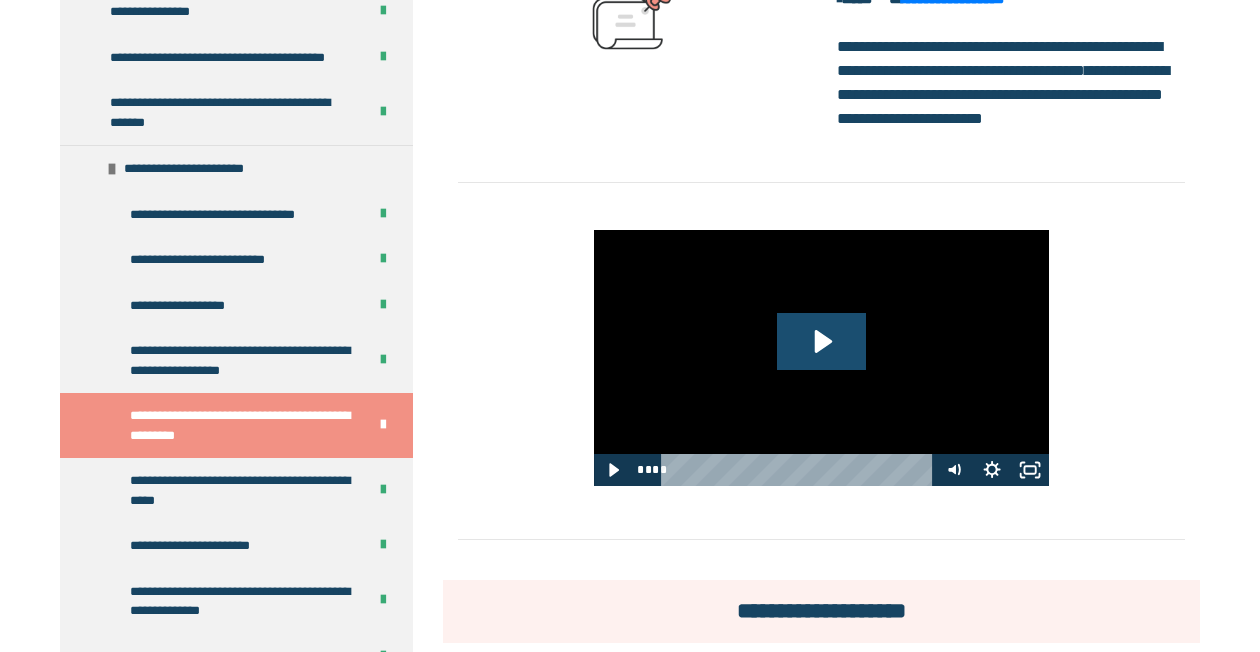 click 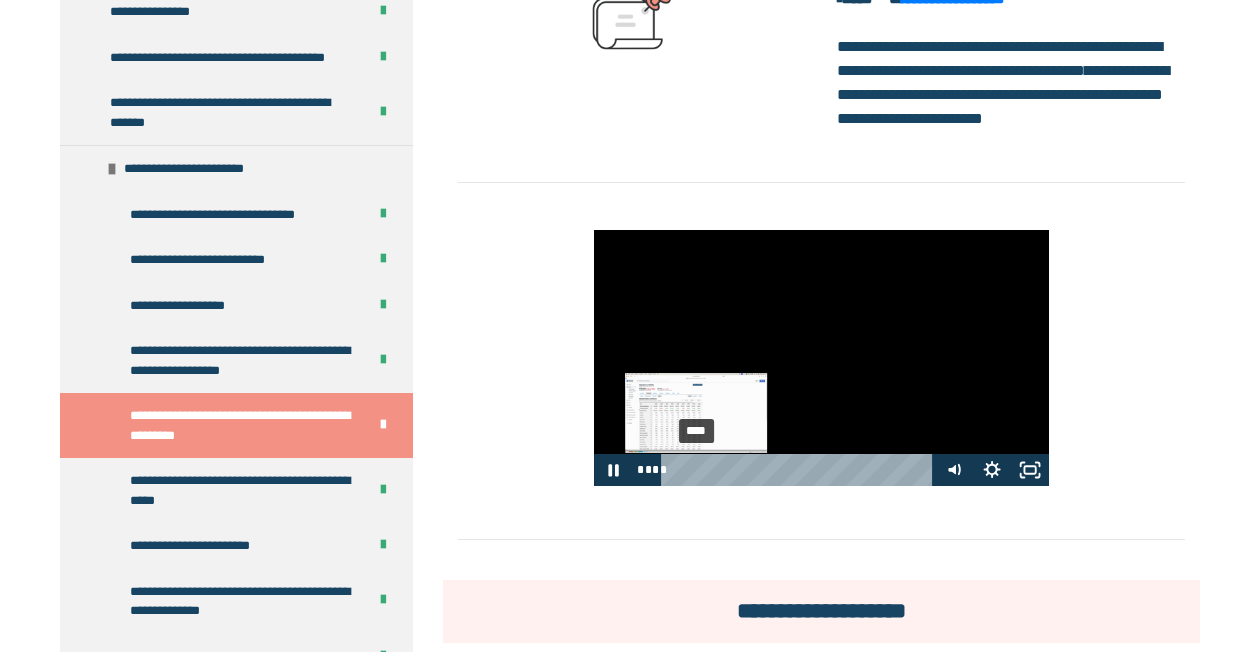 click on "****" at bounding box center [800, 470] 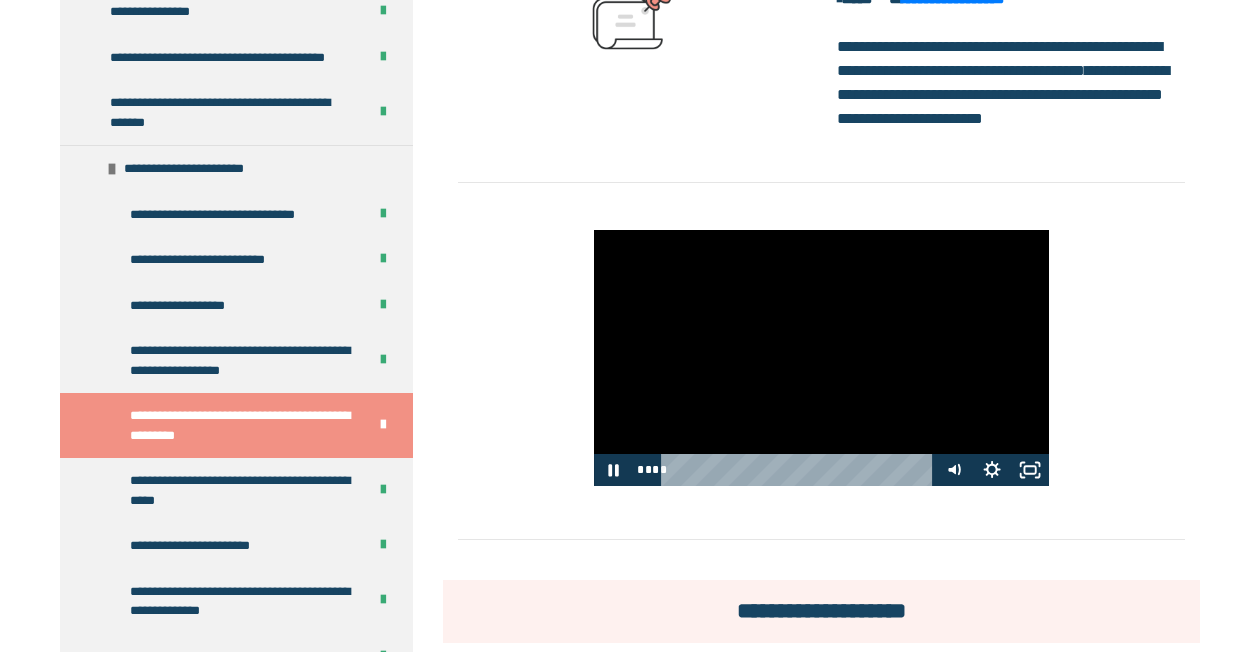 click 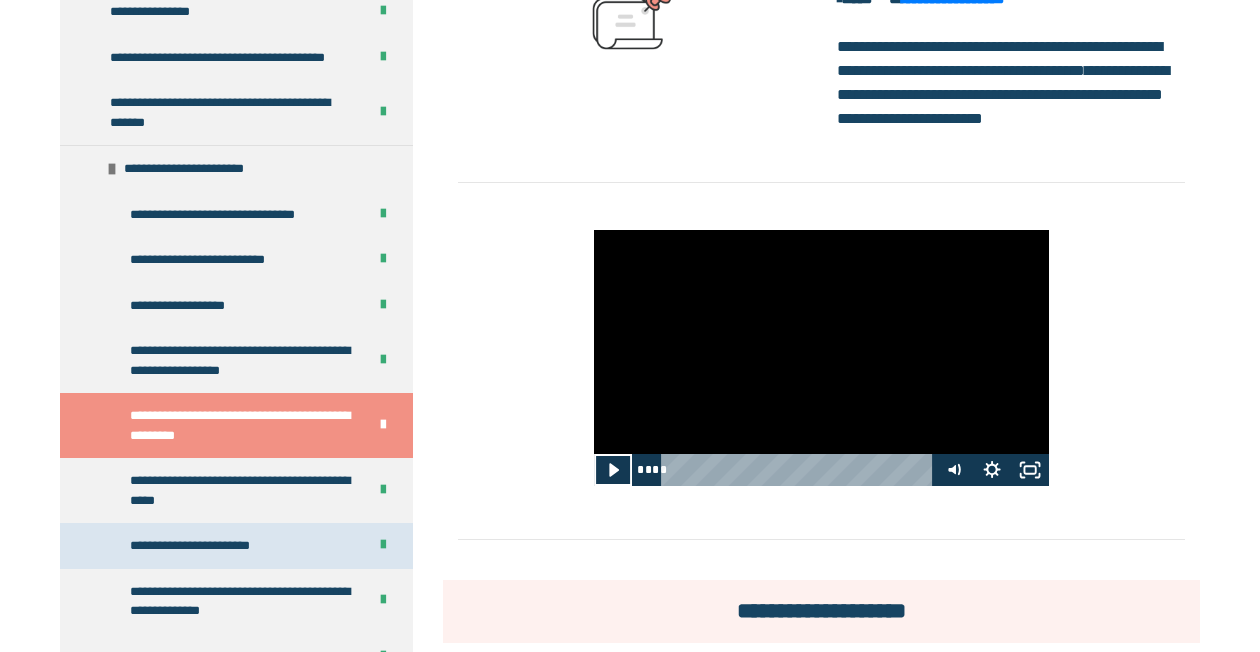 scroll, scrollTop: 1122, scrollLeft: 0, axis: vertical 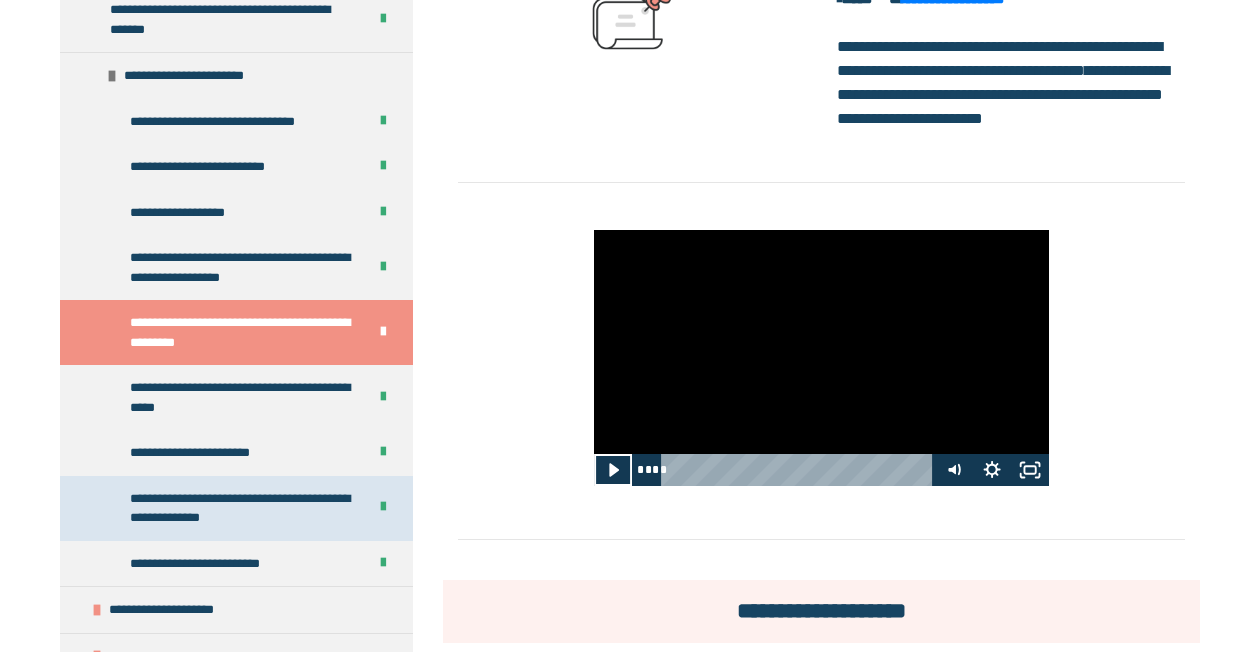drag, startPoint x: 206, startPoint y: 519, endPoint x: 237, endPoint y: 519, distance: 31 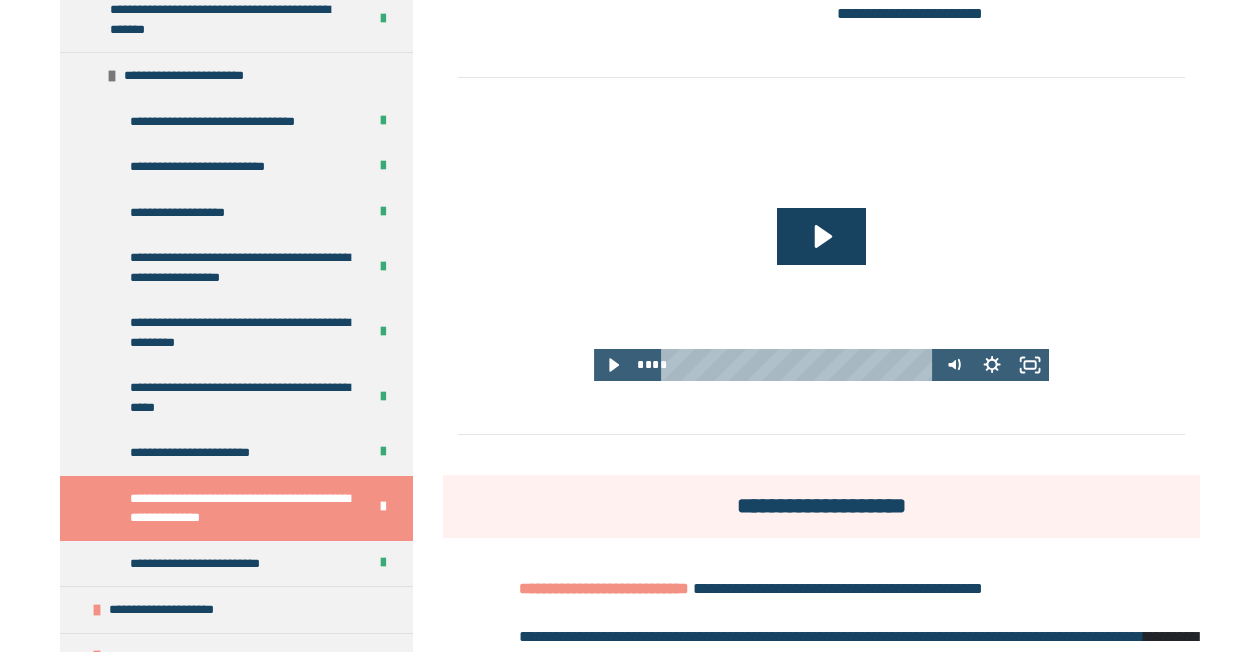 scroll, scrollTop: 715, scrollLeft: 0, axis: vertical 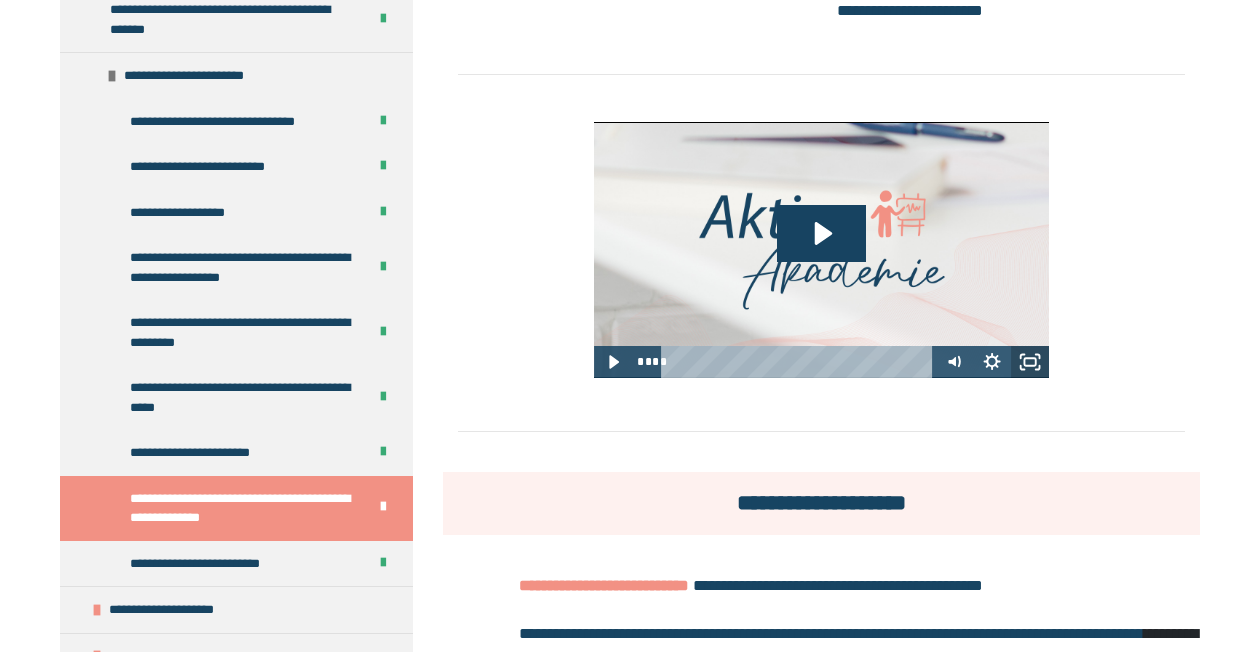click 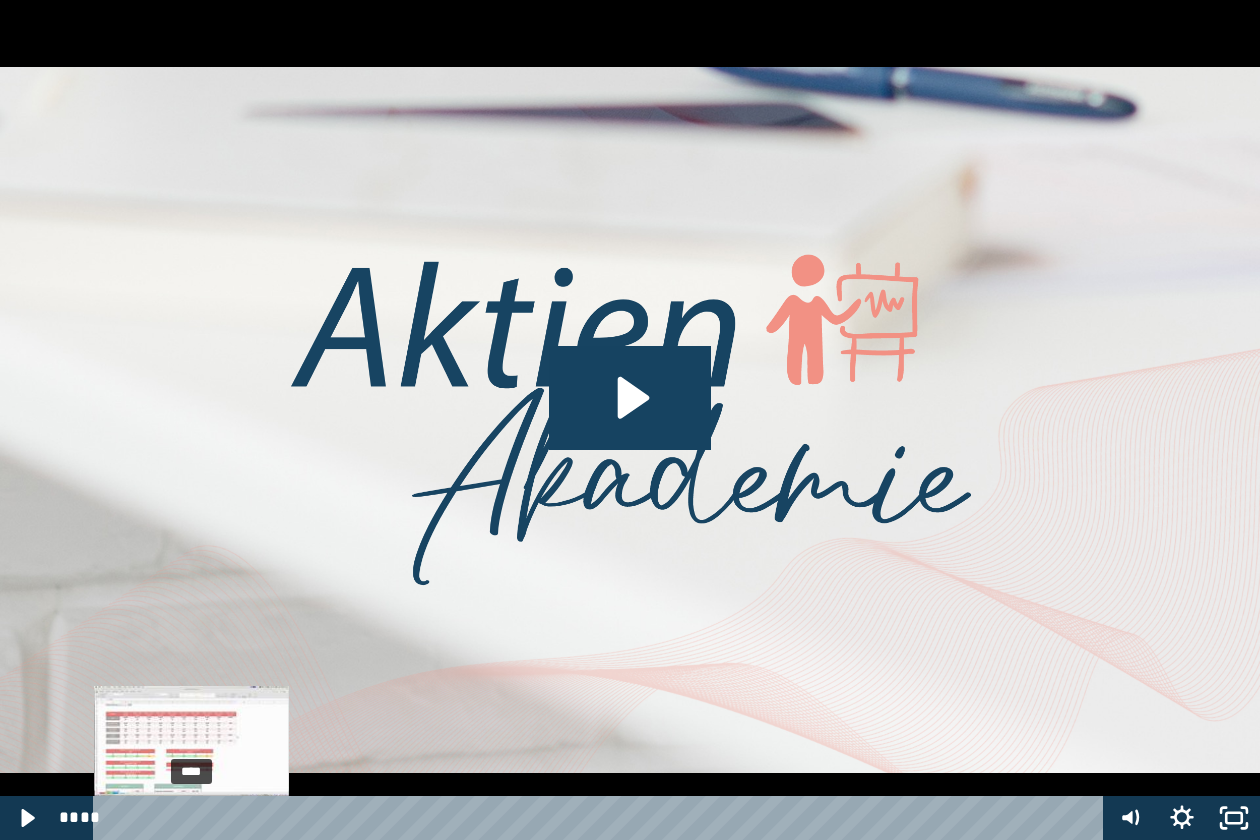 click on "****" at bounding box center (602, 818) 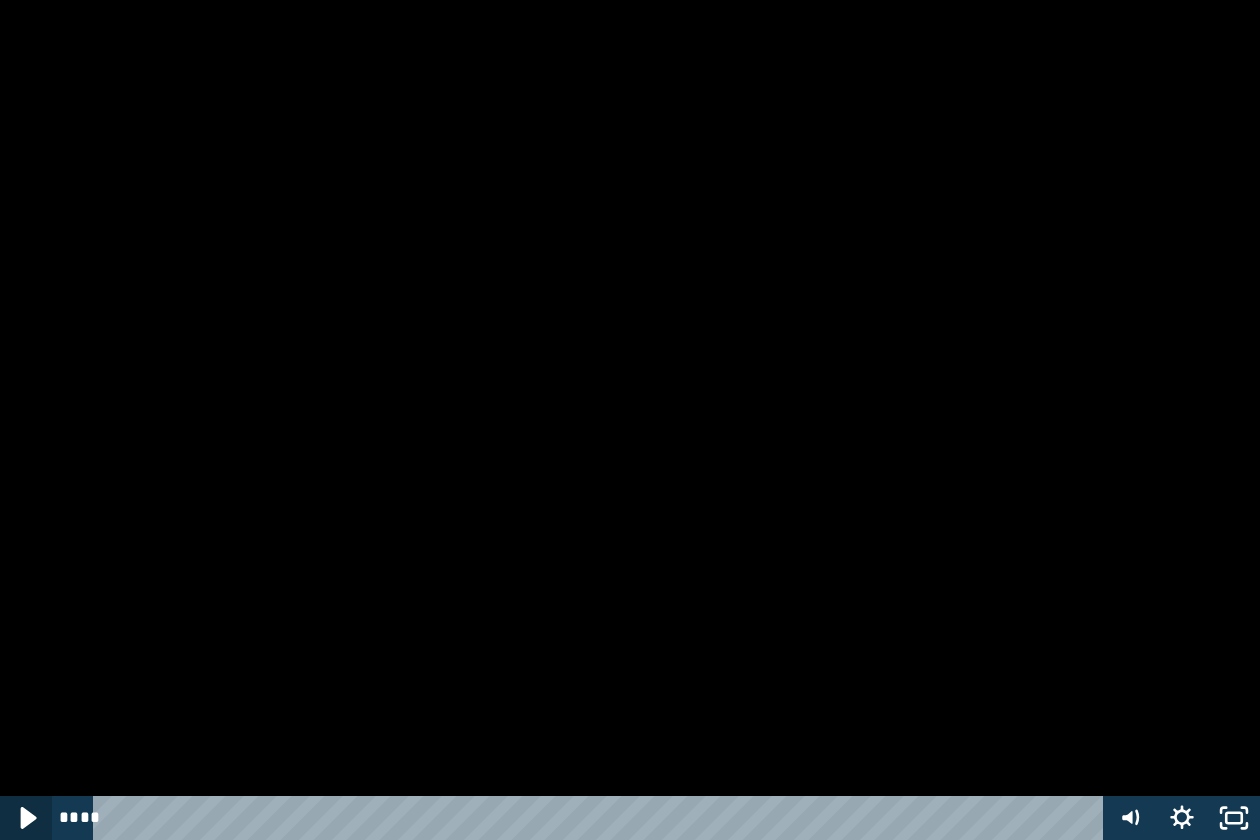 click 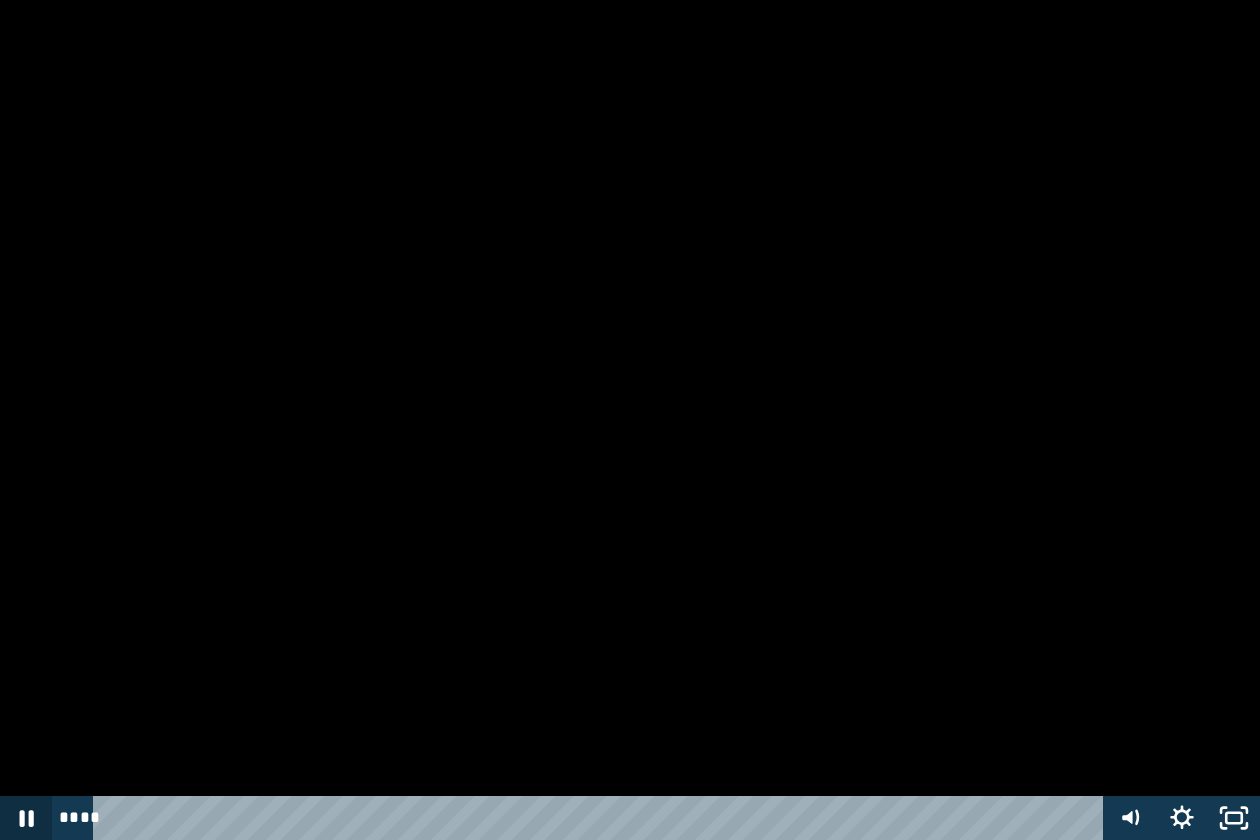 click 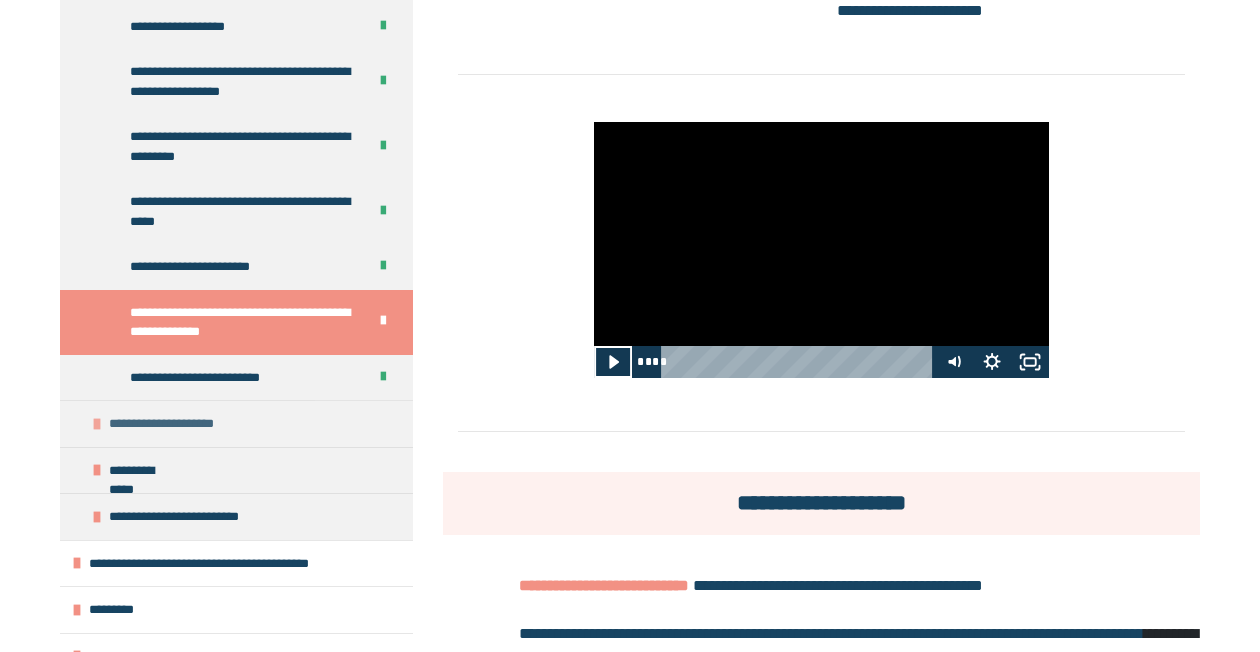 scroll, scrollTop: 1308, scrollLeft: 0, axis: vertical 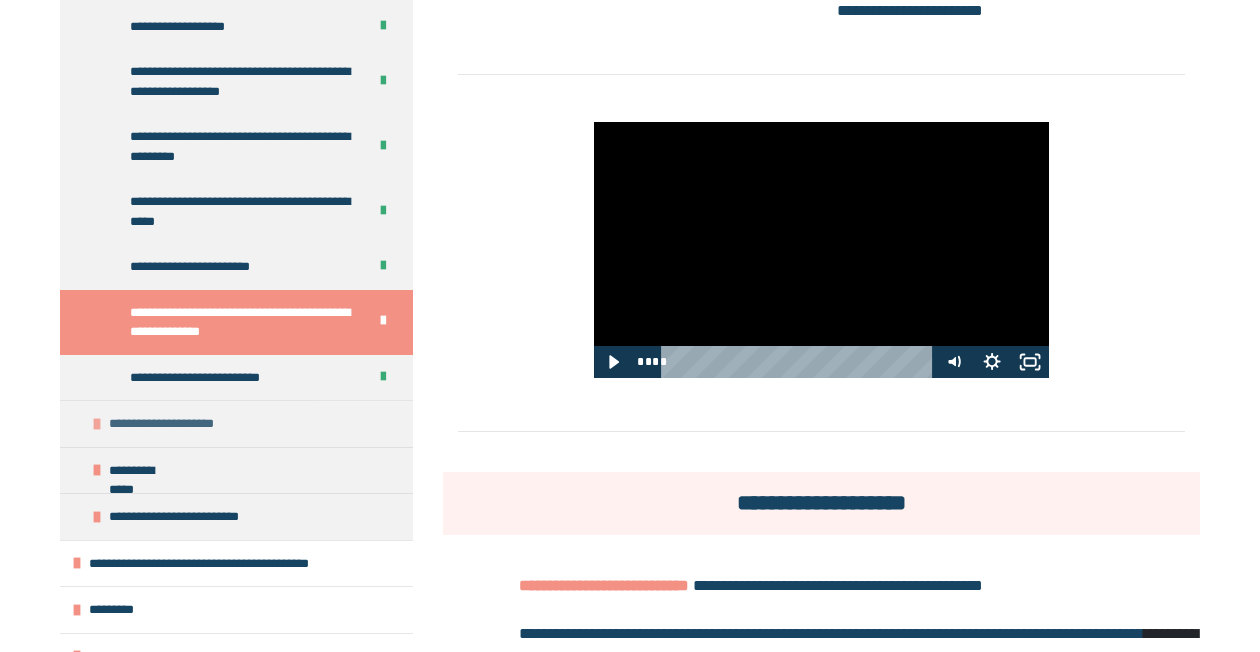 click on "**********" at bounding box center (236, 423) 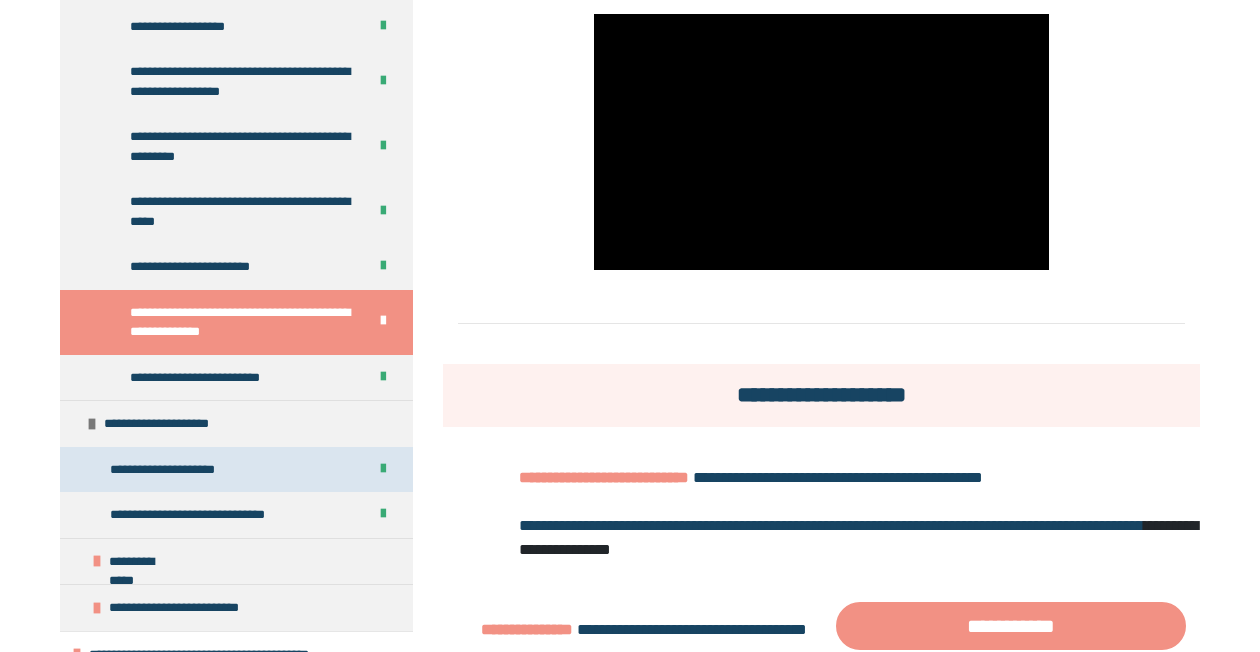click on "**********" at bounding box center [236, 470] 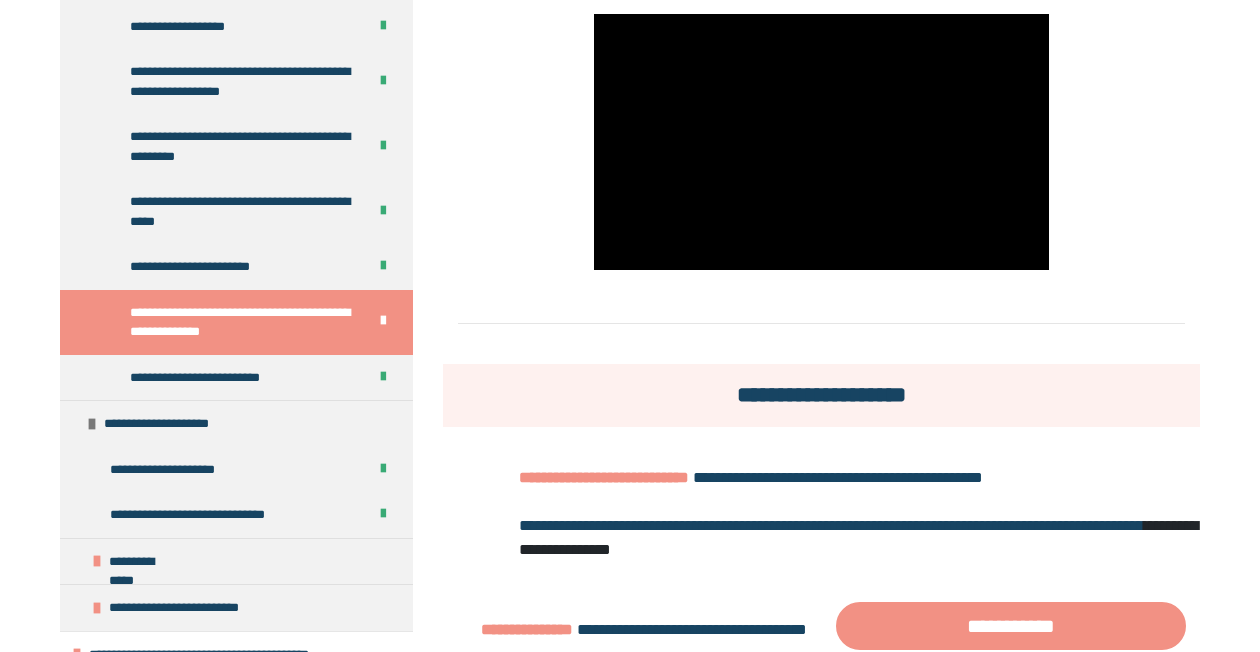 scroll, scrollTop: 283, scrollLeft: 0, axis: vertical 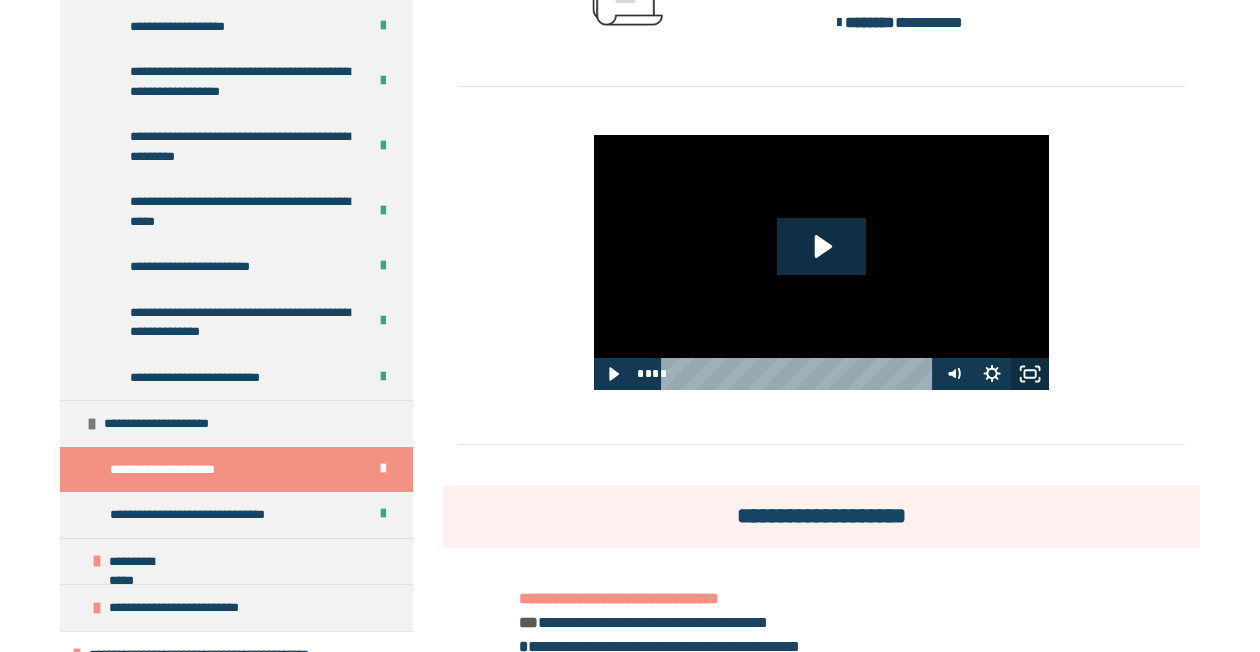 click 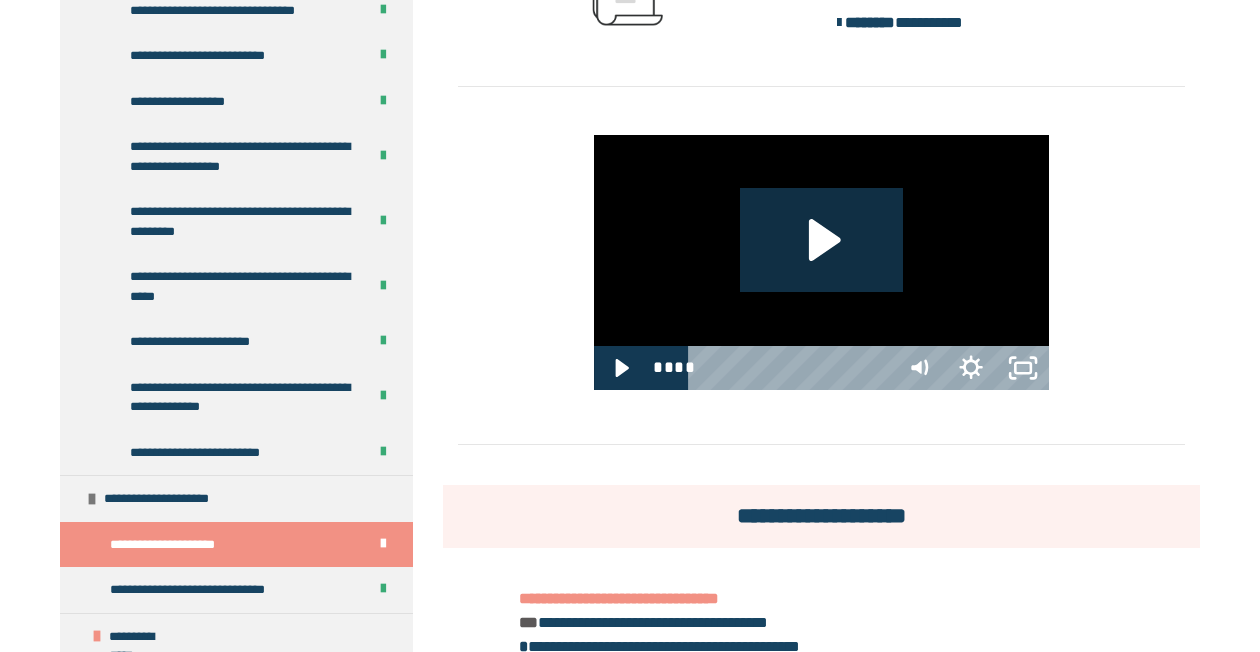 scroll, scrollTop: 1233, scrollLeft: 0, axis: vertical 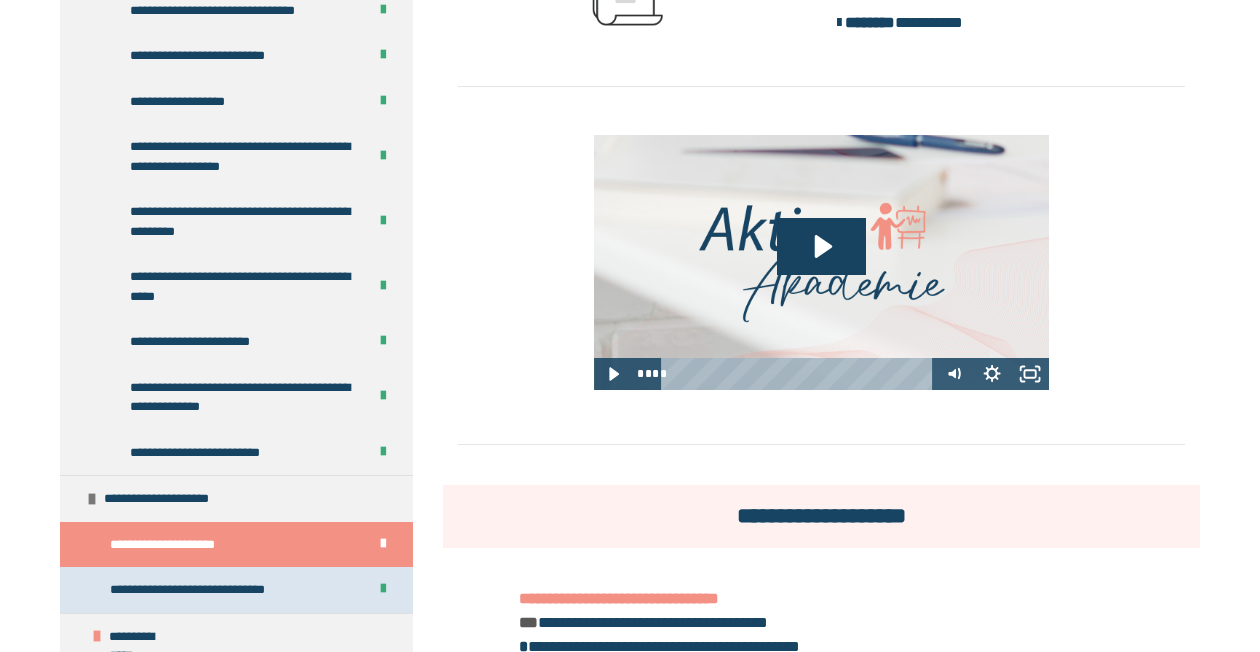 click on "**********" at bounding box center [198, 590] 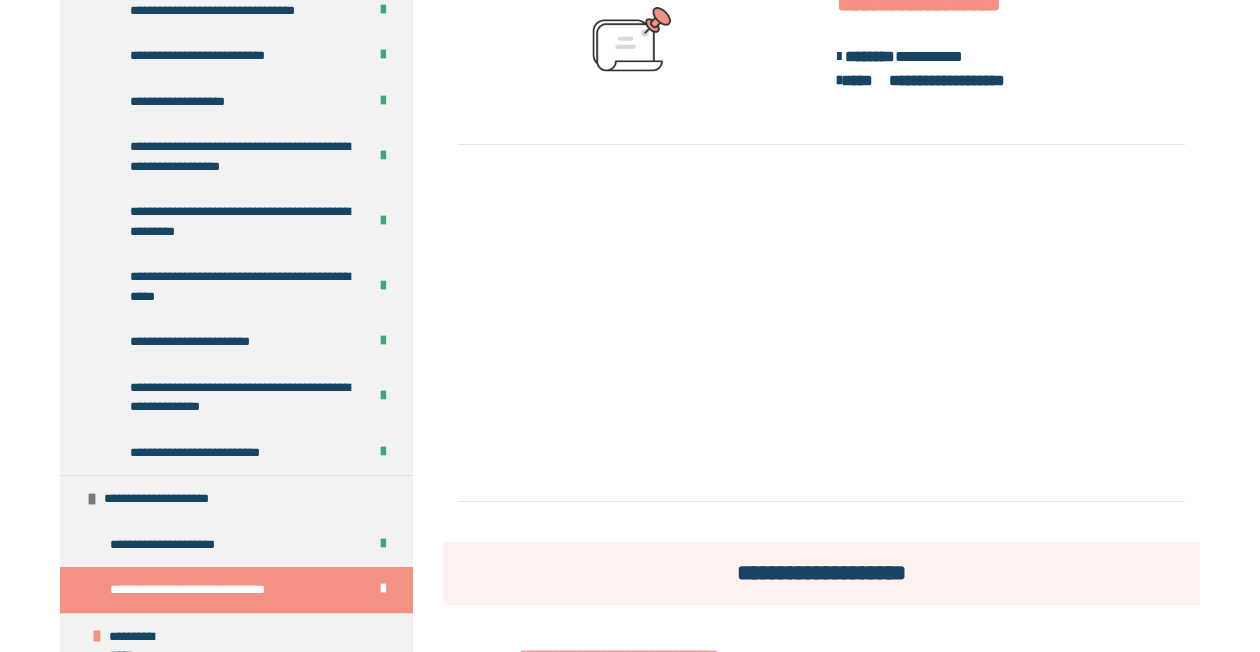scroll, scrollTop: 499, scrollLeft: 0, axis: vertical 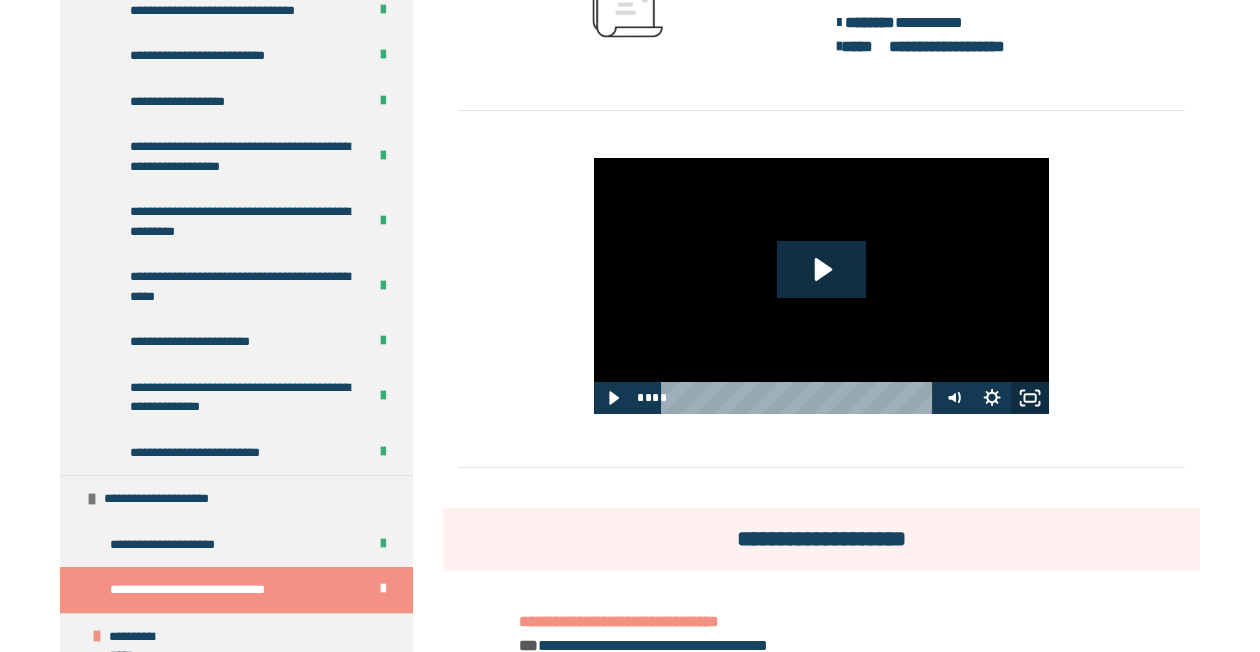 click 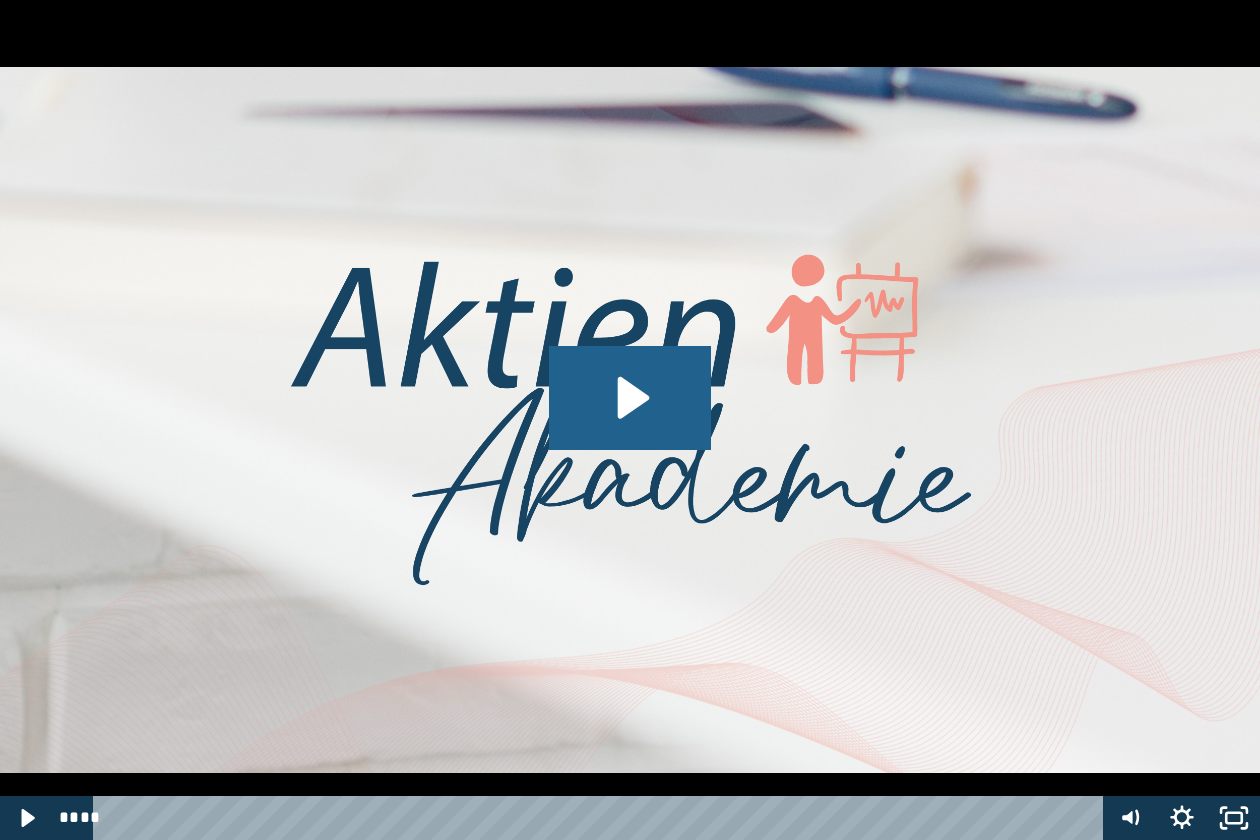 click 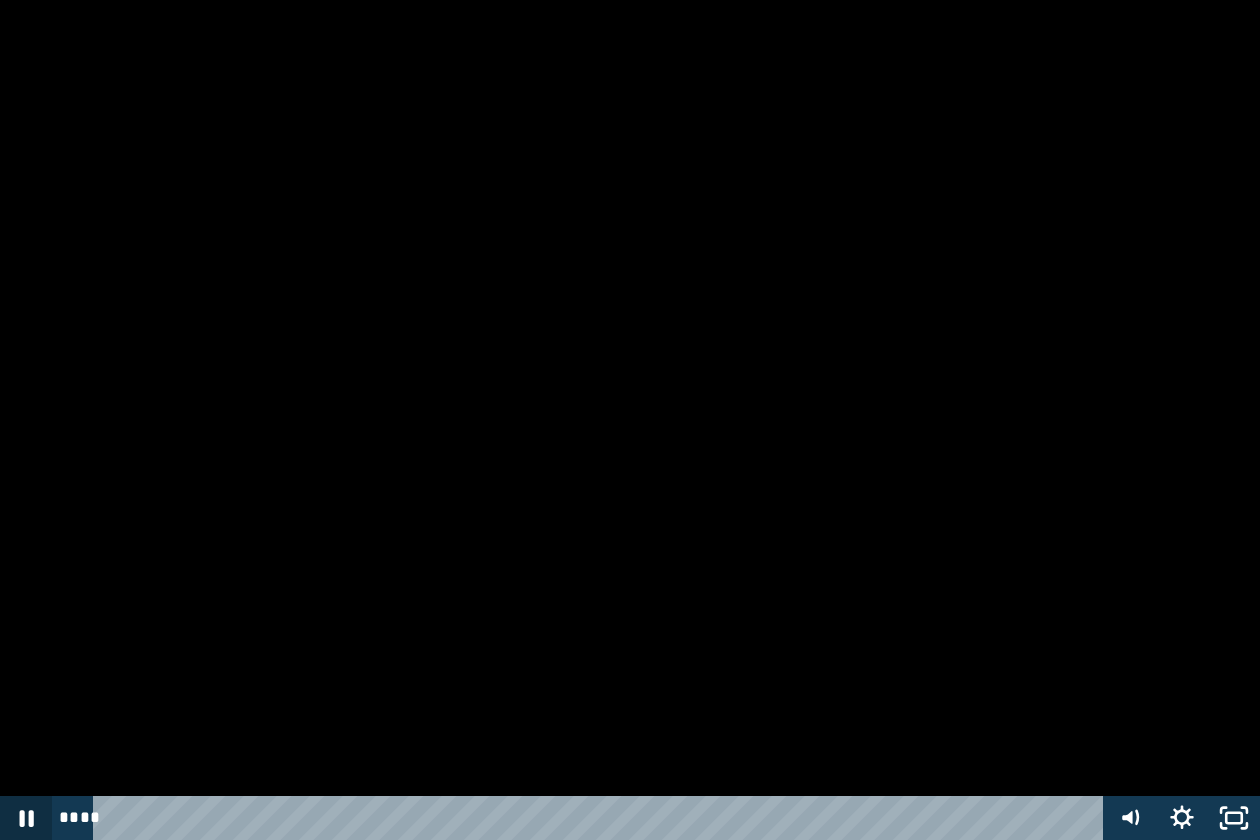 click 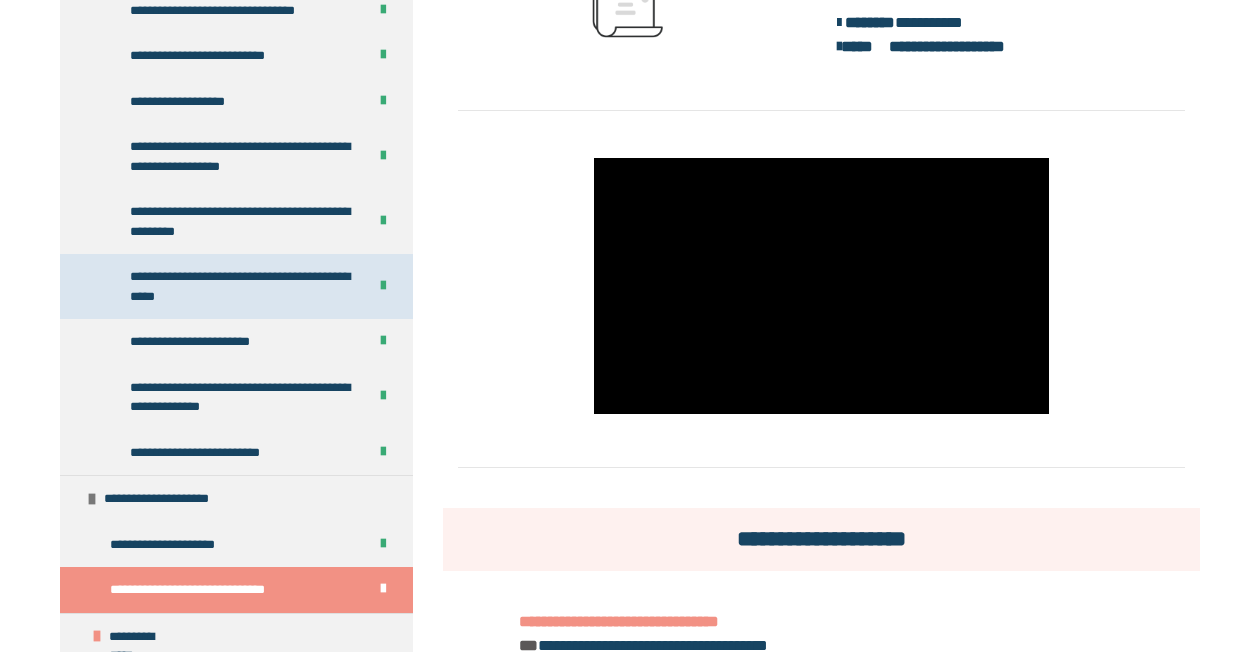 click on "**********" at bounding box center [240, 286] 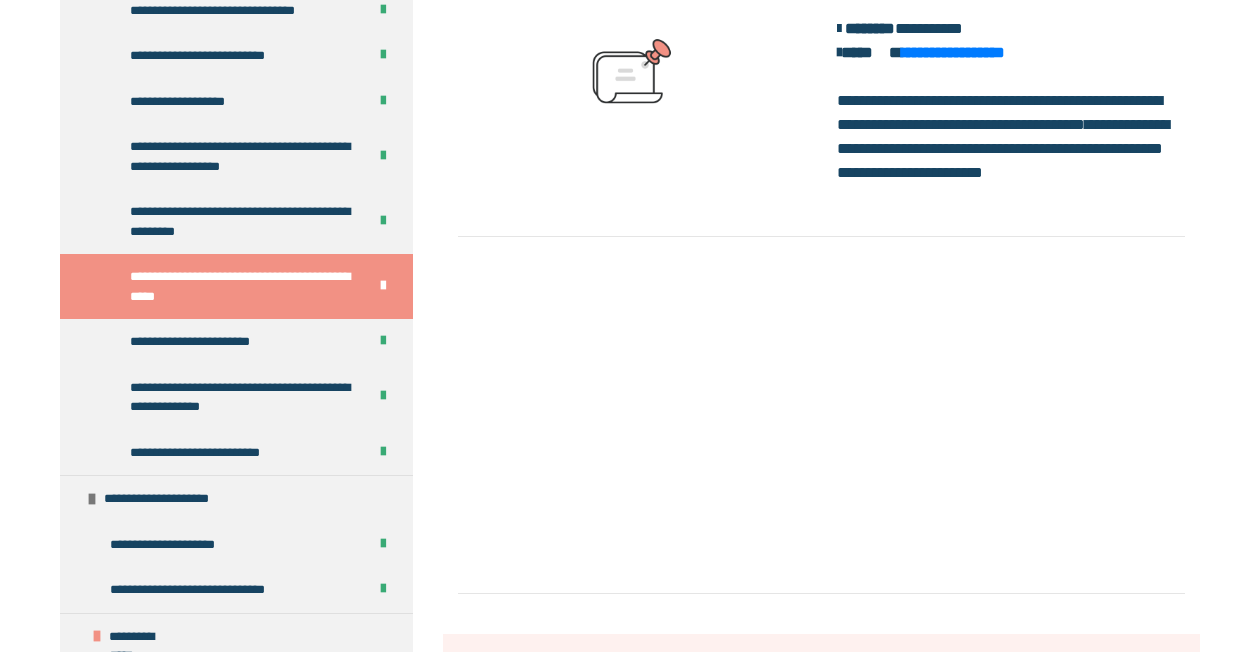 scroll, scrollTop: 607, scrollLeft: 0, axis: vertical 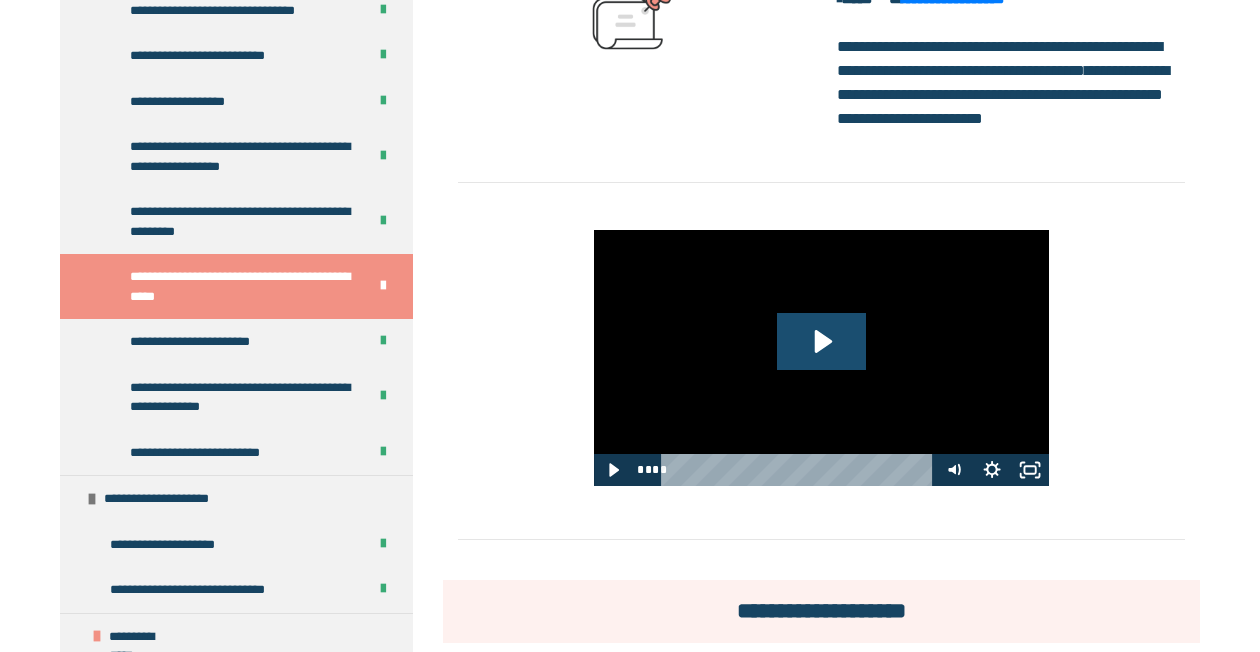 click 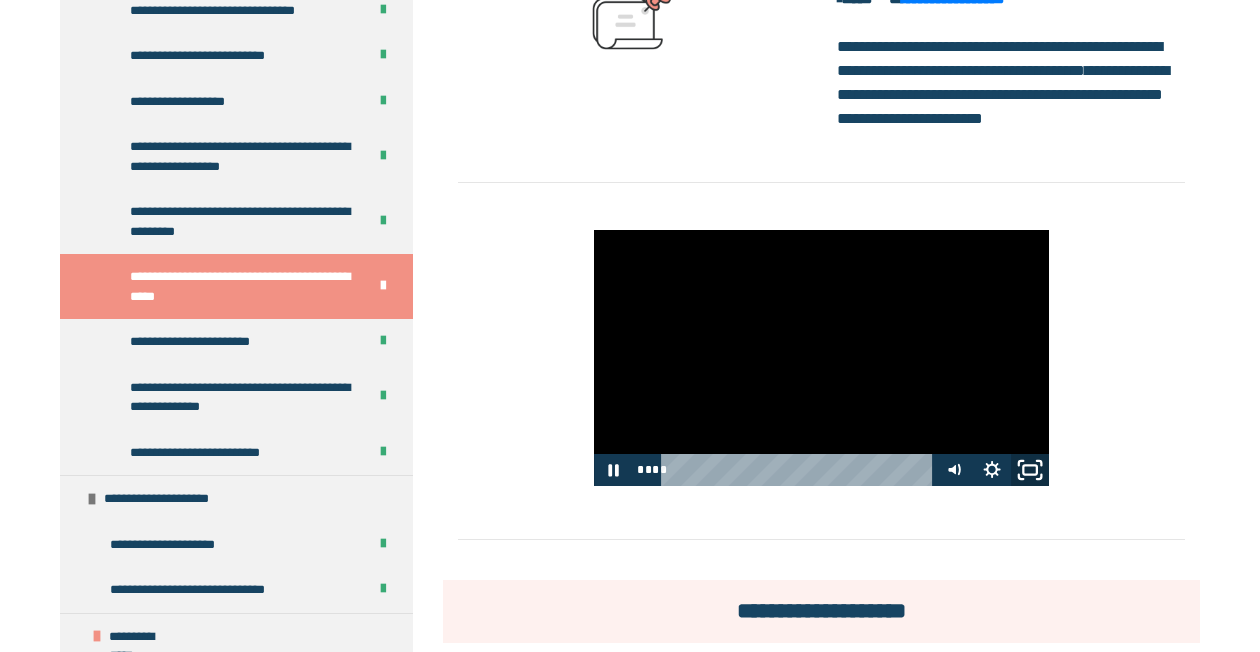 click 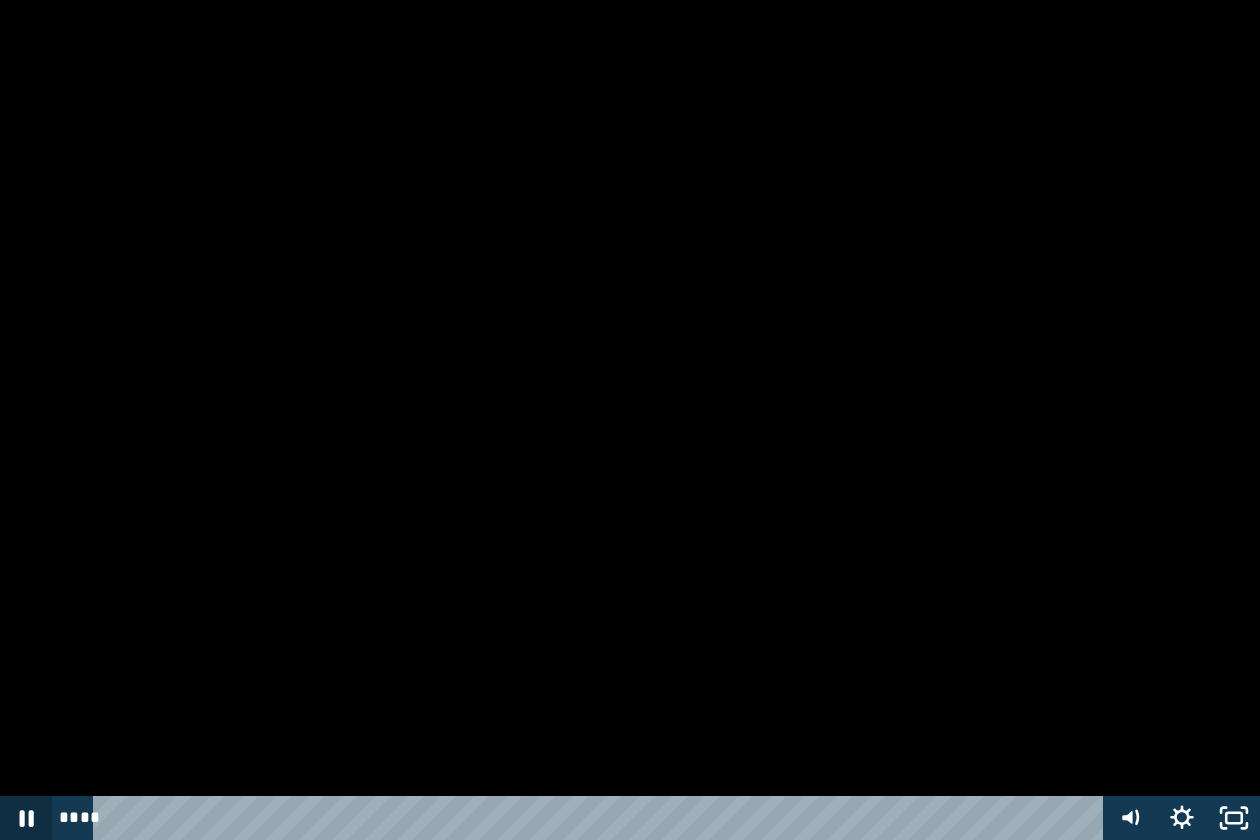 click 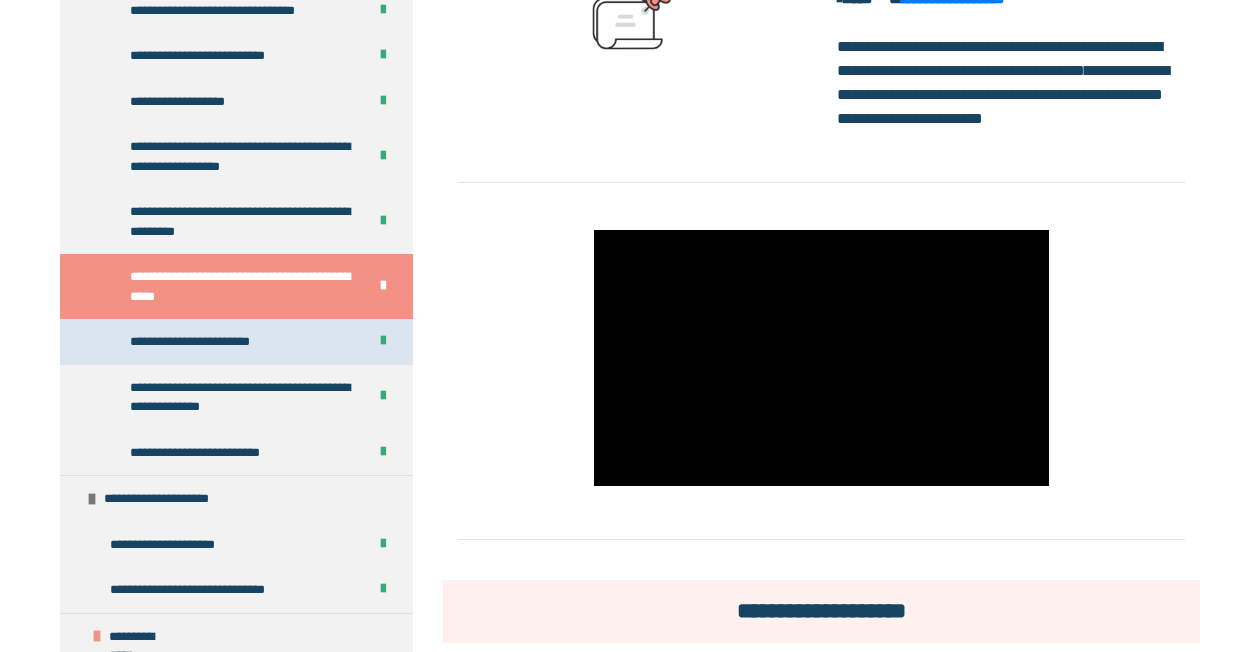 click on "**********" at bounding box center [201, 342] 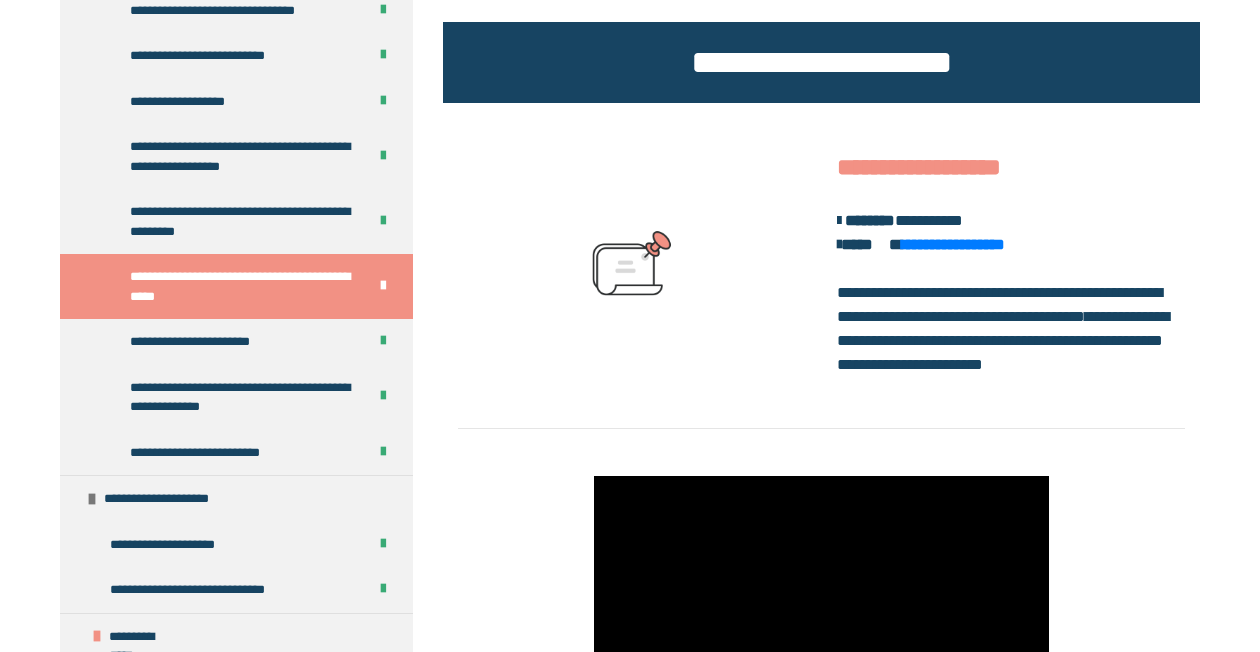 scroll, scrollTop: 547, scrollLeft: 0, axis: vertical 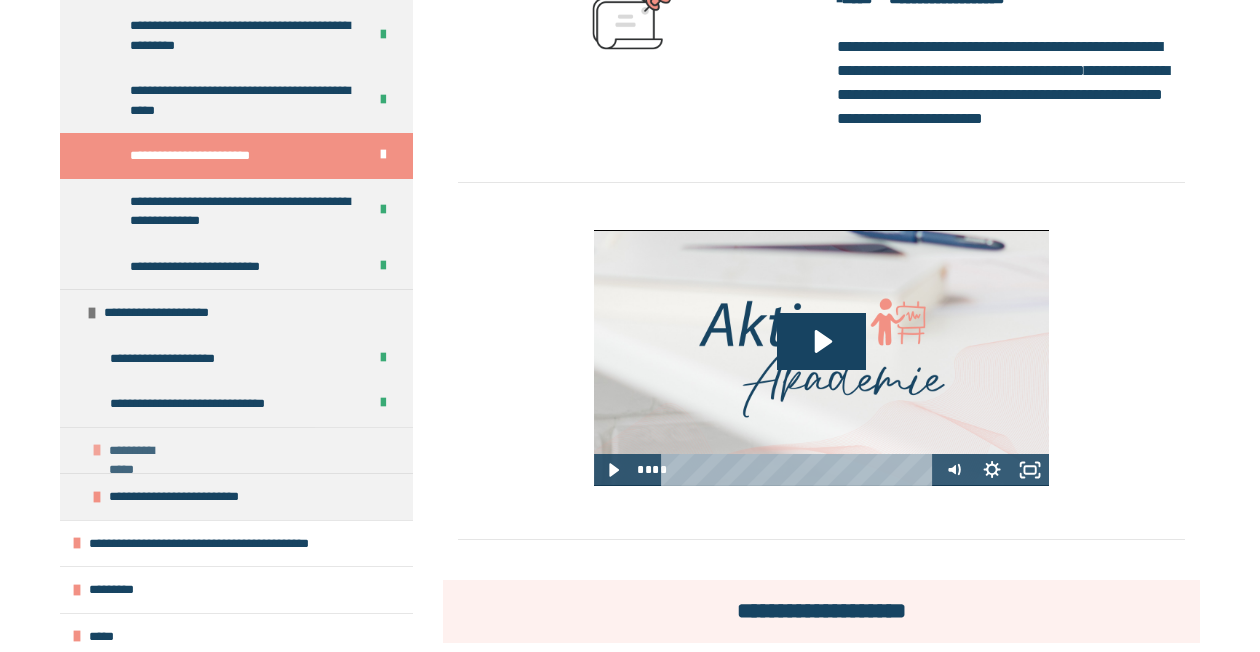 click at bounding box center [97, 450] 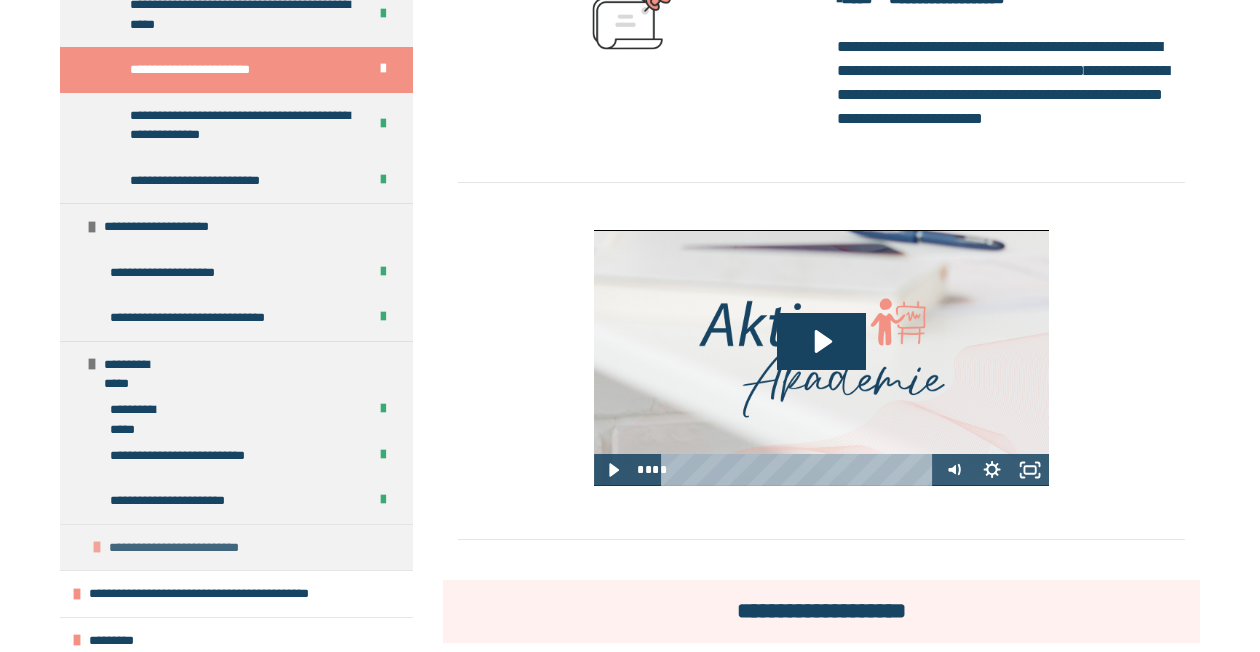 scroll, scrollTop: 1512, scrollLeft: 0, axis: vertical 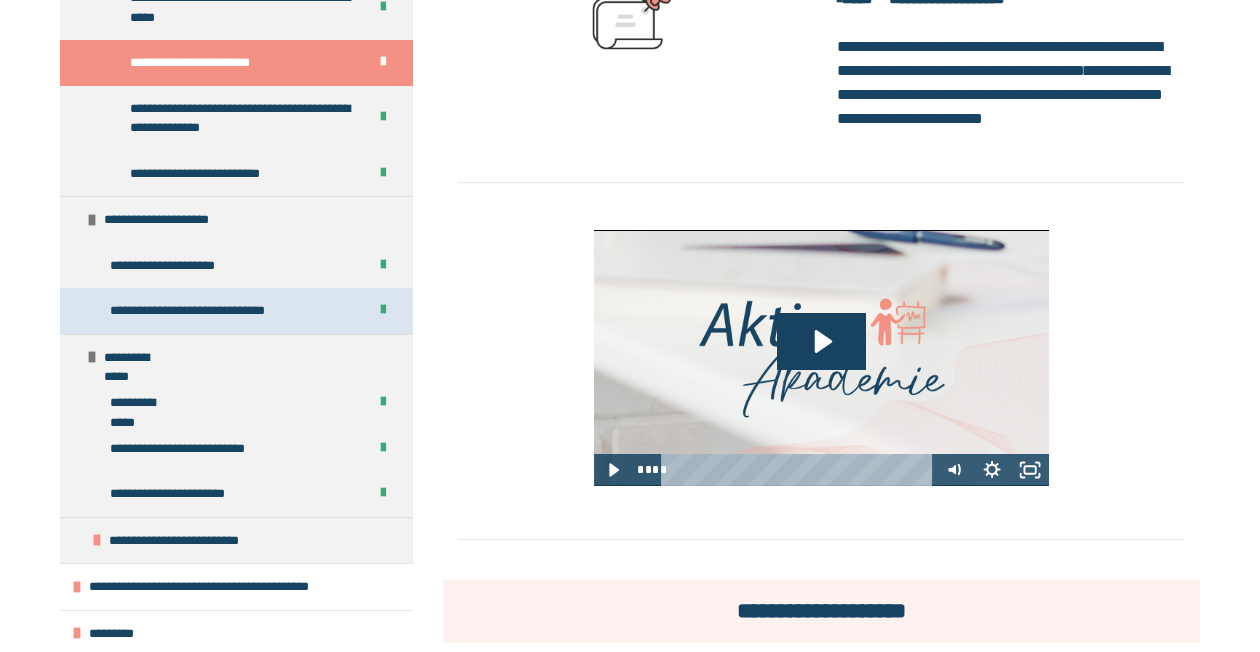 click on "**********" at bounding box center [198, 311] 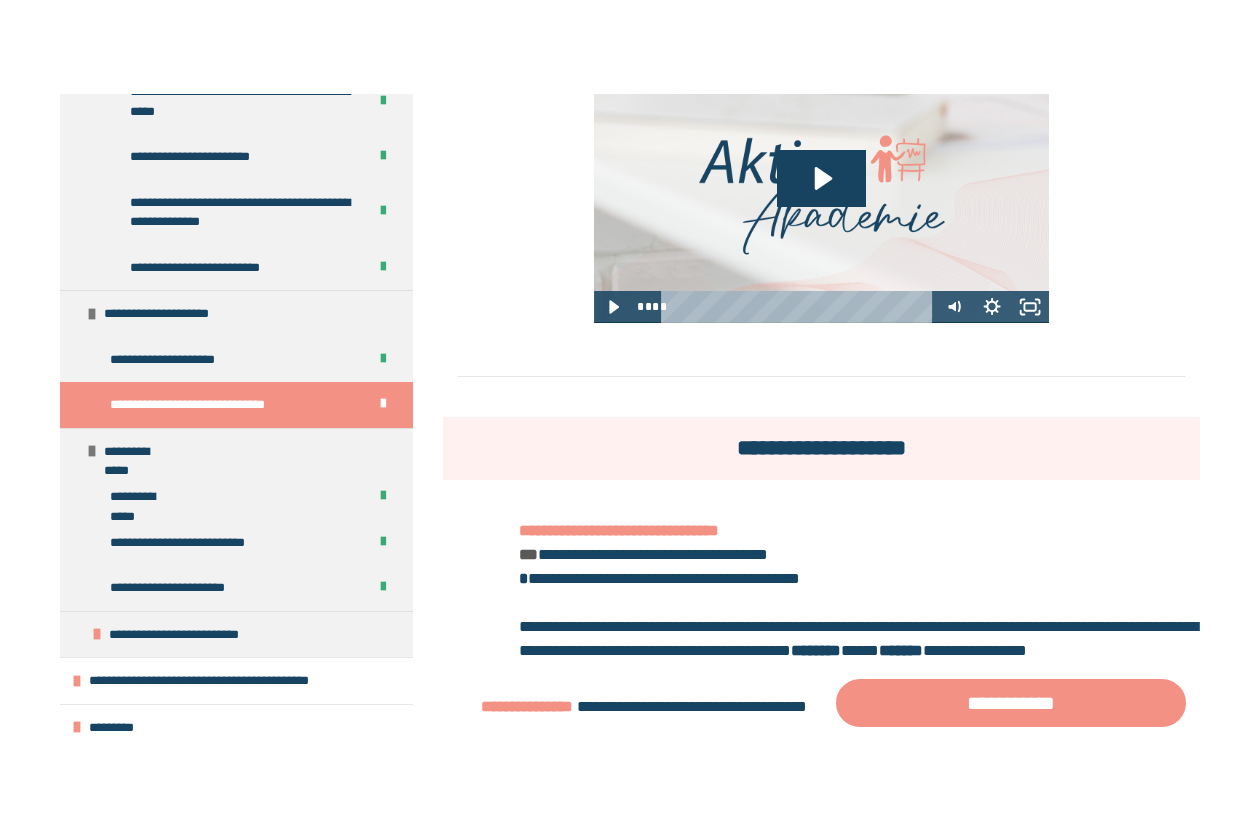 scroll, scrollTop: 715, scrollLeft: 0, axis: vertical 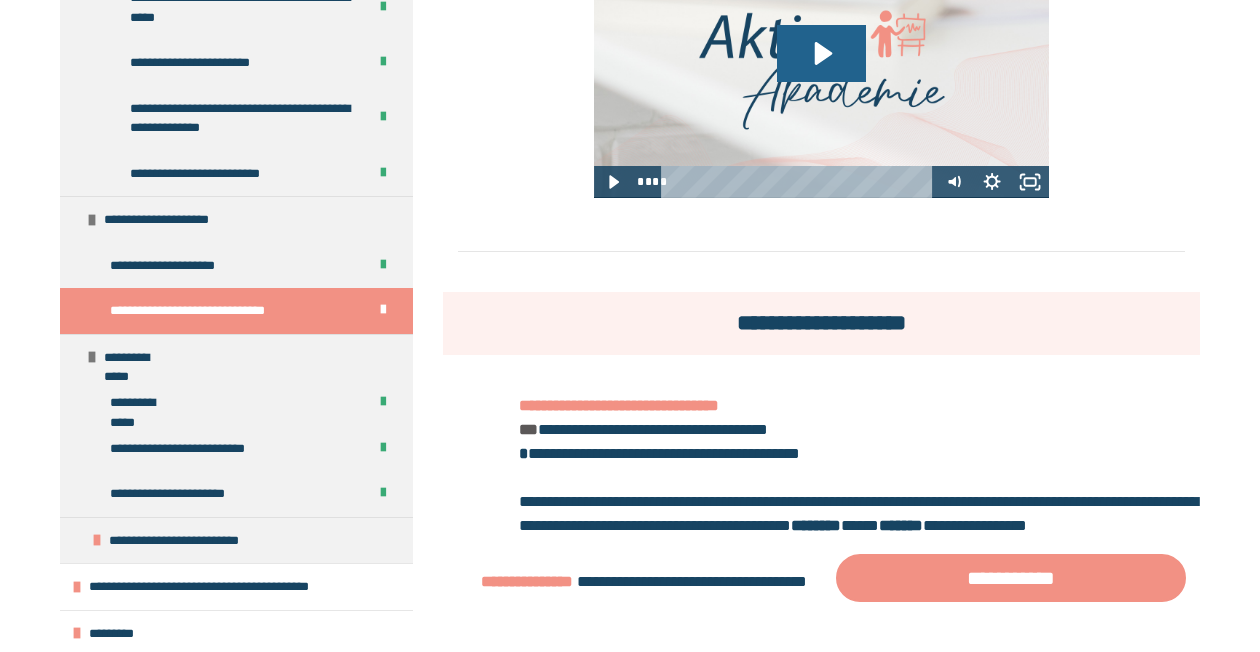 drag, startPoint x: 802, startPoint y: 34, endPoint x: 818, endPoint y: 44, distance: 18.867962 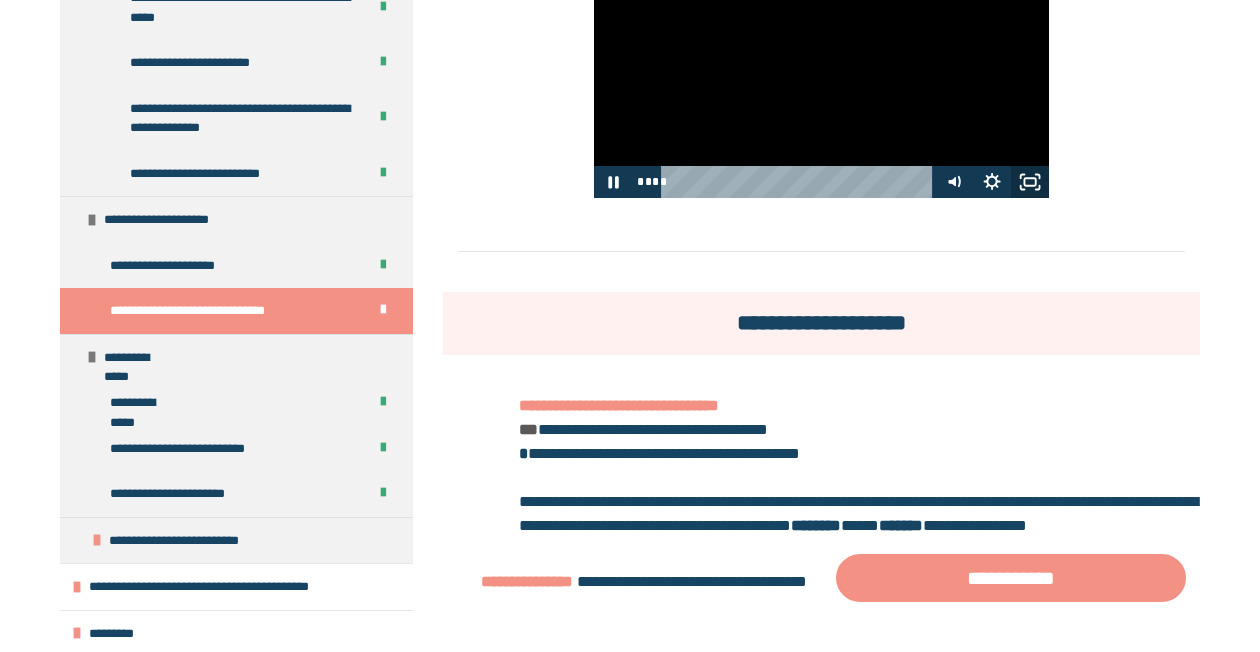 click 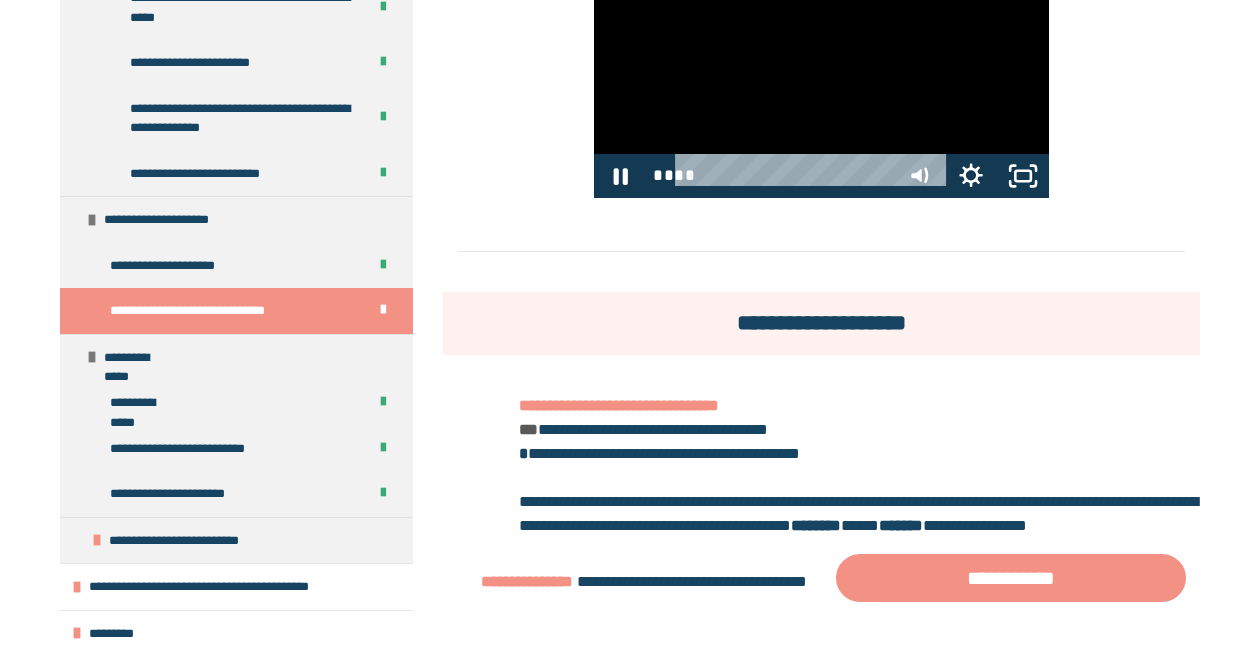 scroll, scrollTop: 1370, scrollLeft: 0, axis: vertical 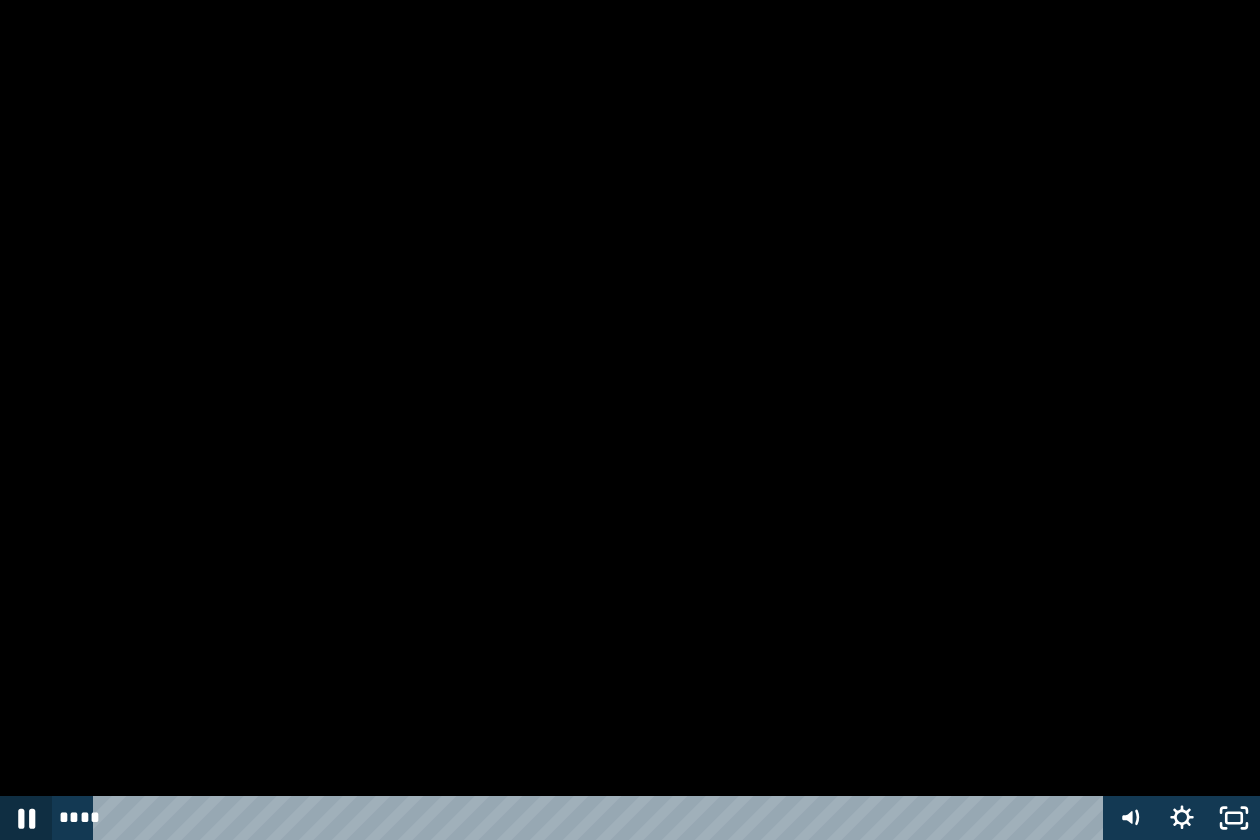 click 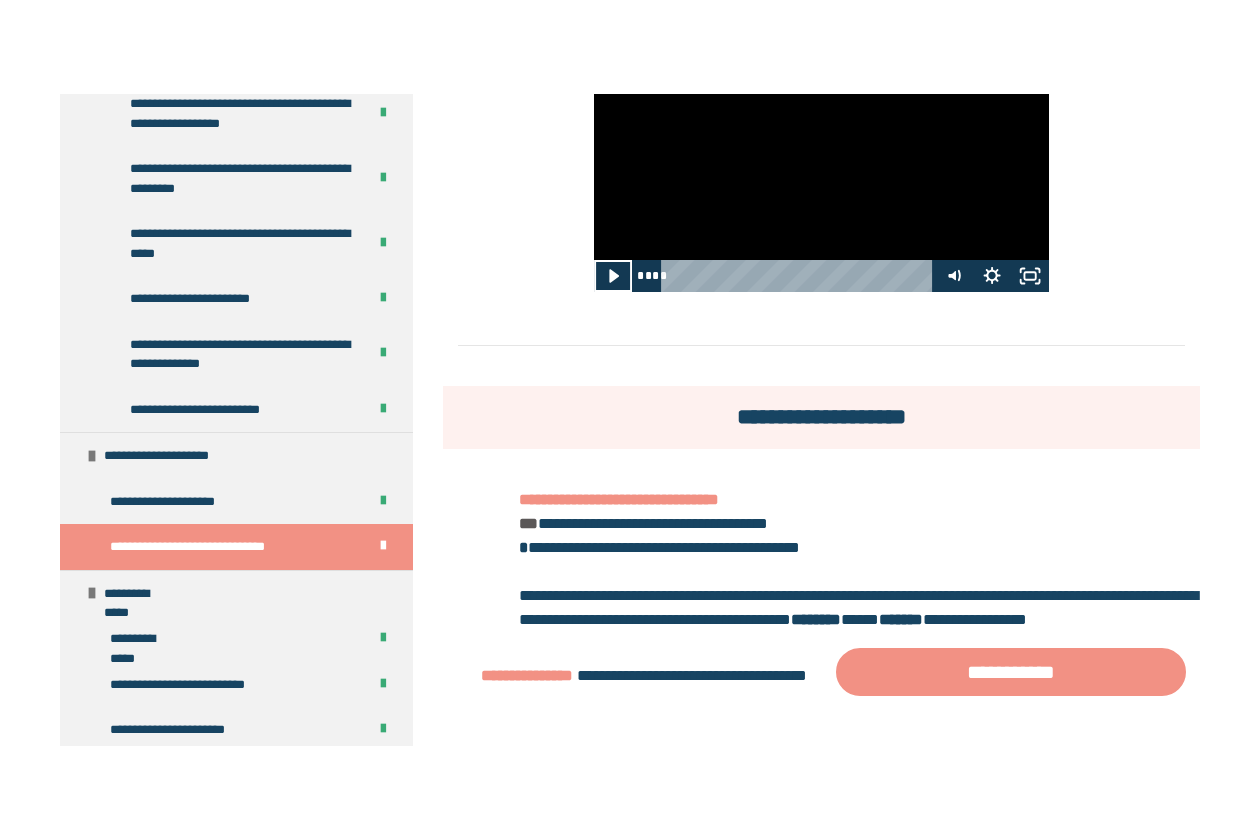 scroll, scrollTop: 1463, scrollLeft: 0, axis: vertical 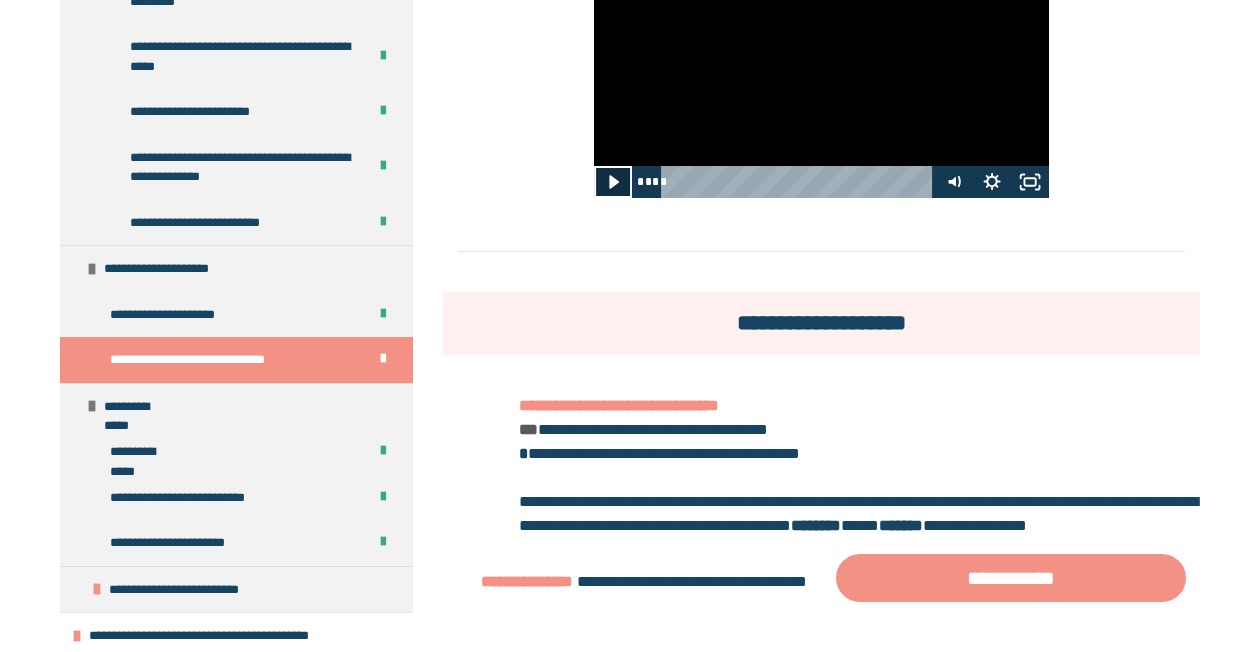 click 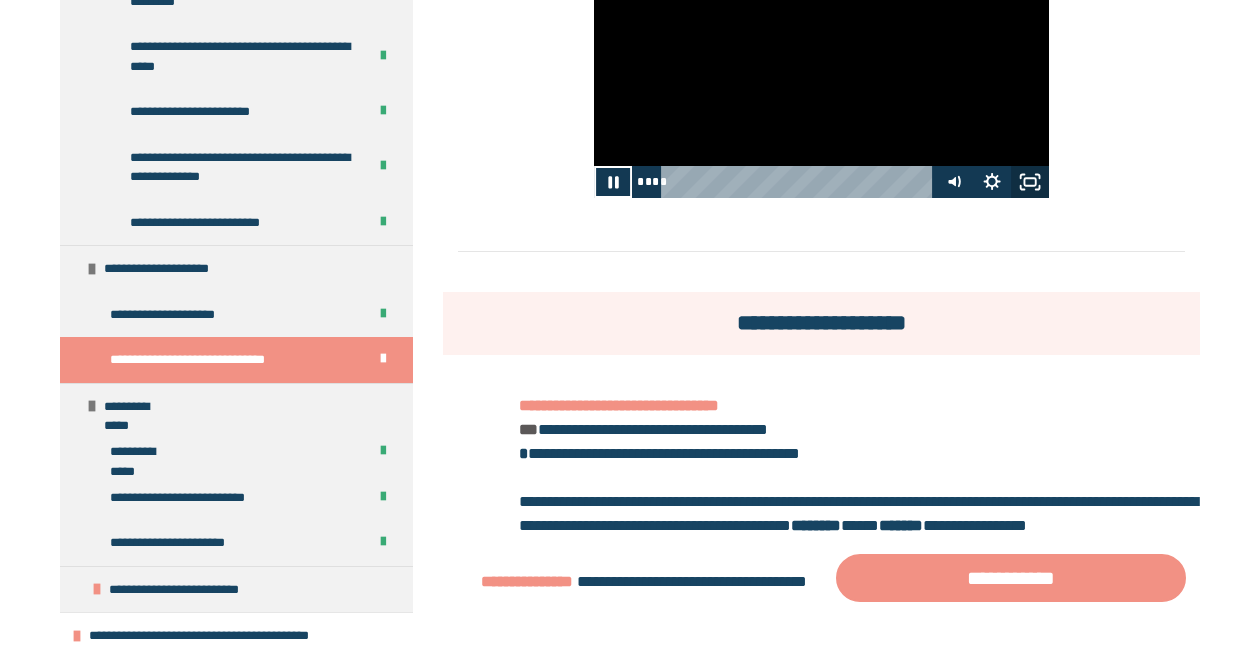 click 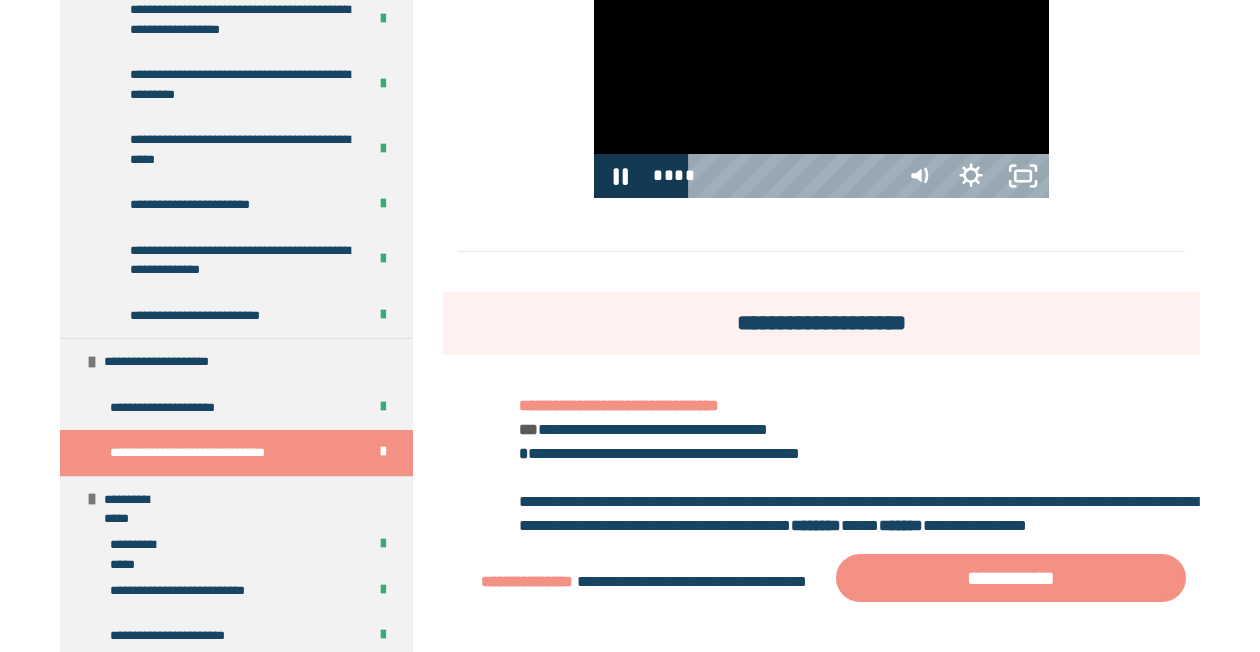 scroll, scrollTop: 1370, scrollLeft: 0, axis: vertical 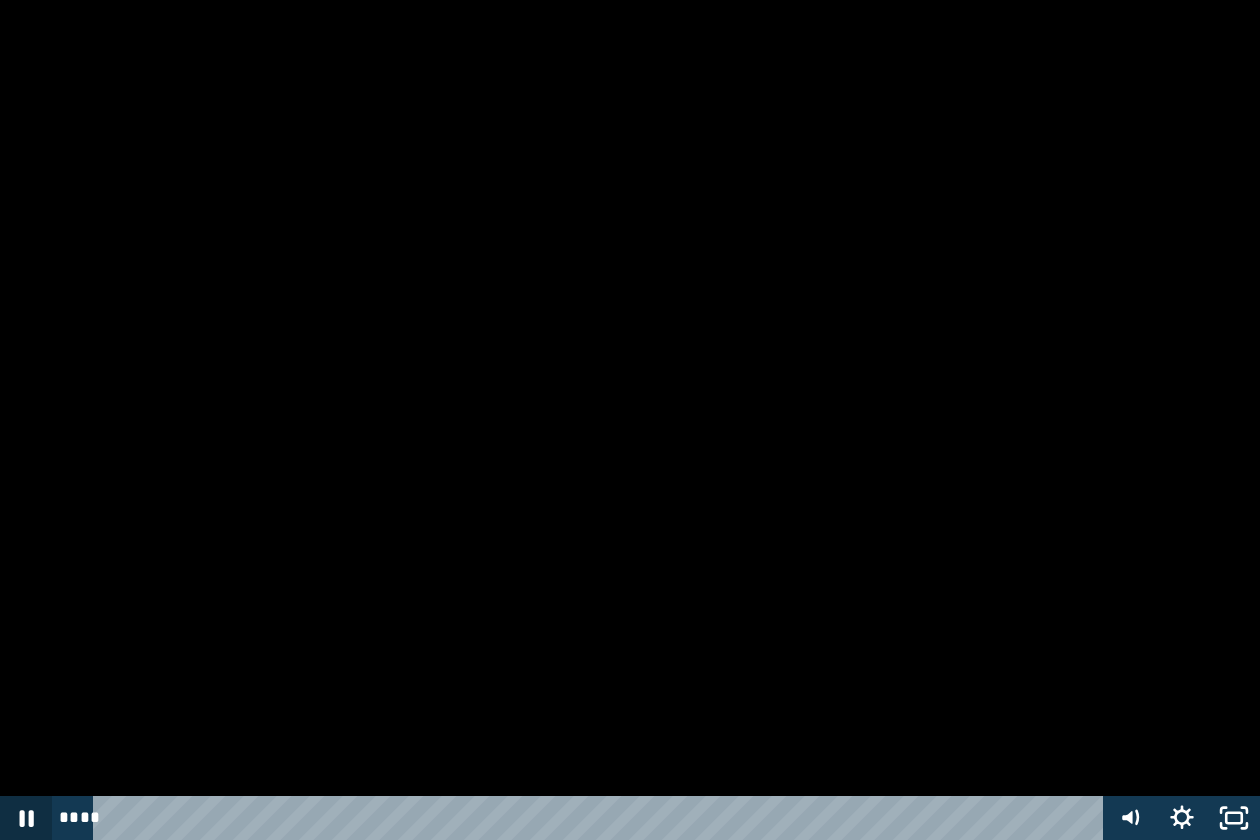 click 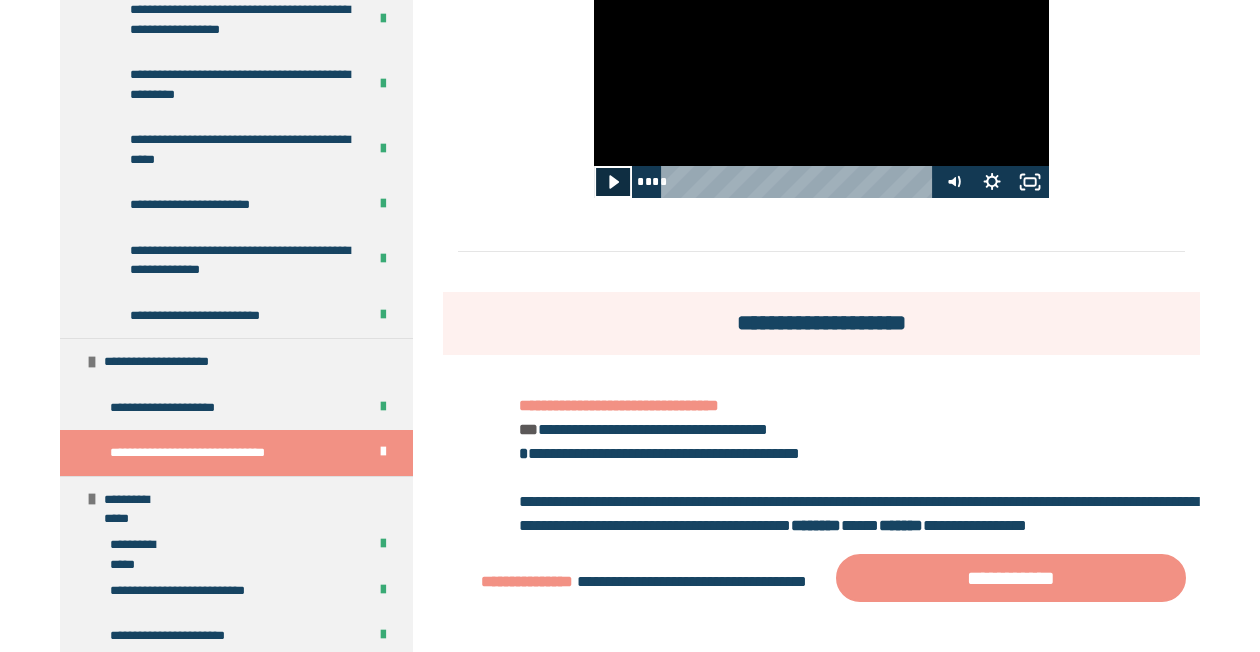 click 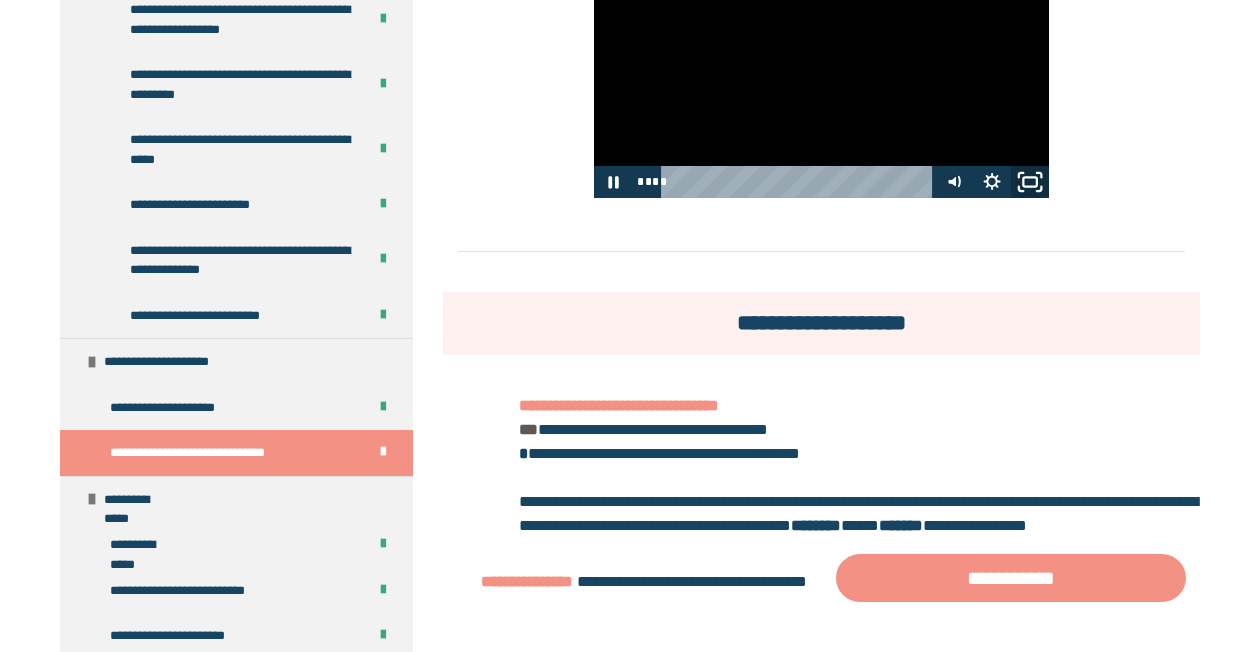 click 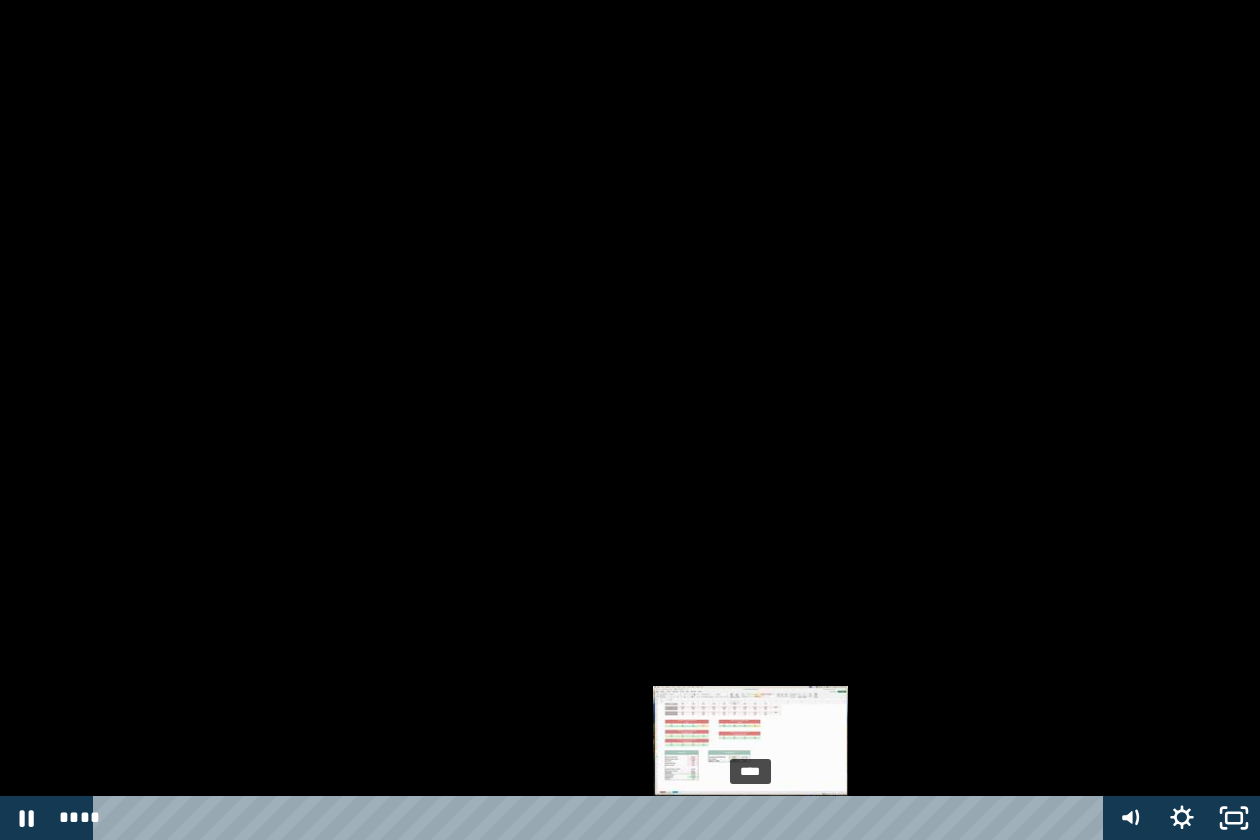 click on "****" at bounding box center (602, 818) 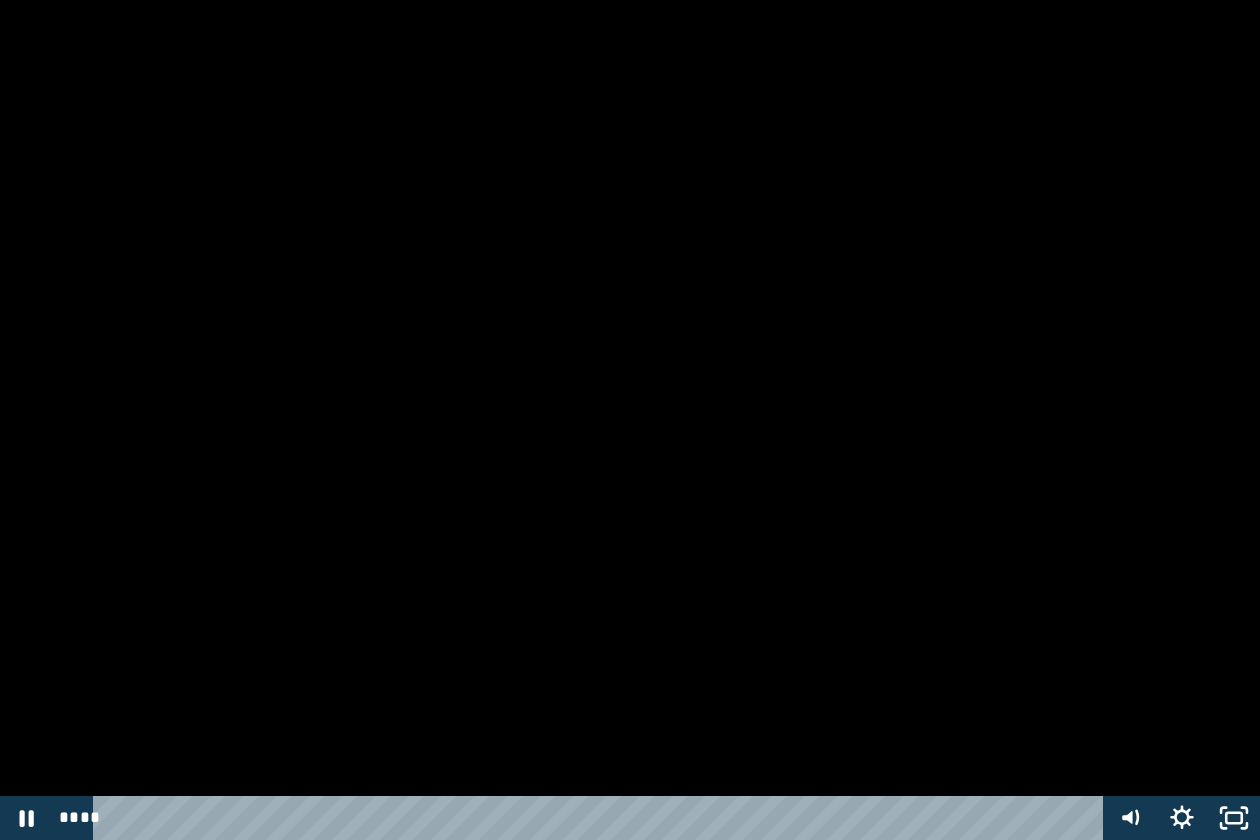 click at bounding box center (630, 420) 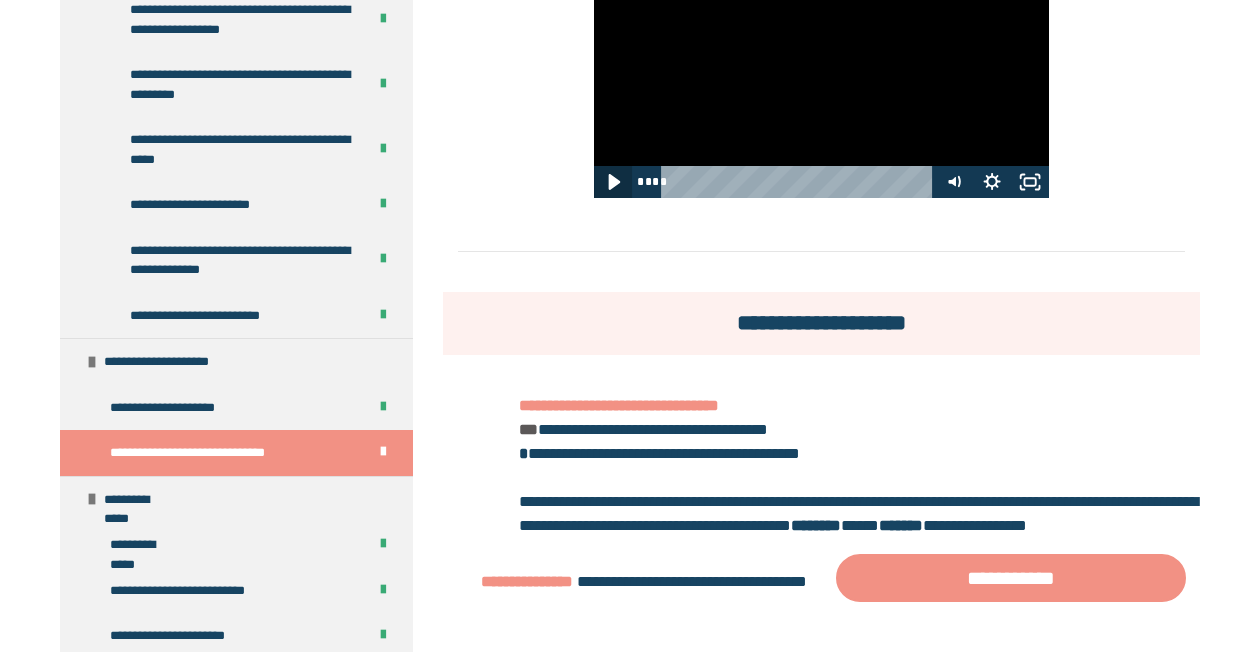 click 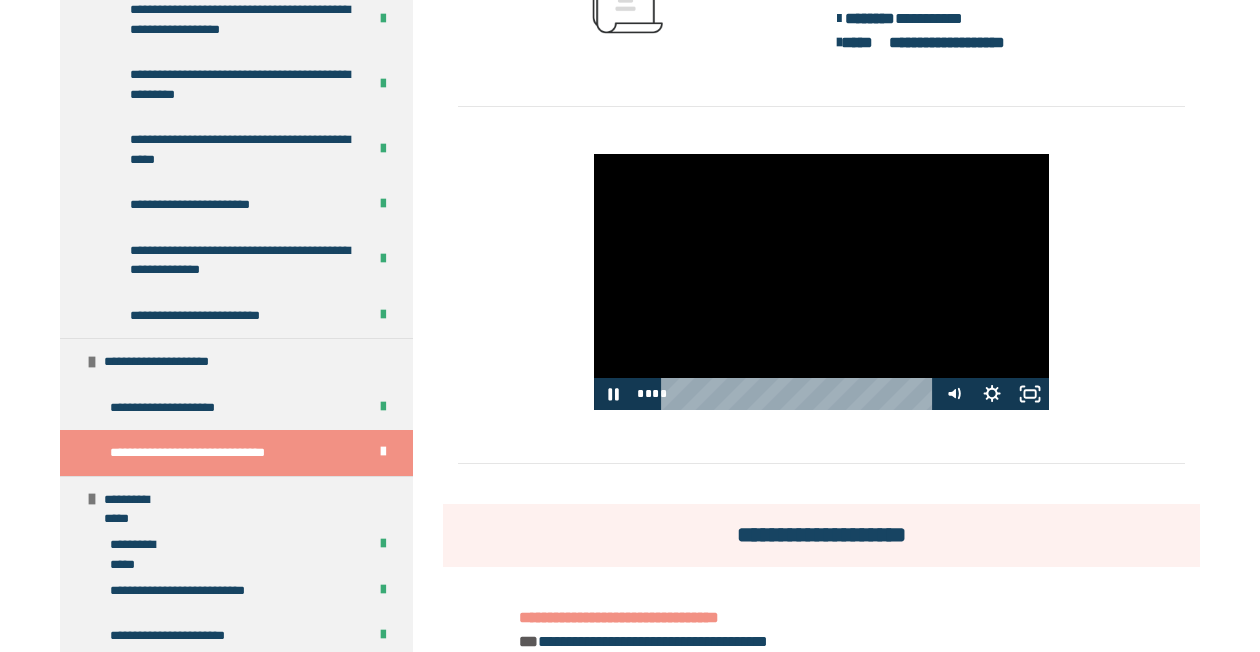 scroll, scrollTop: 499, scrollLeft: 0, axis: vertical 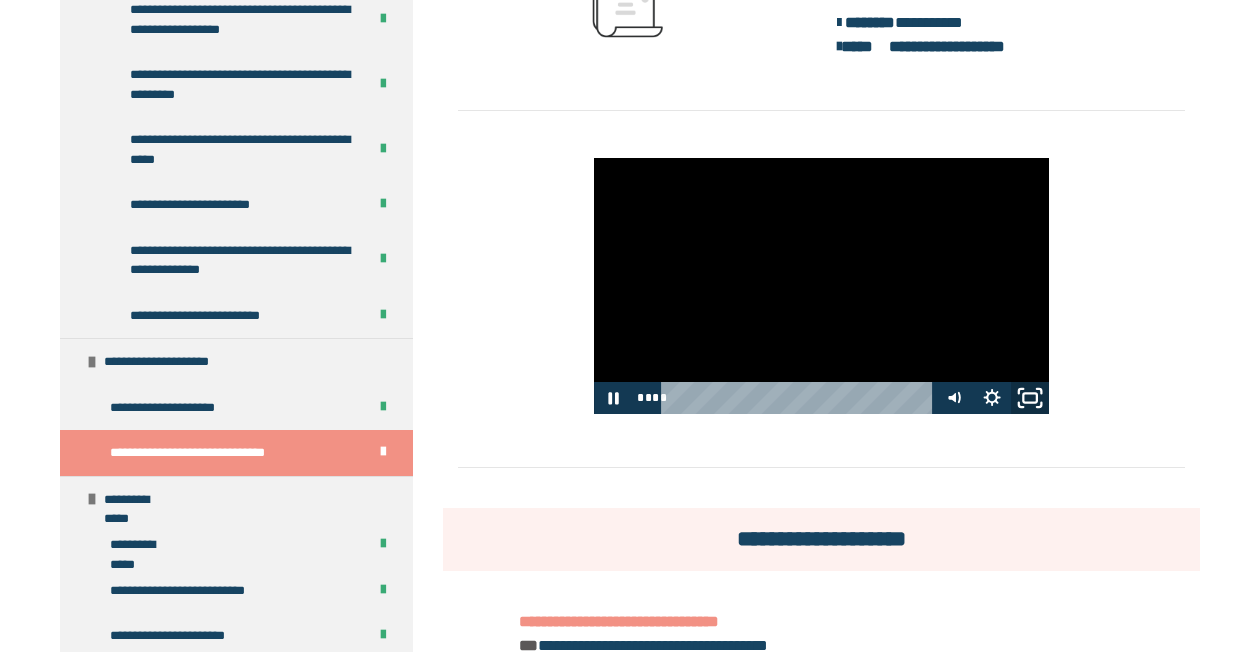 click 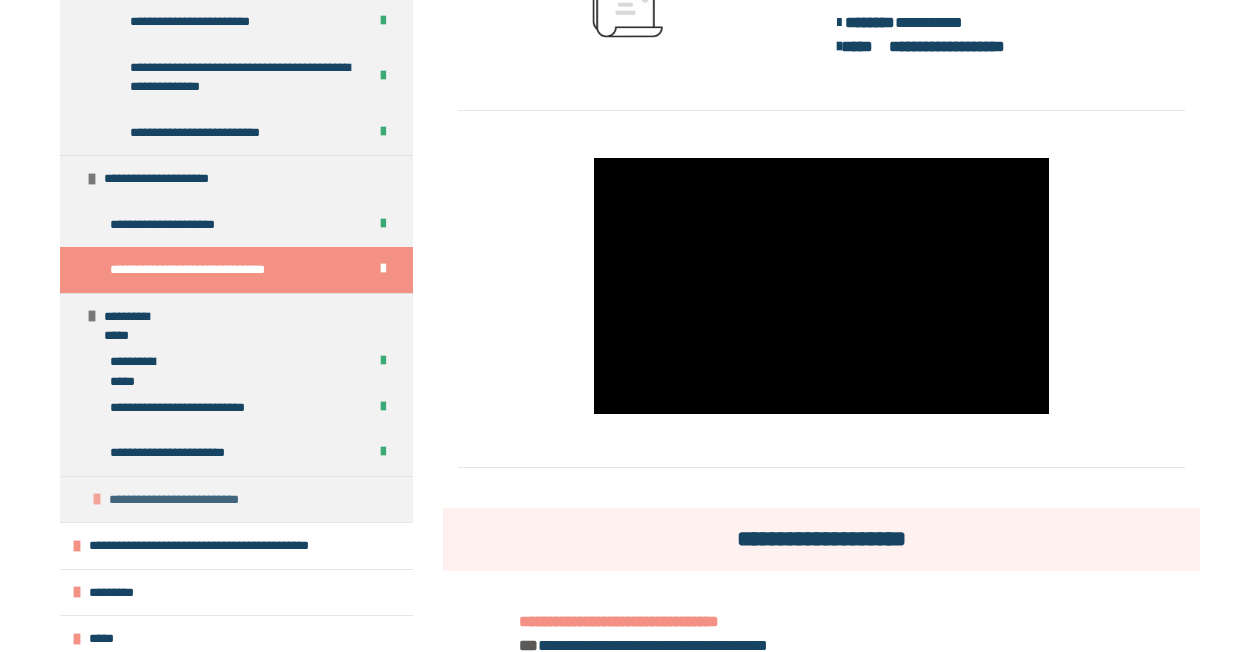 scroll, scrollTop: 1556, scrollLeft: 0, axis: vertical 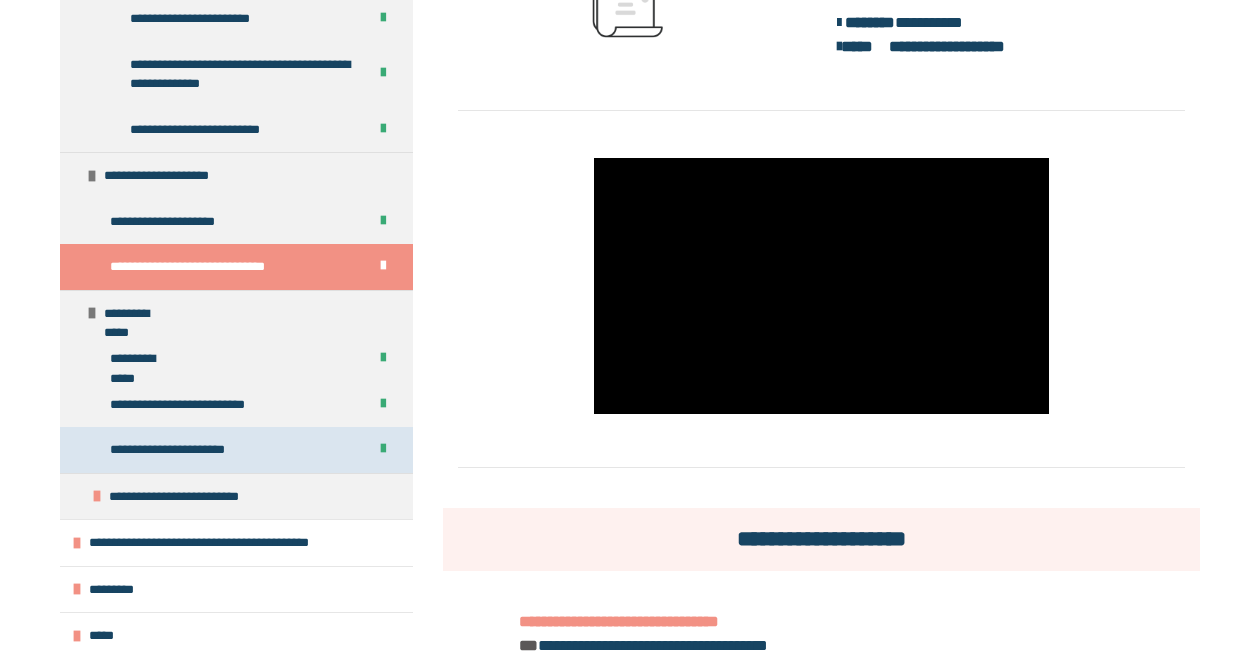click on "**********" at bounding box center [172, 450] 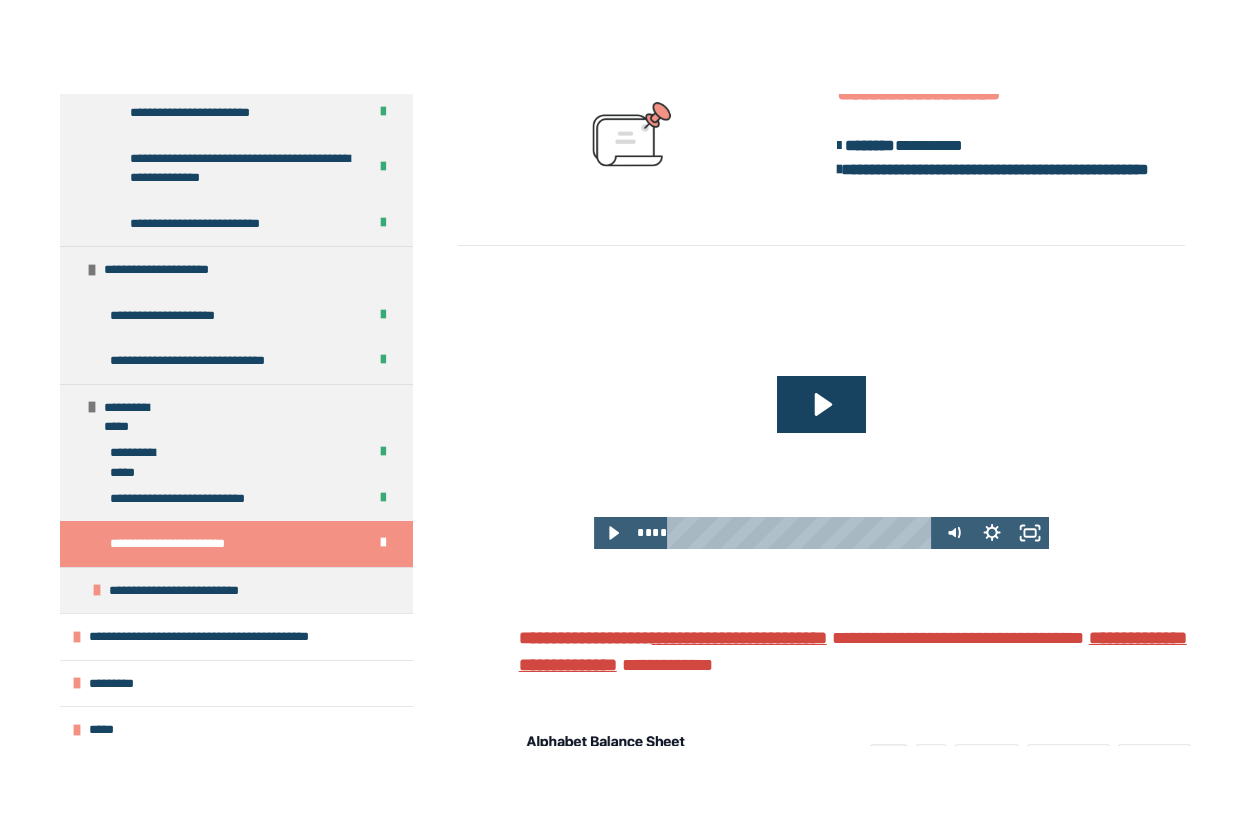 scroll, scrollTop: 499, scrollLeft: 0, axis: vertical 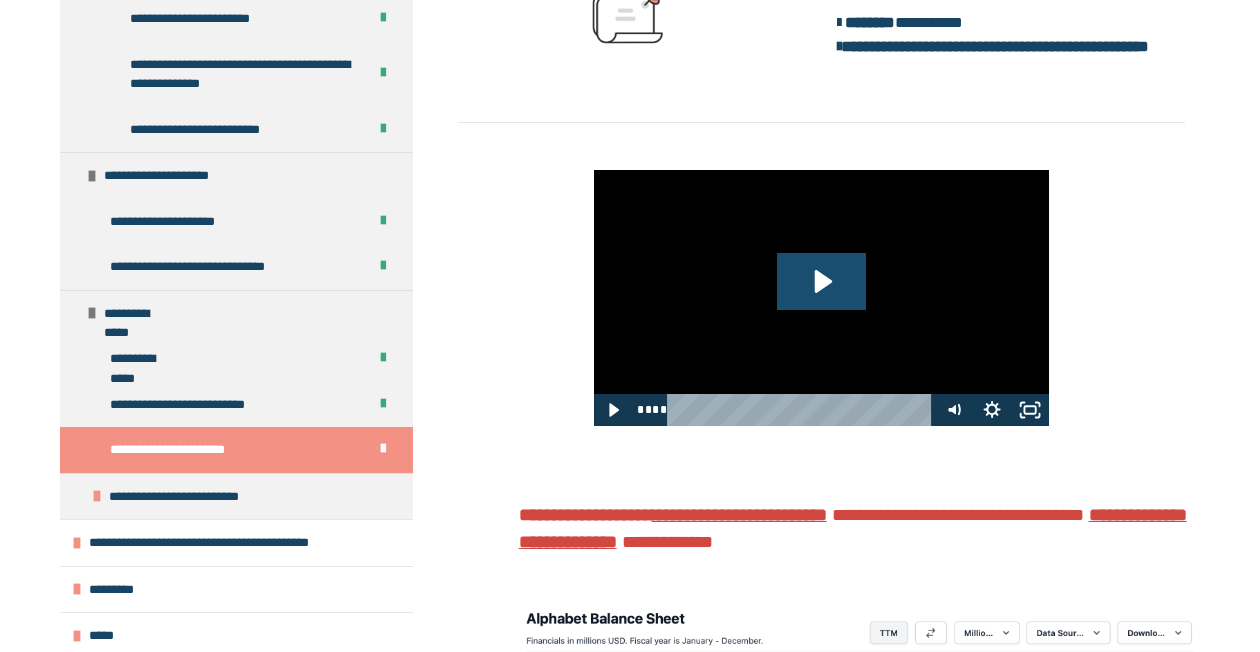 click 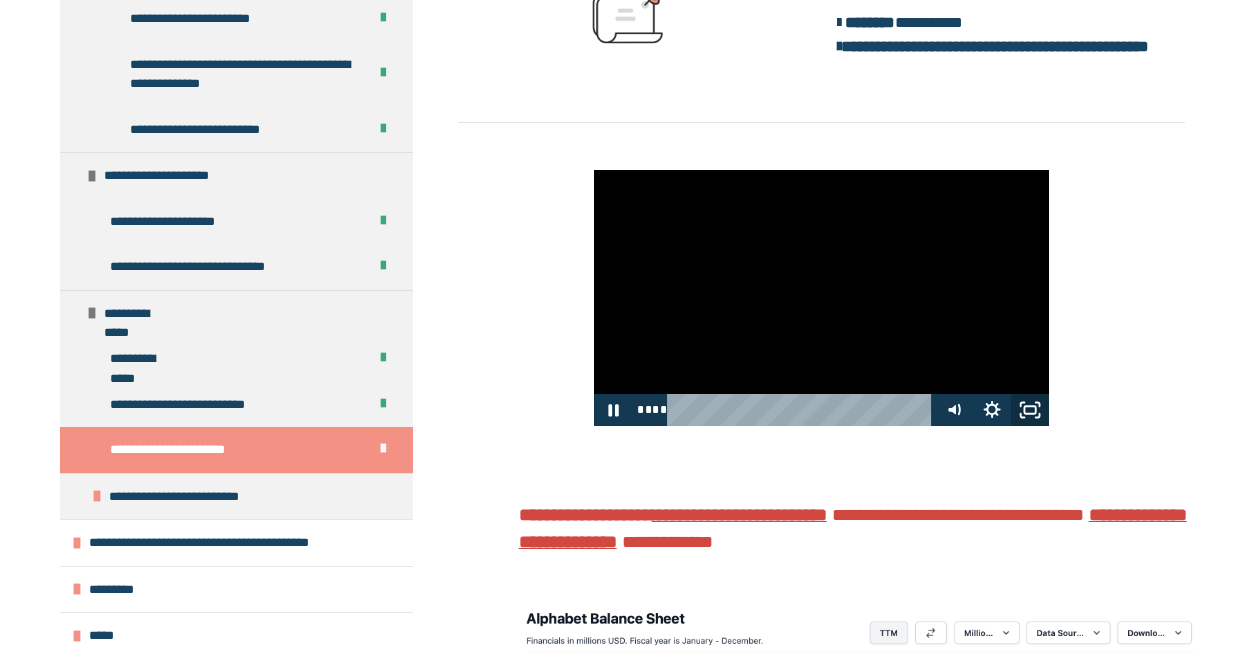click 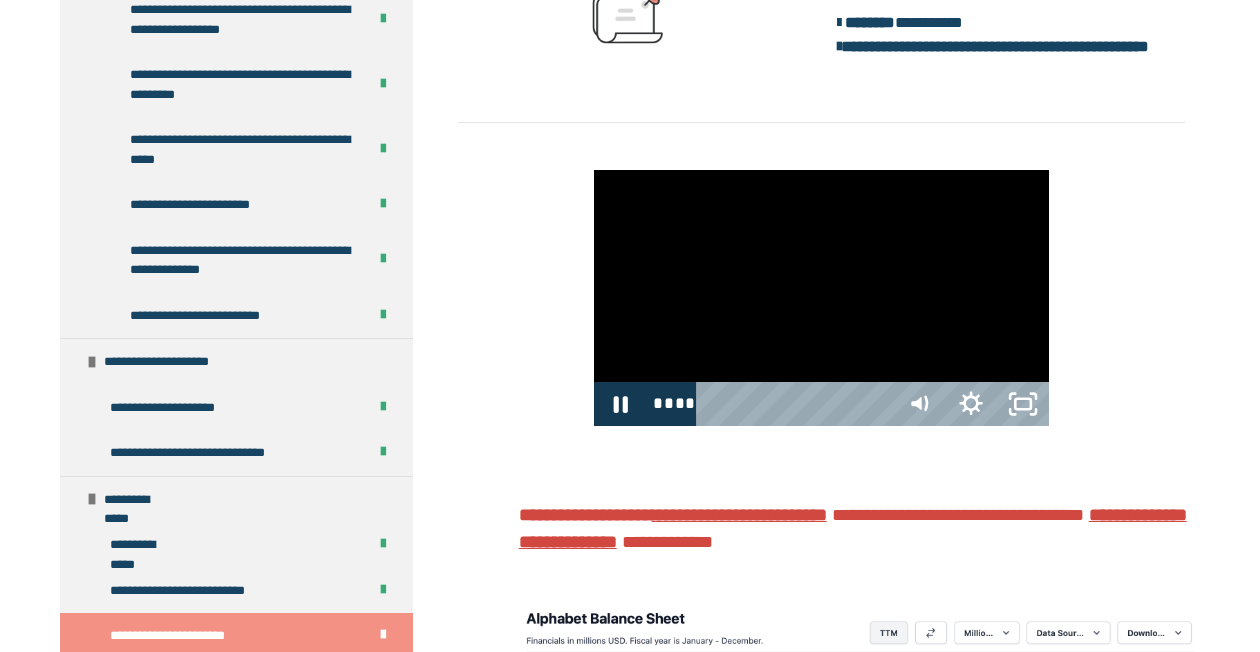 scroll, scrollTop: 1370, scrollLeft: 0, axis: vertical 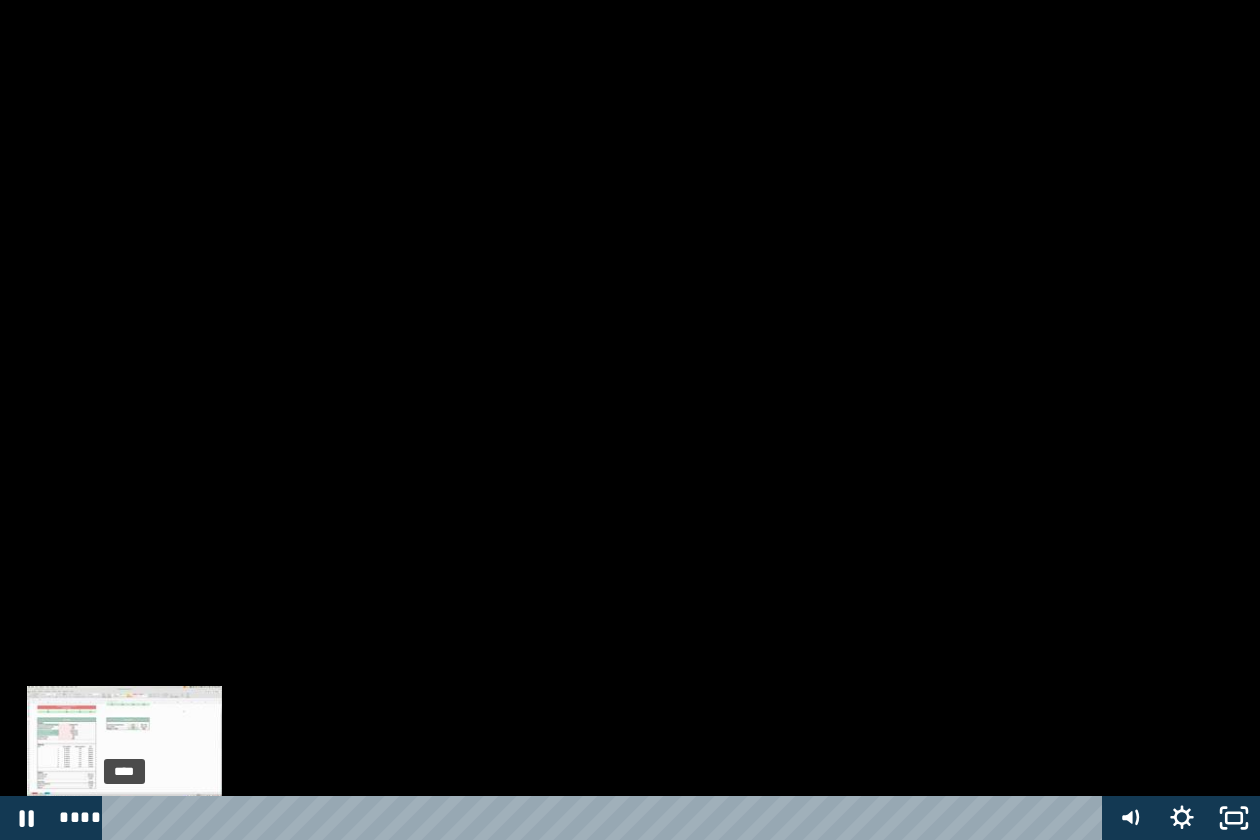 click on "****" at bounding box center (606, 818) 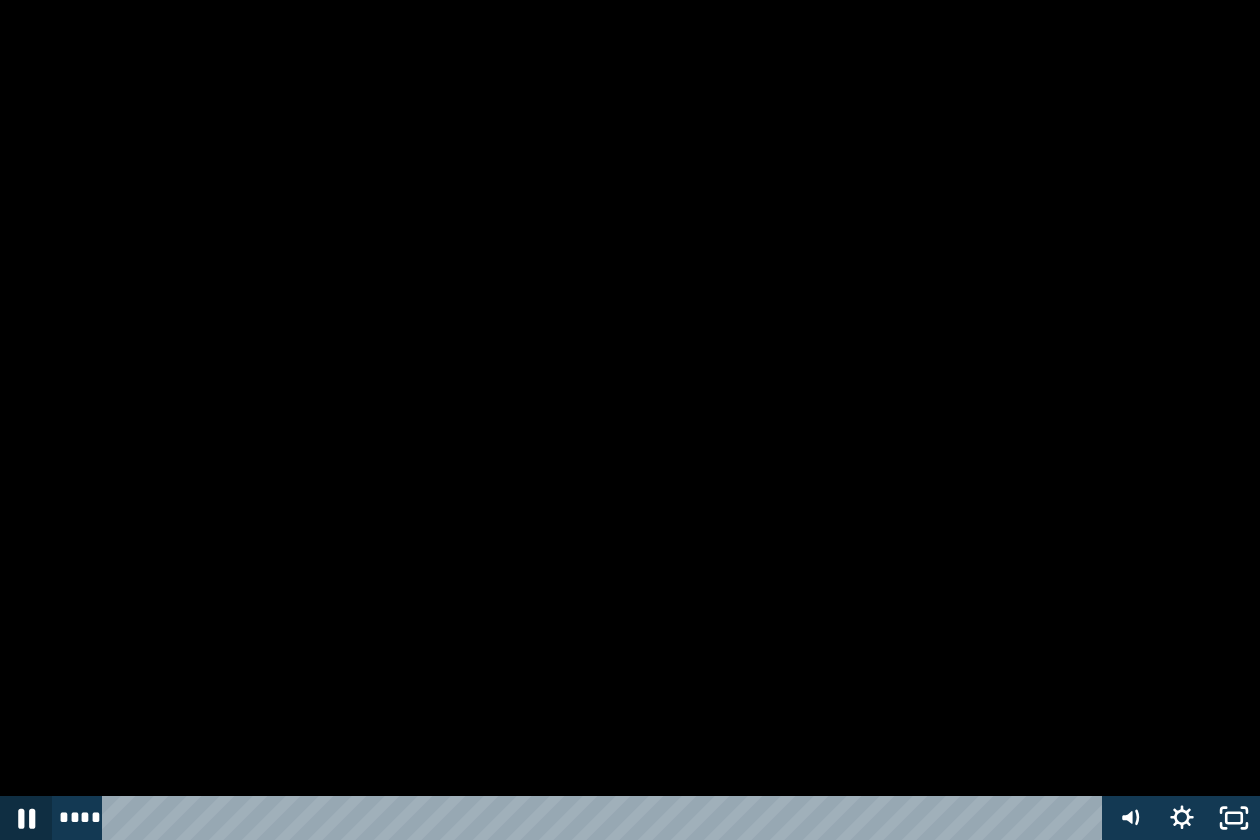 click 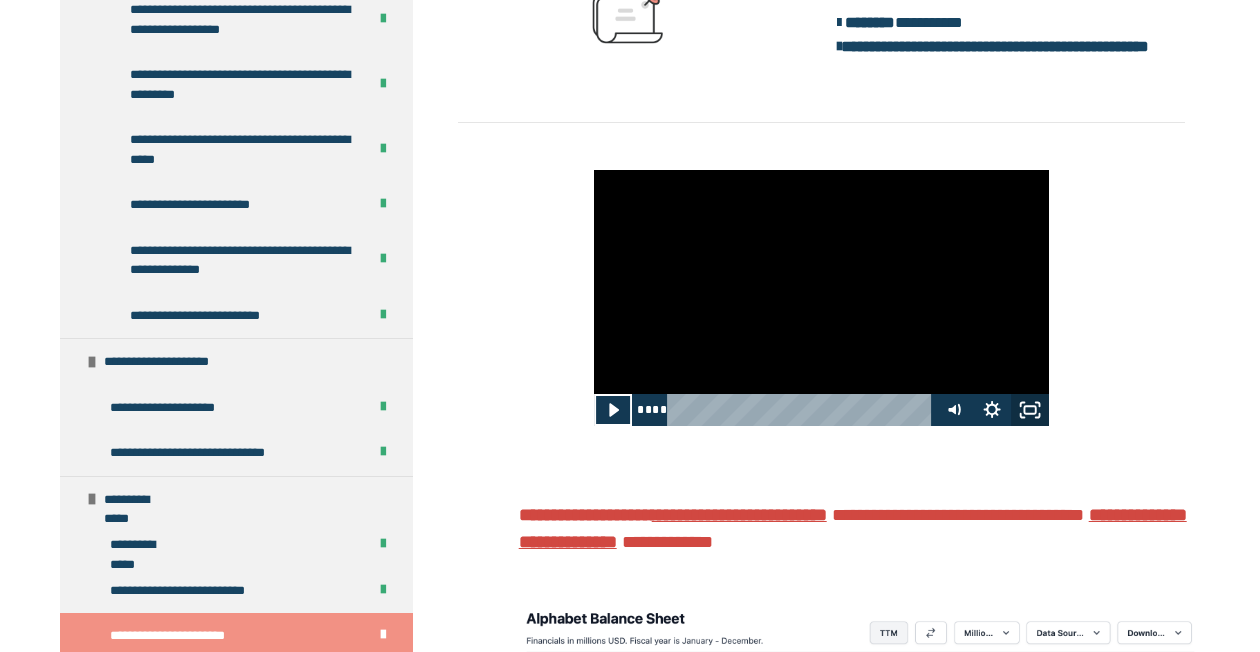 click 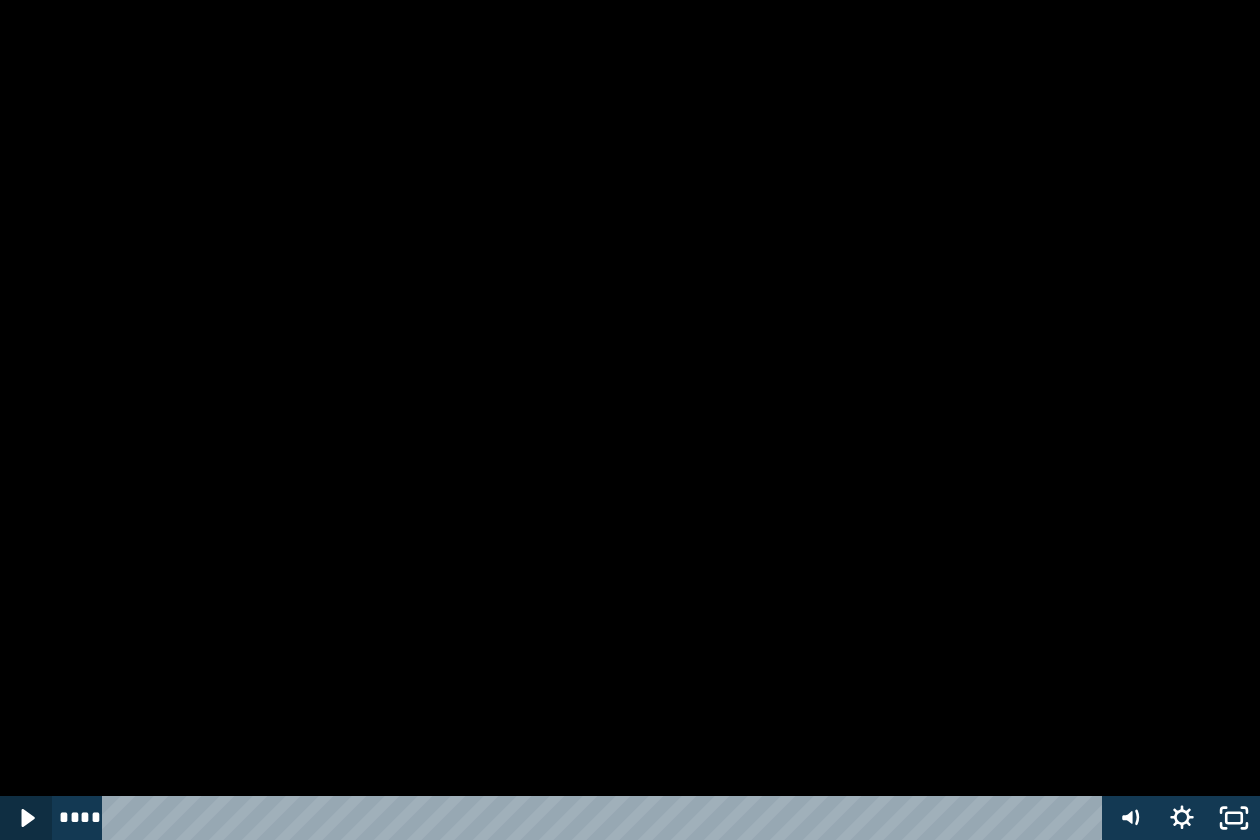 click 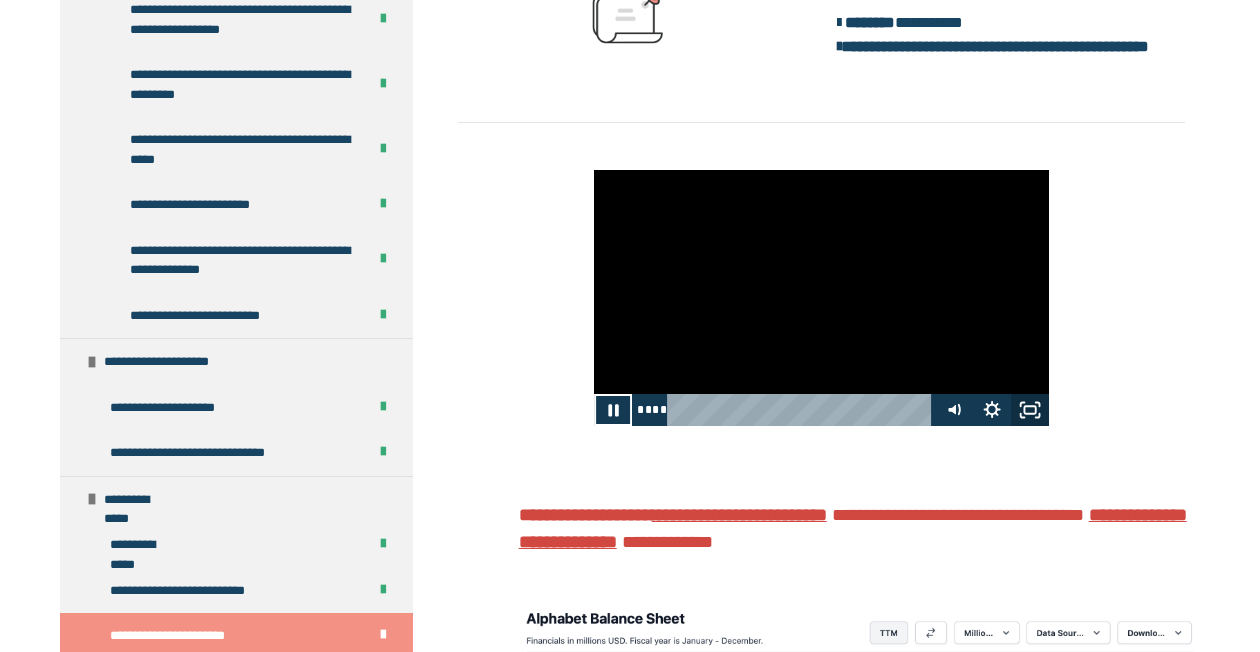 click 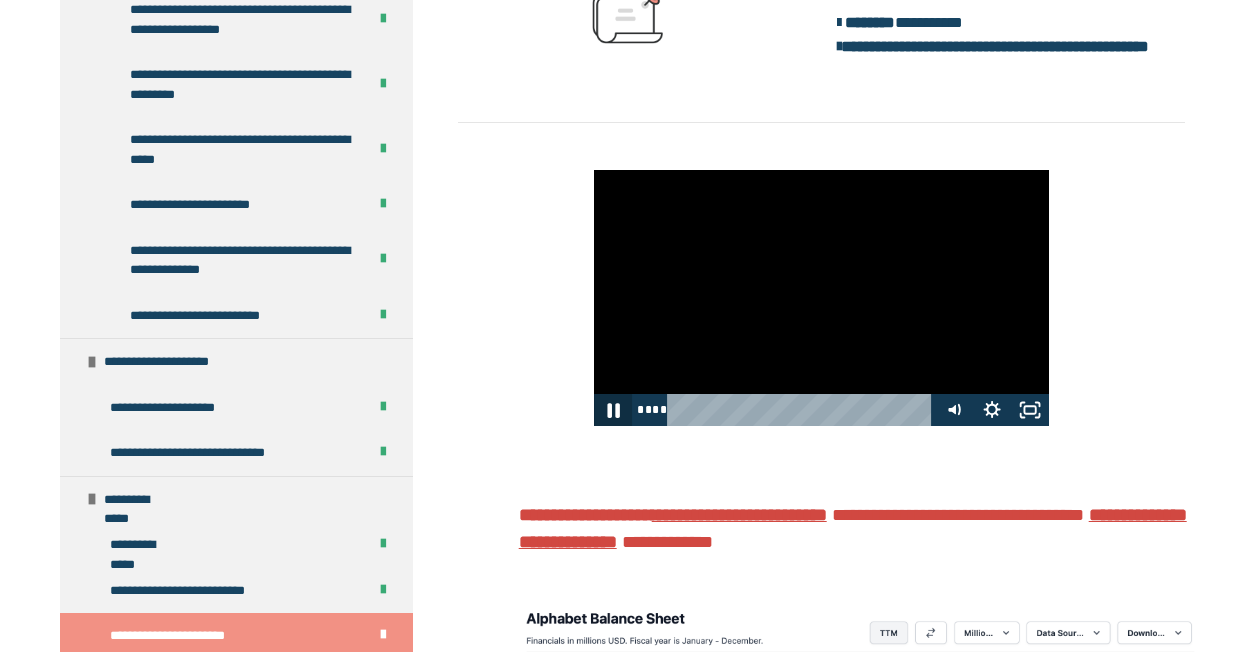 click 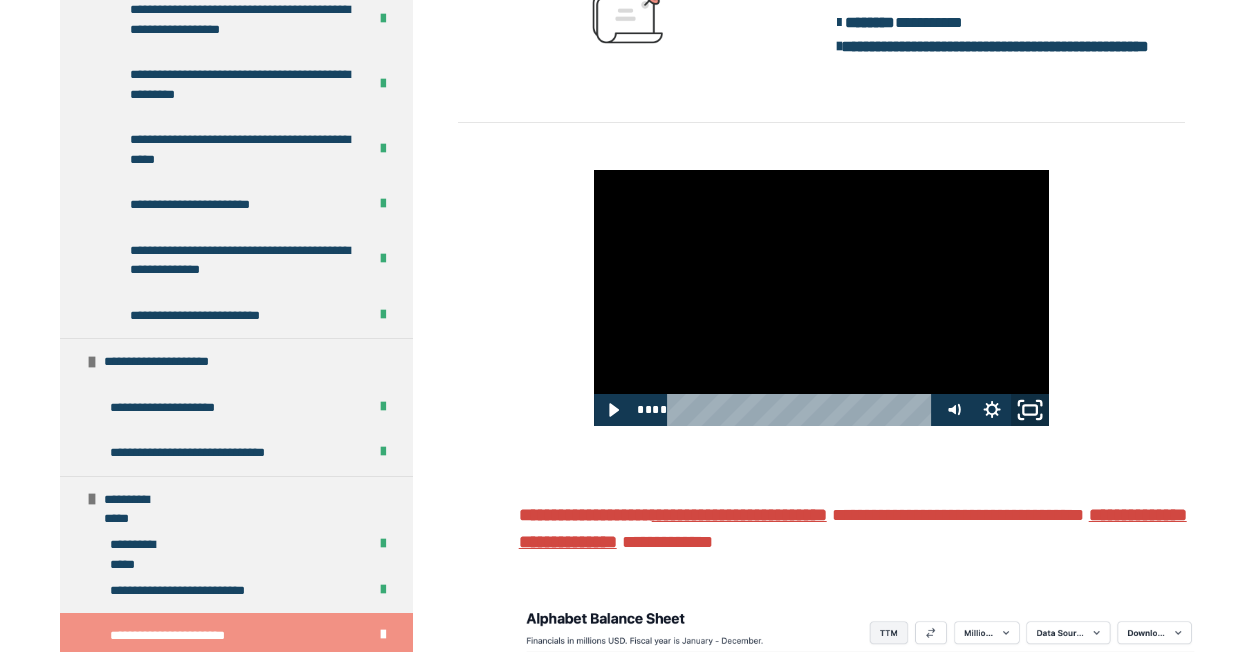 click 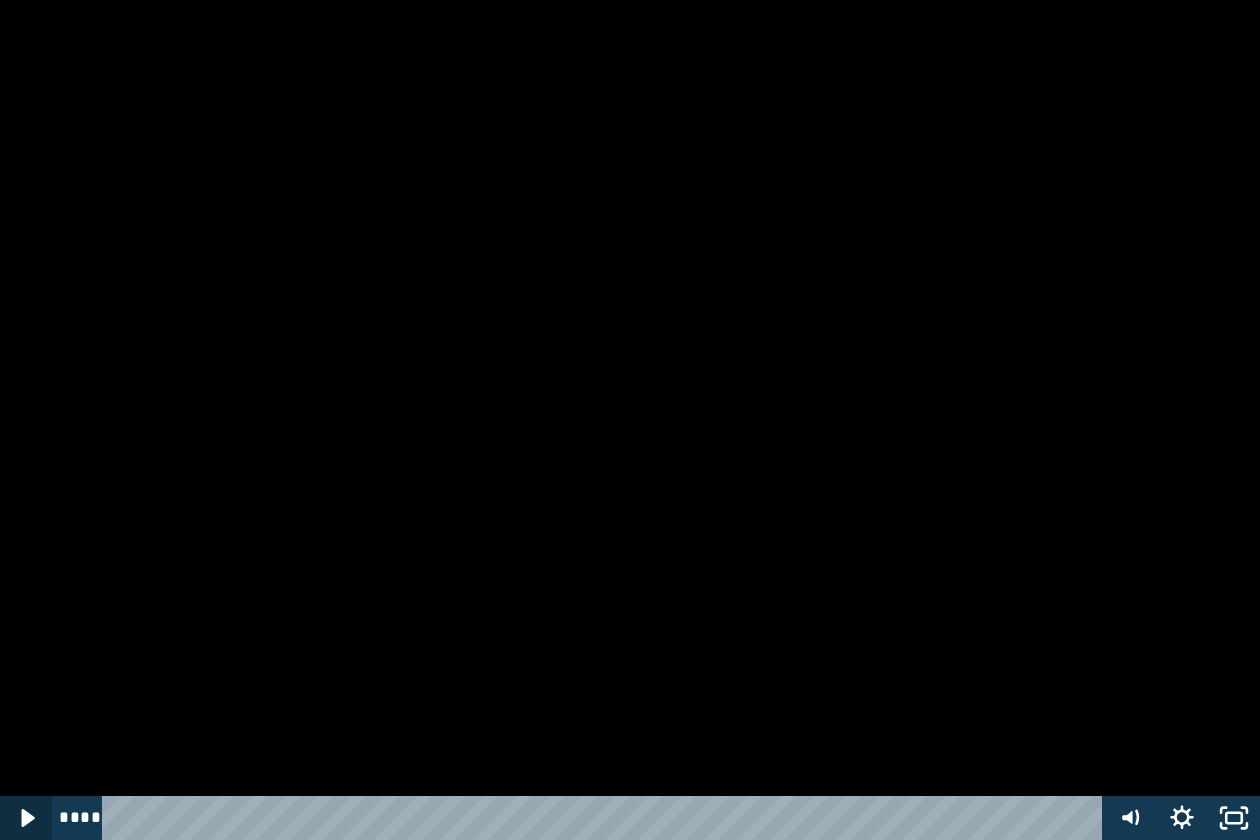 click 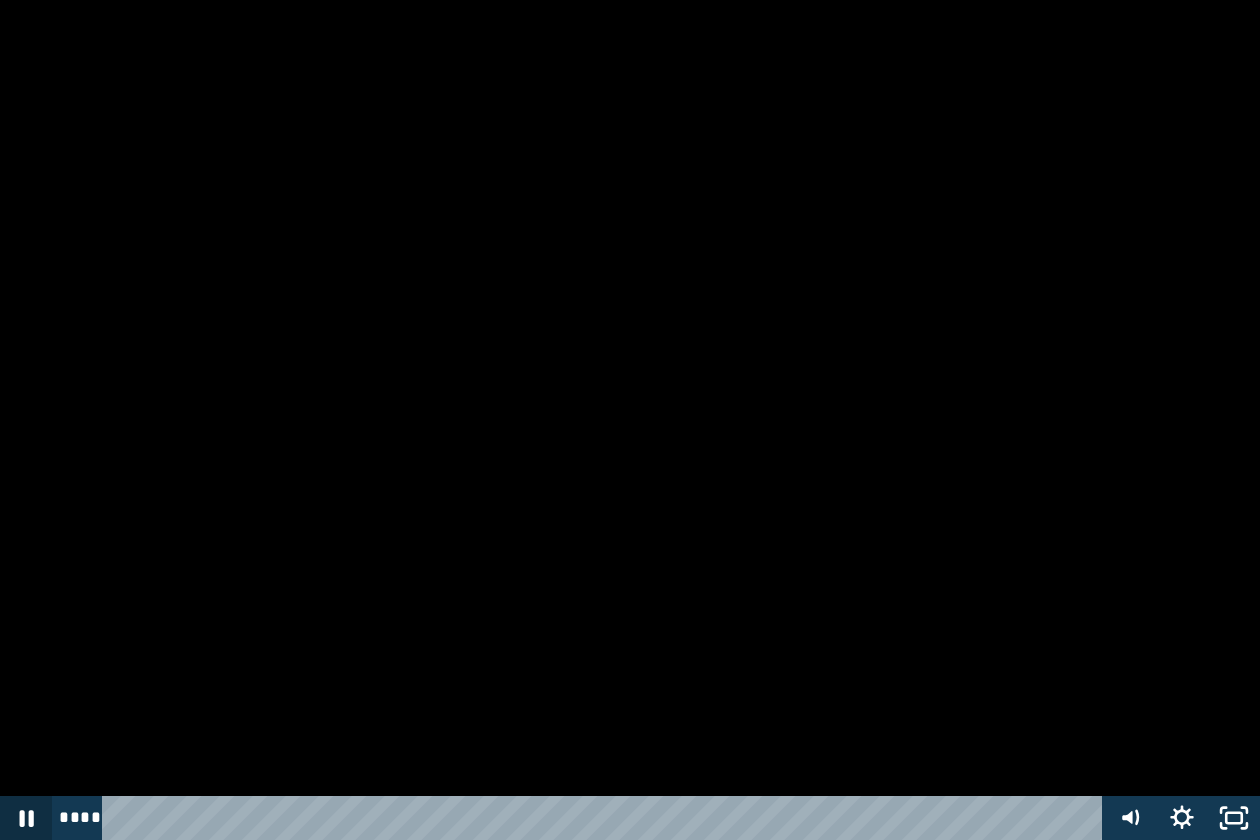 click 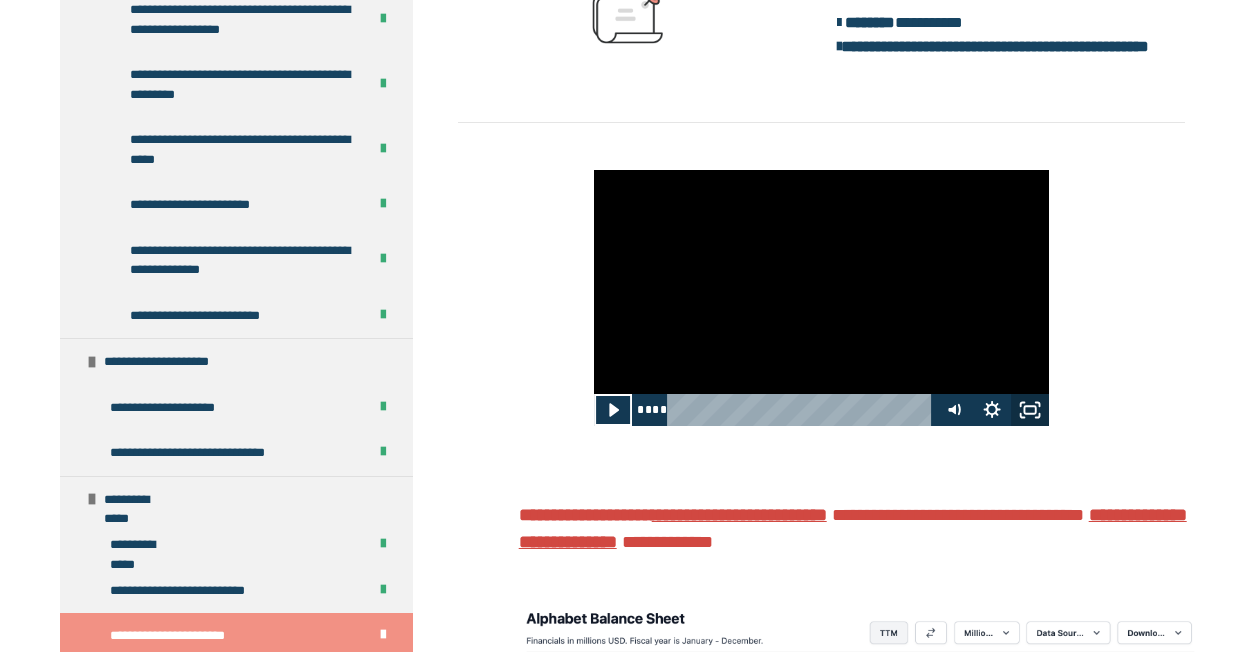 click 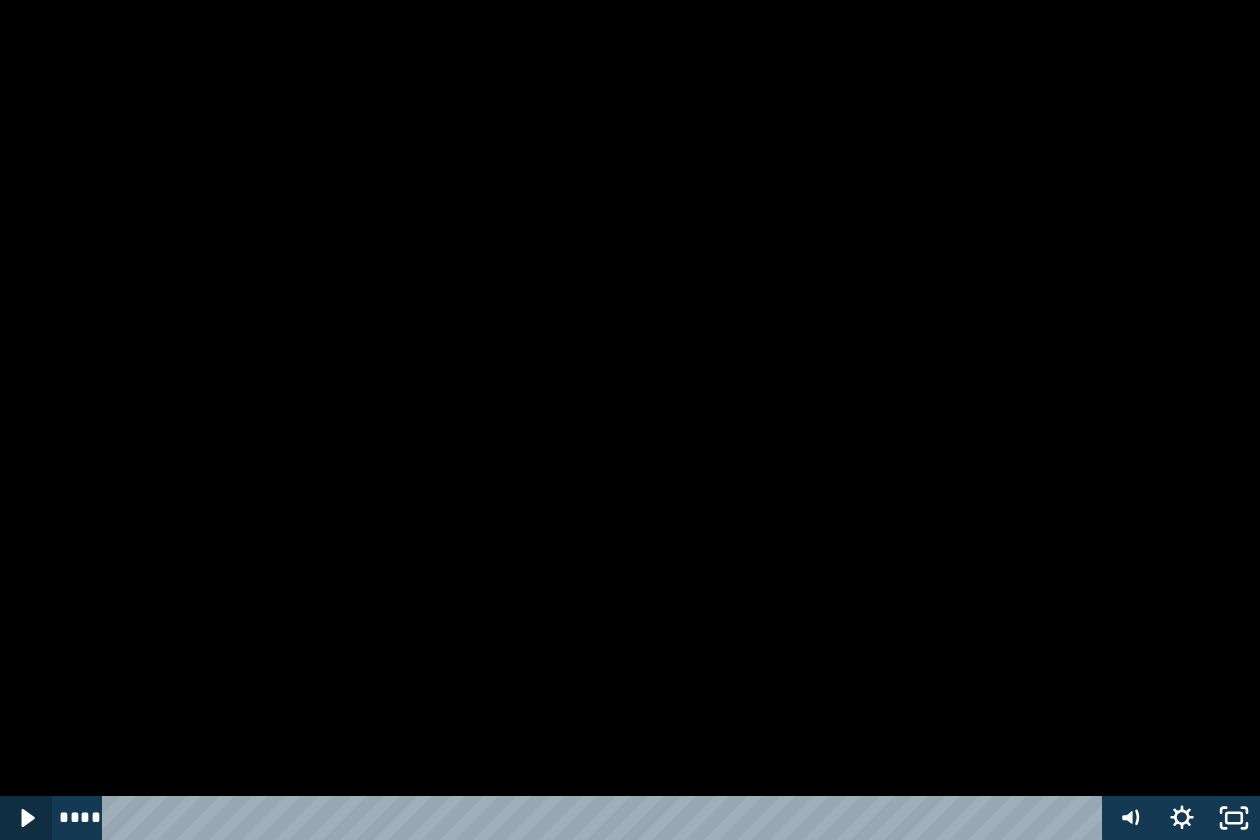 click 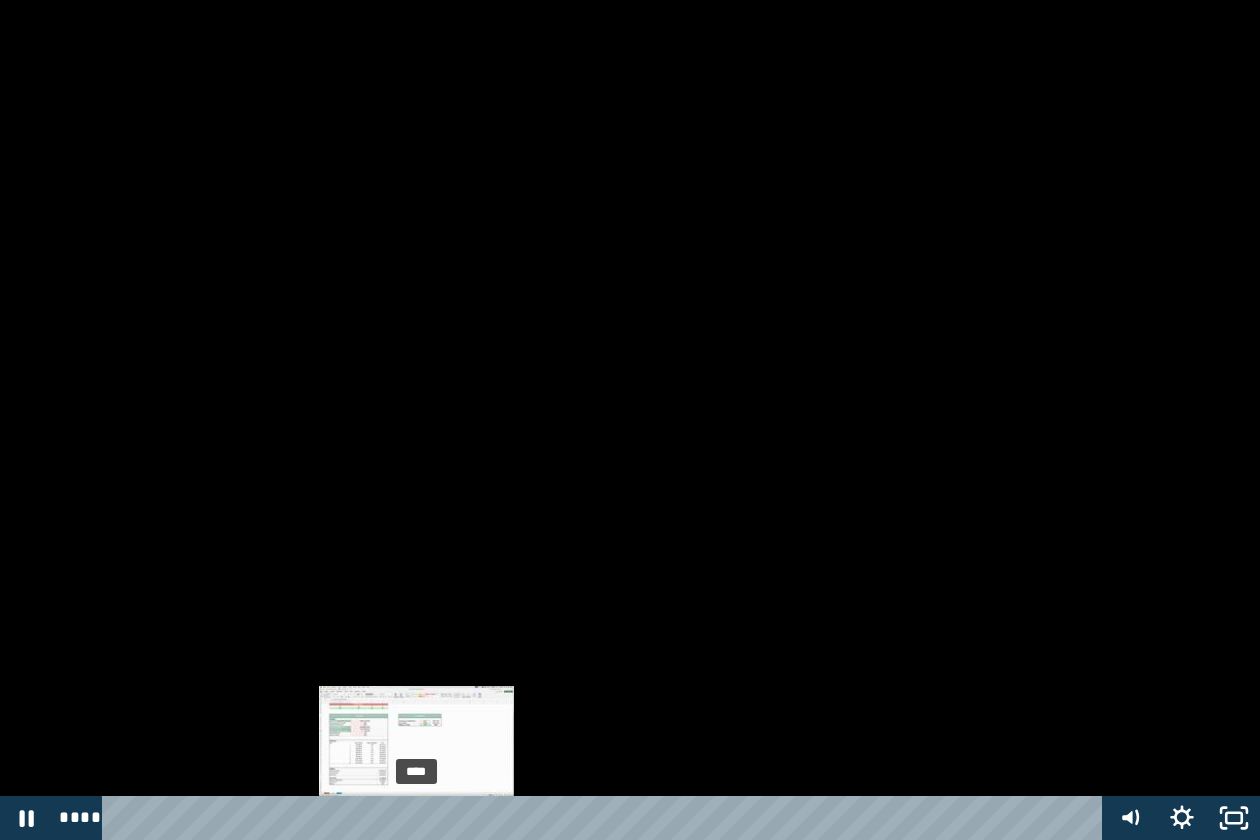 click on "****" at bounding box center [606, 818] 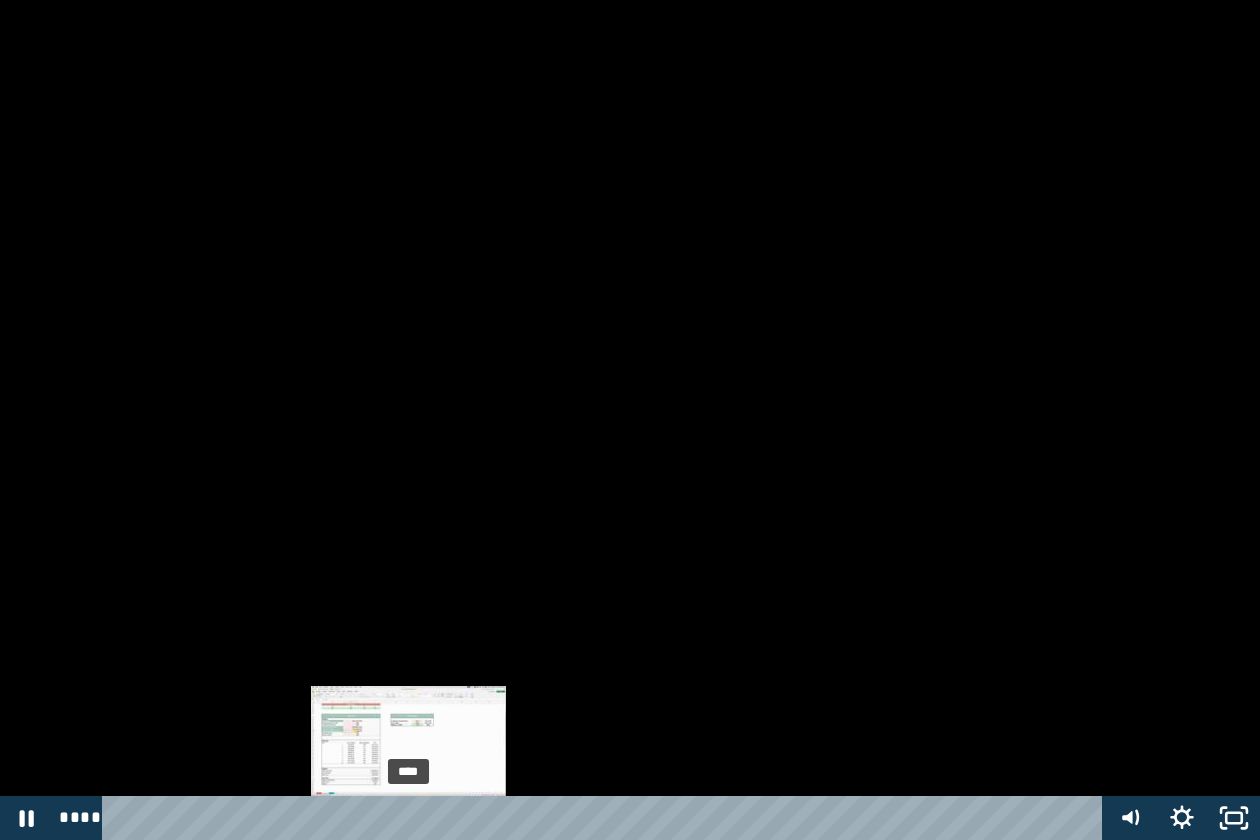 click on "****" at bounding box center (606, 818) 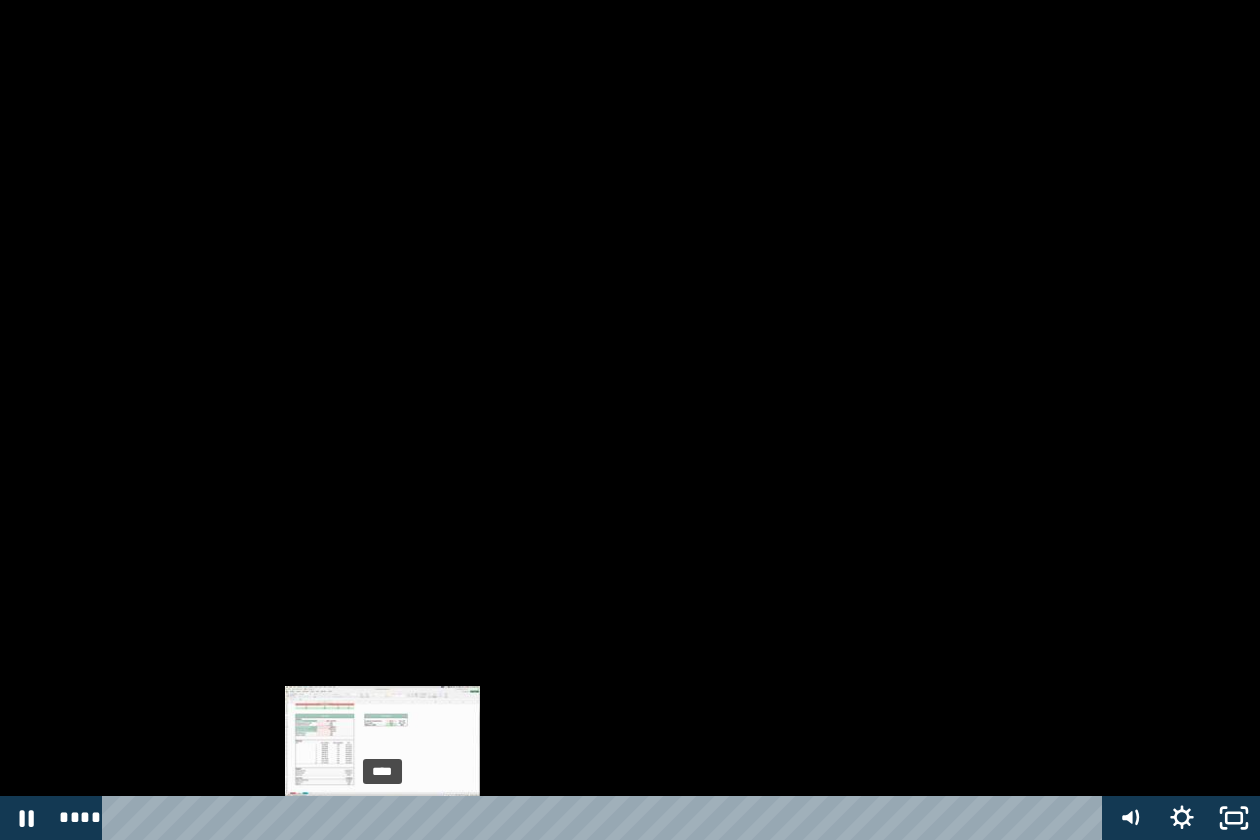 click on "****" at bounding box center (606, 818) 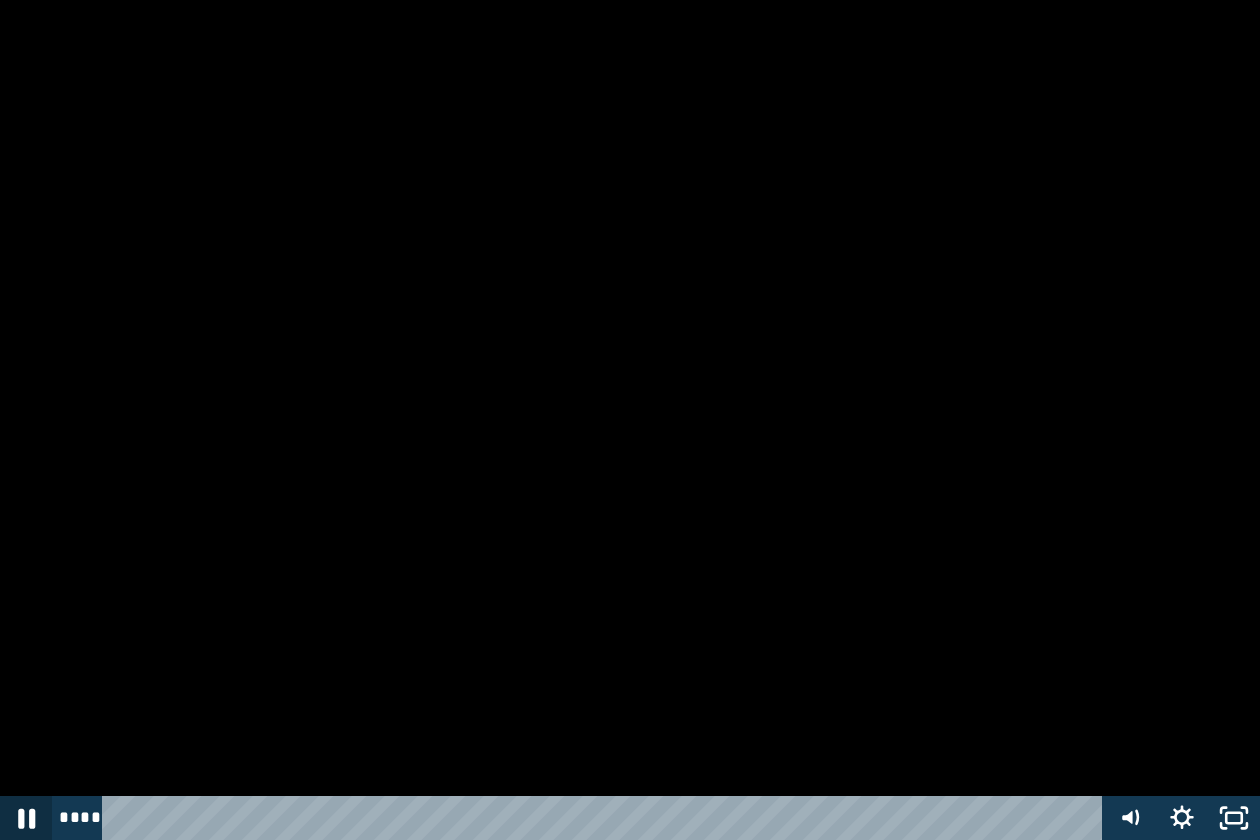 click 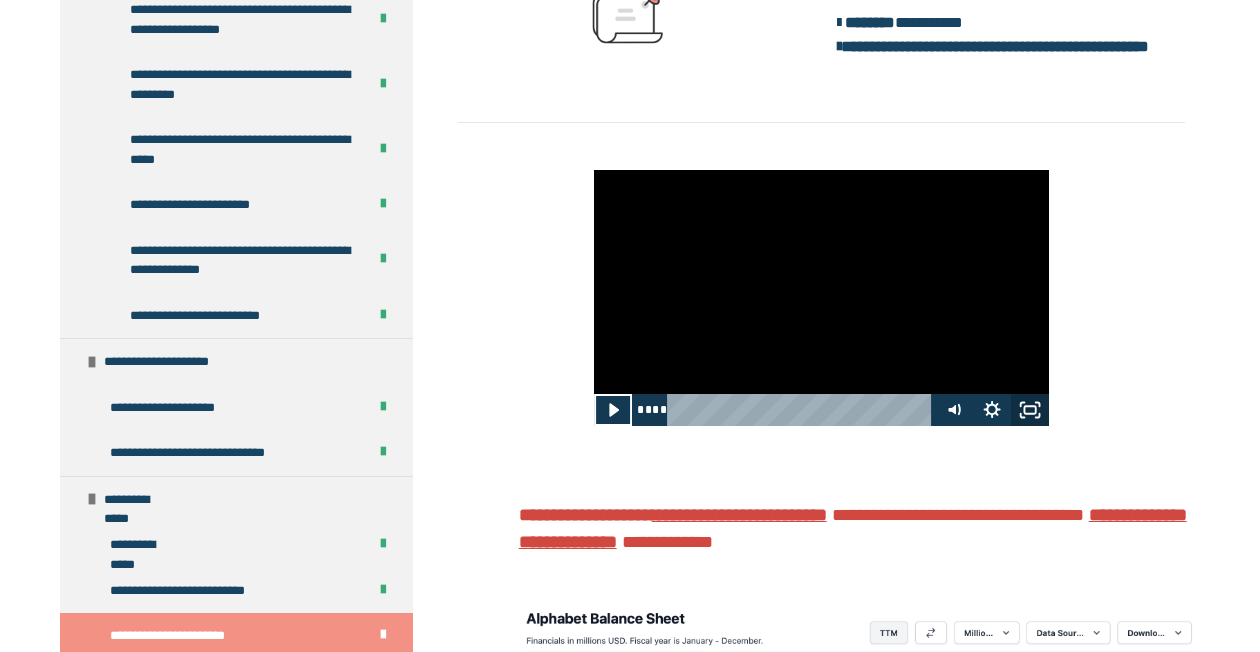 click 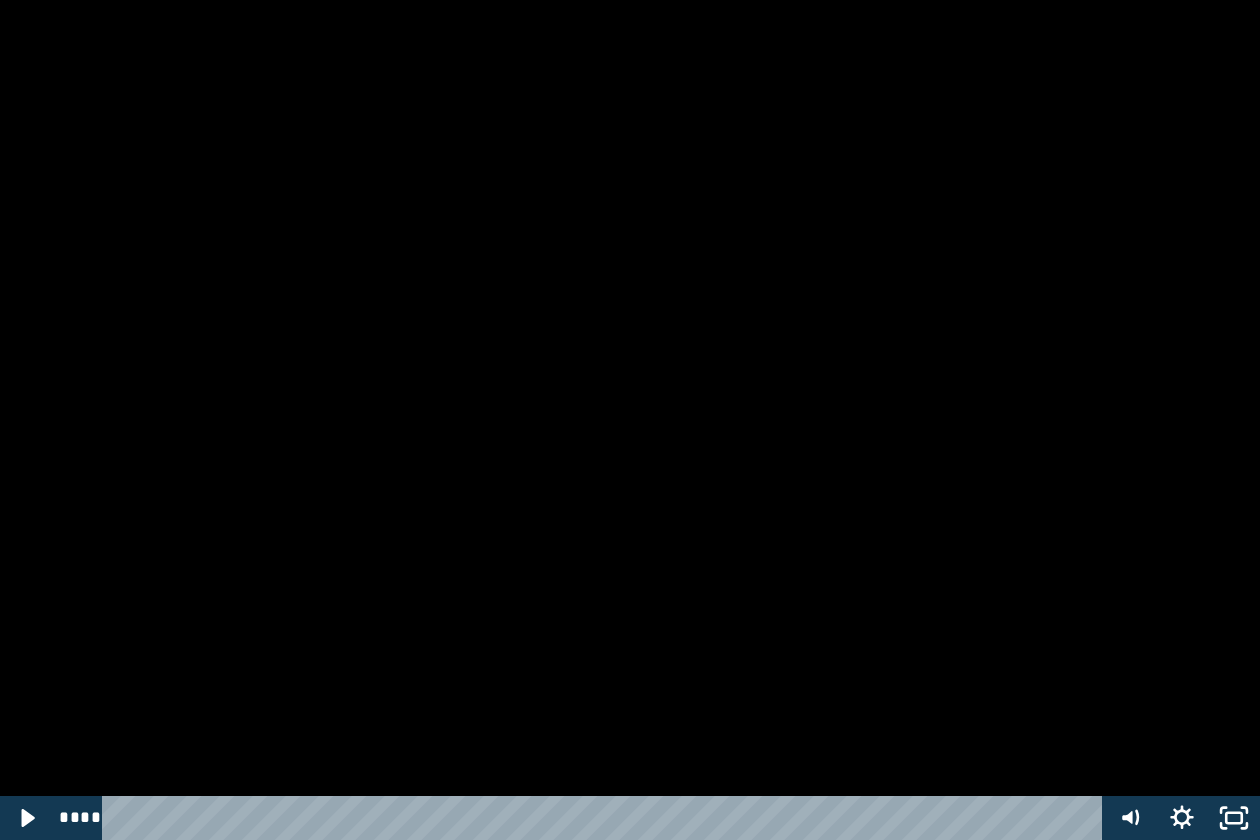 click at bounding box center (630, 420) 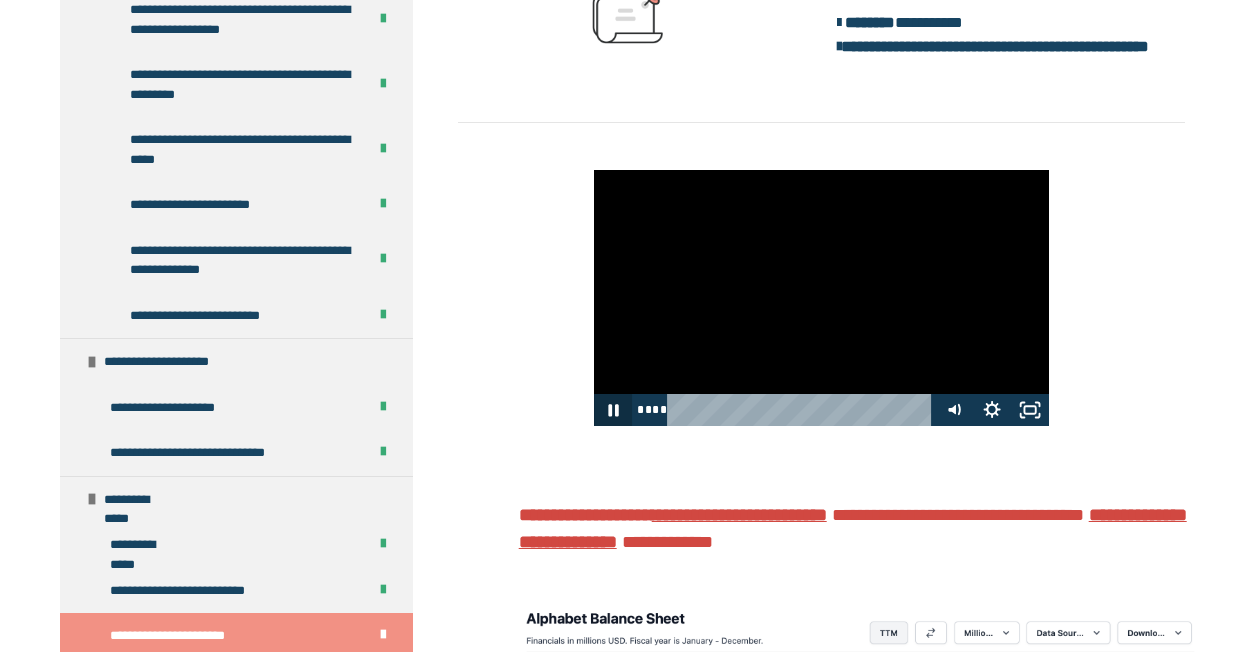 click 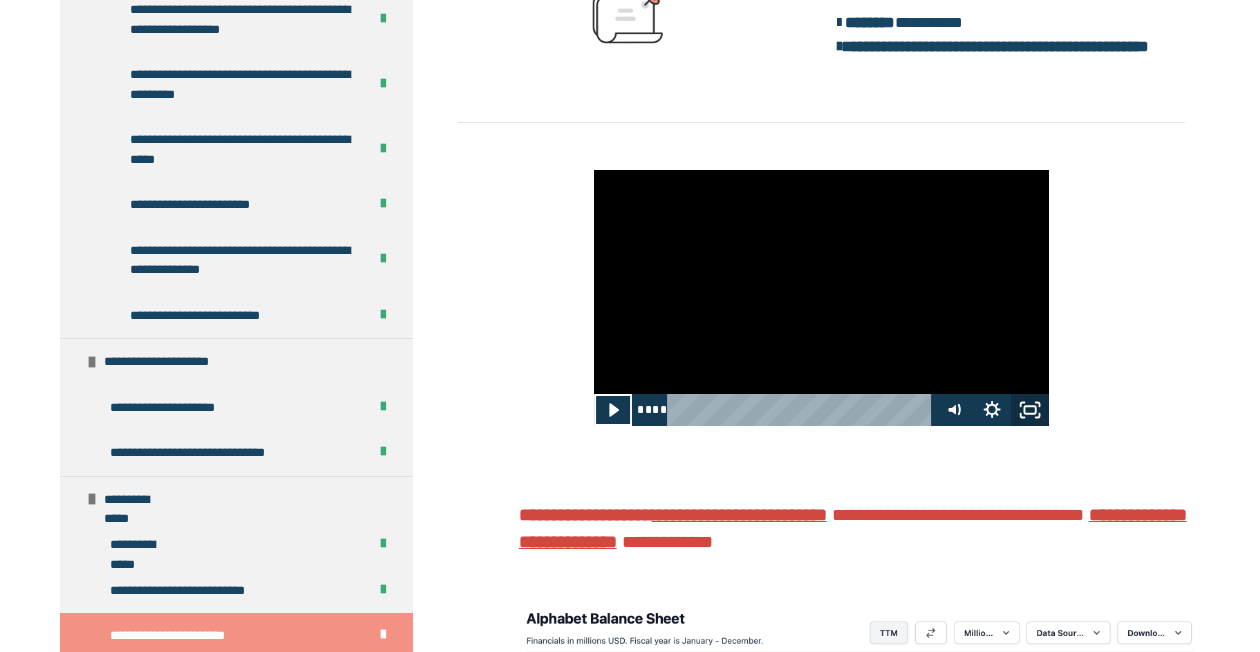 click 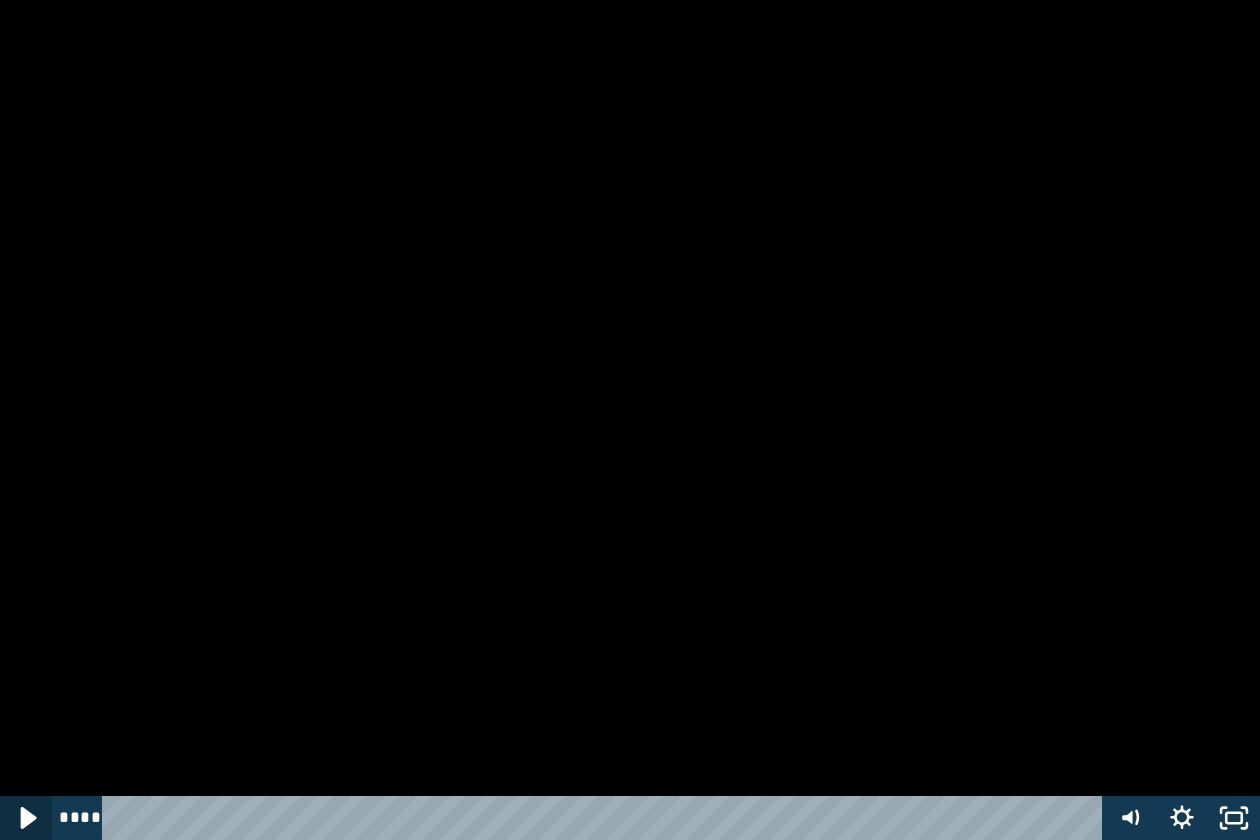 click 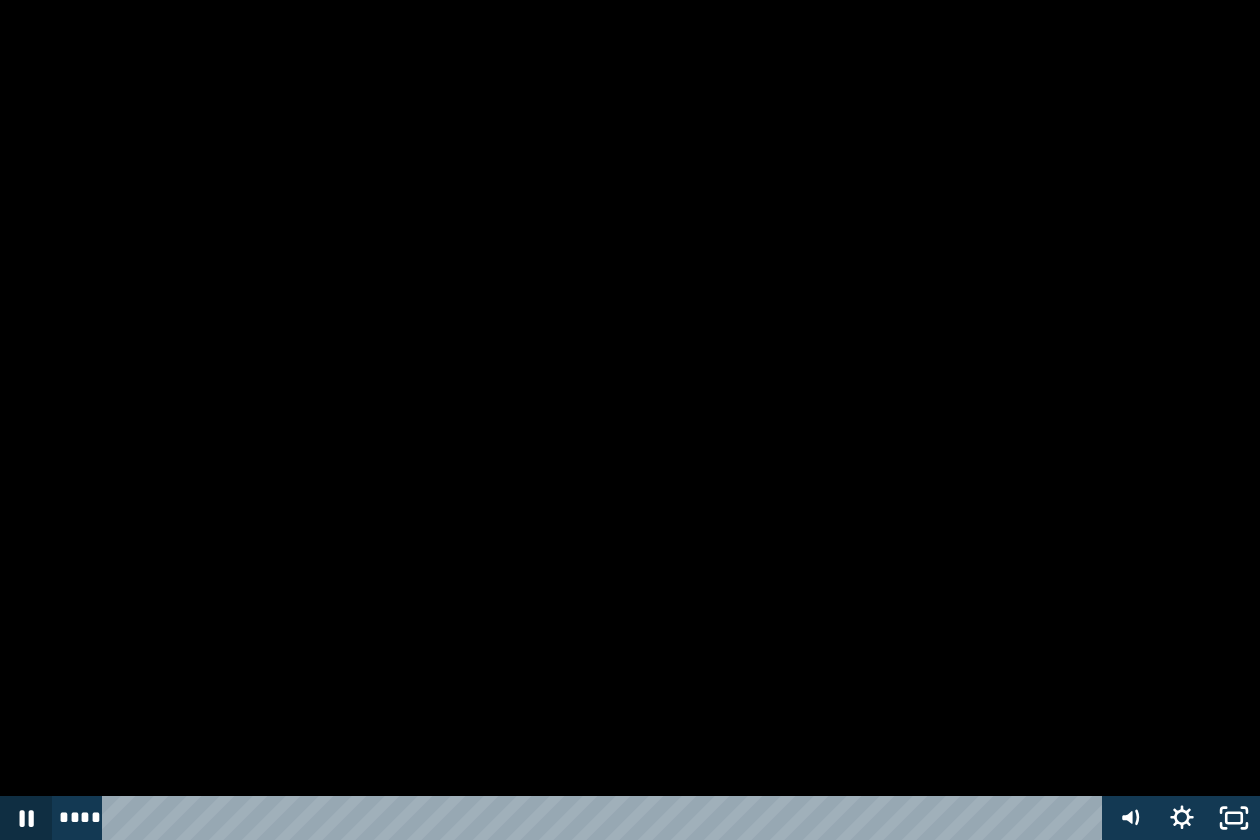 click 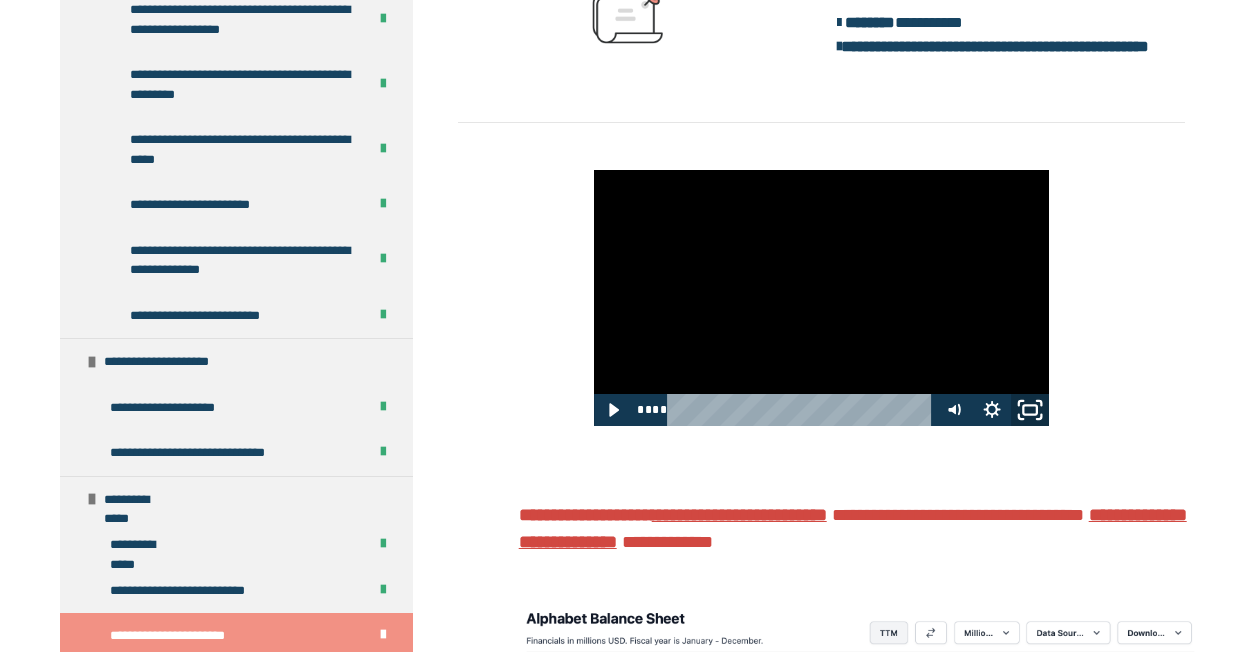 click 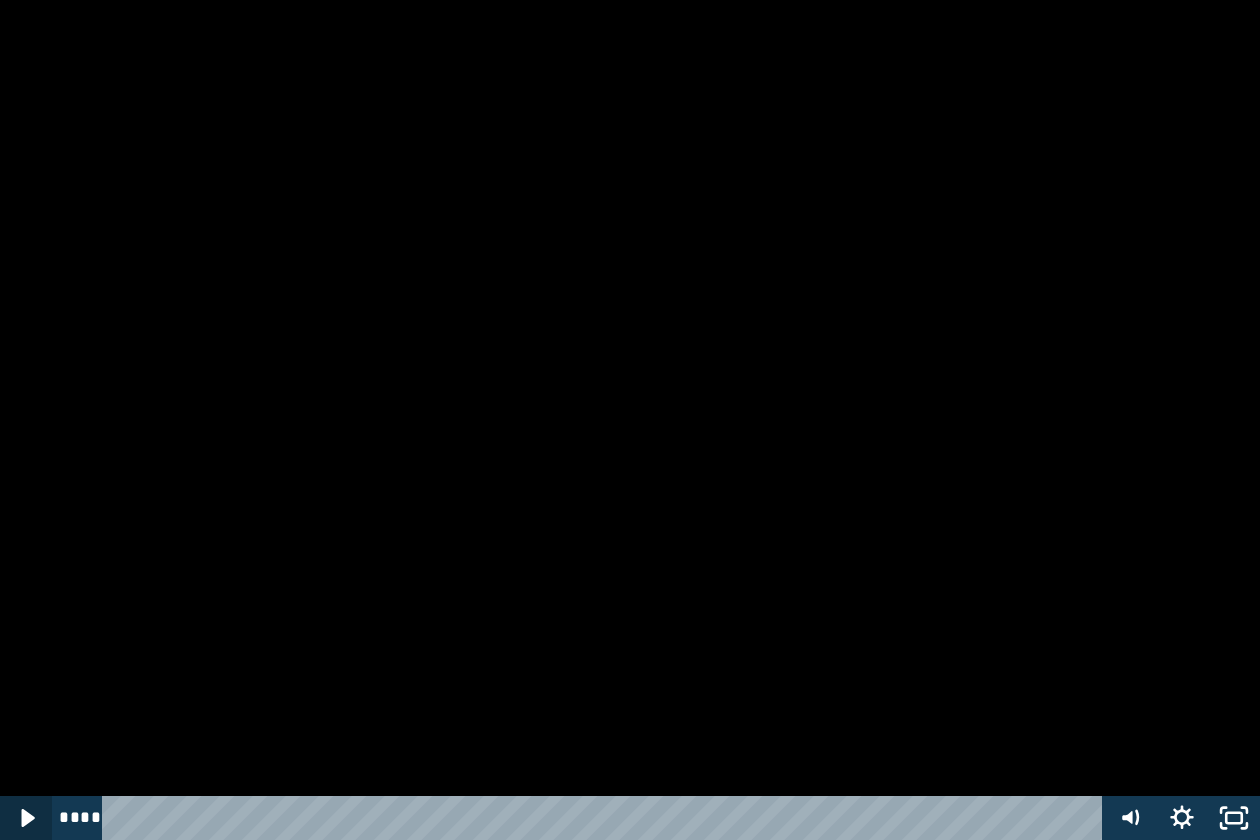 click 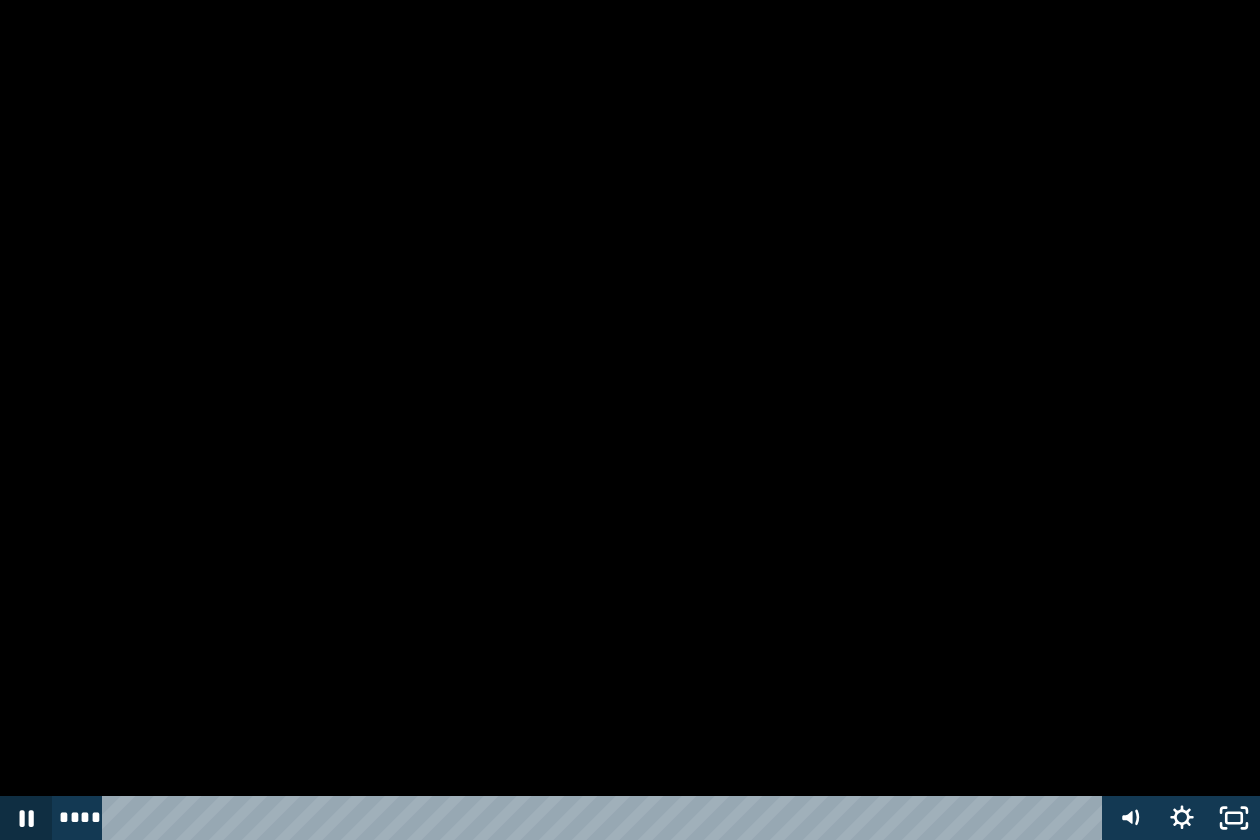 click 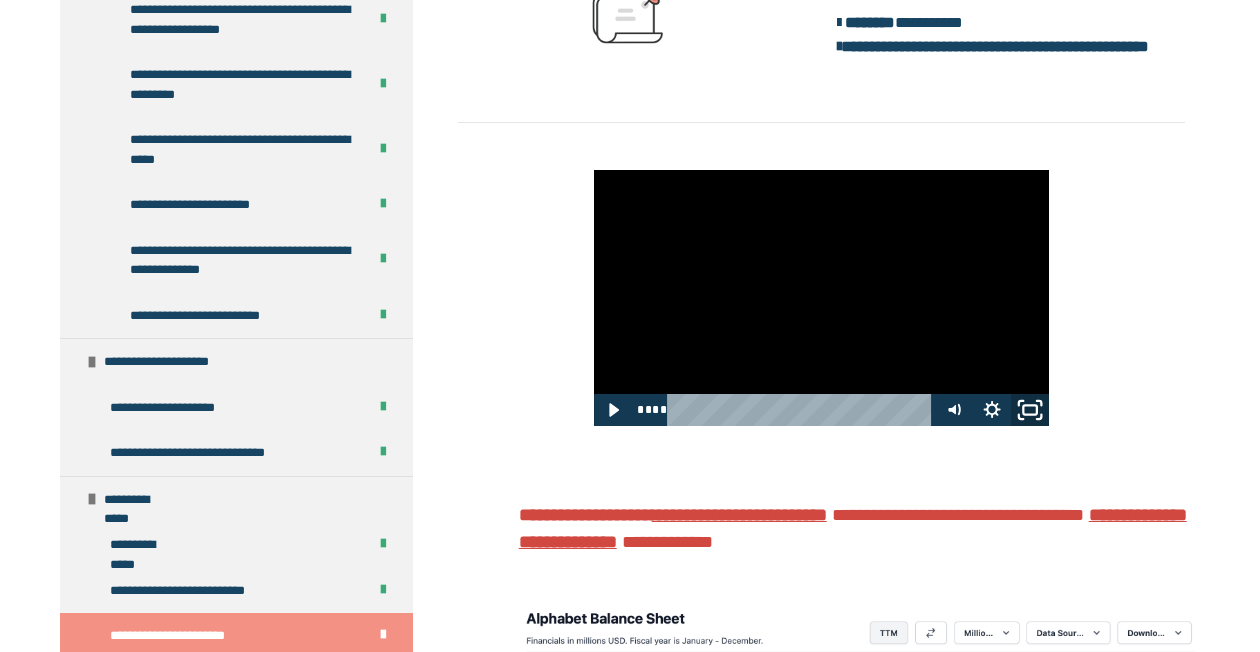 click 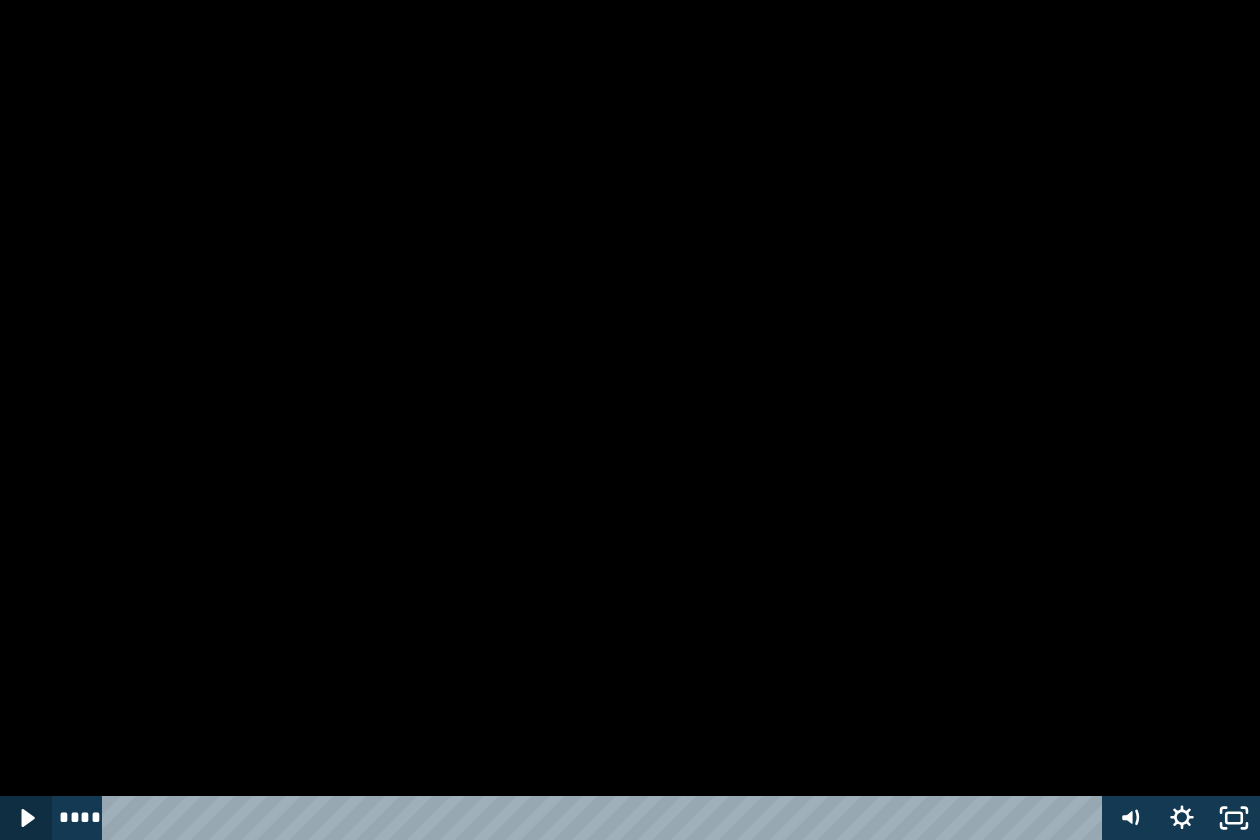 click 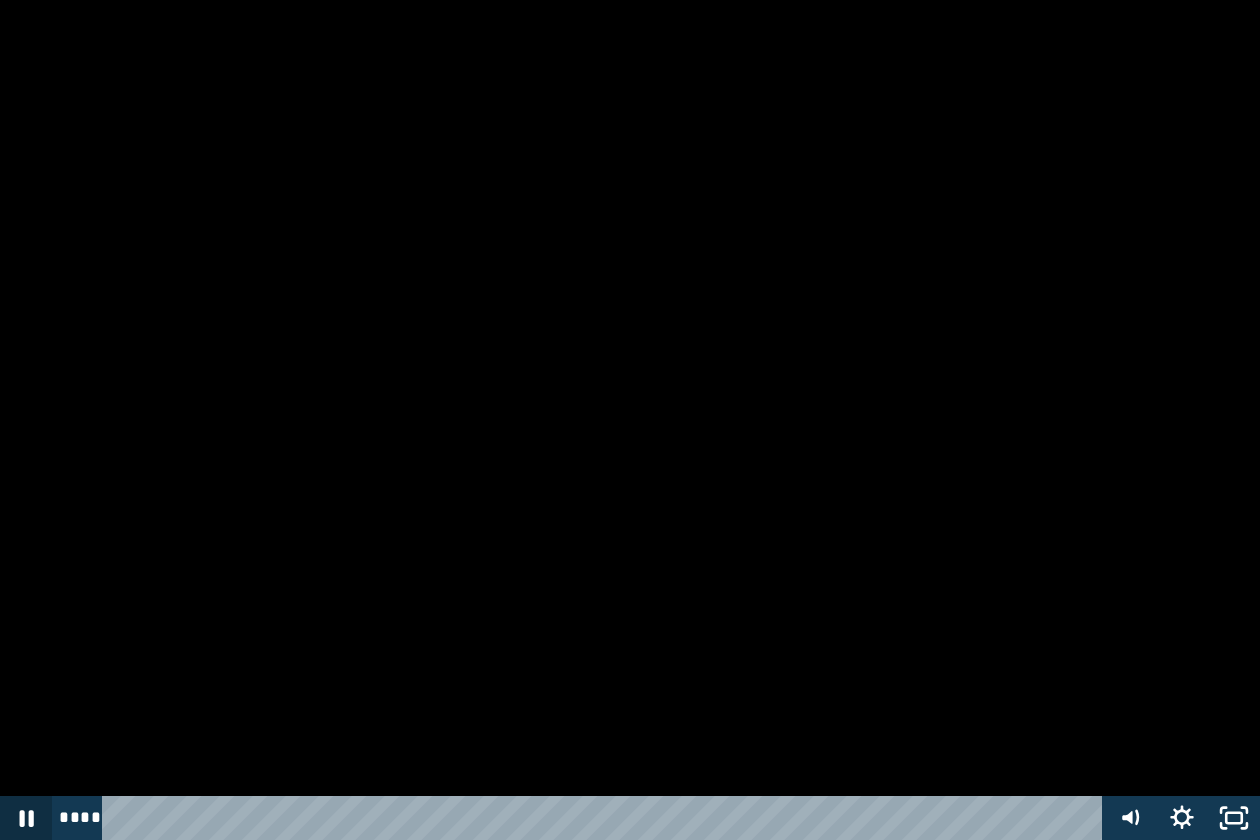 click 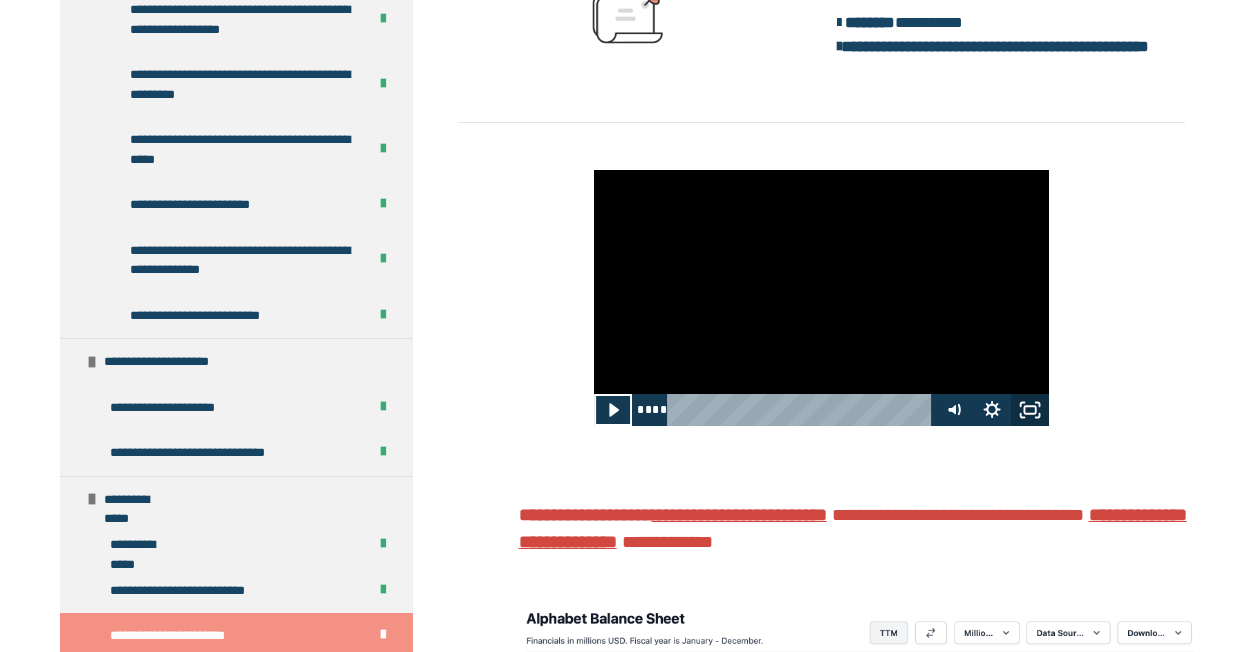 click 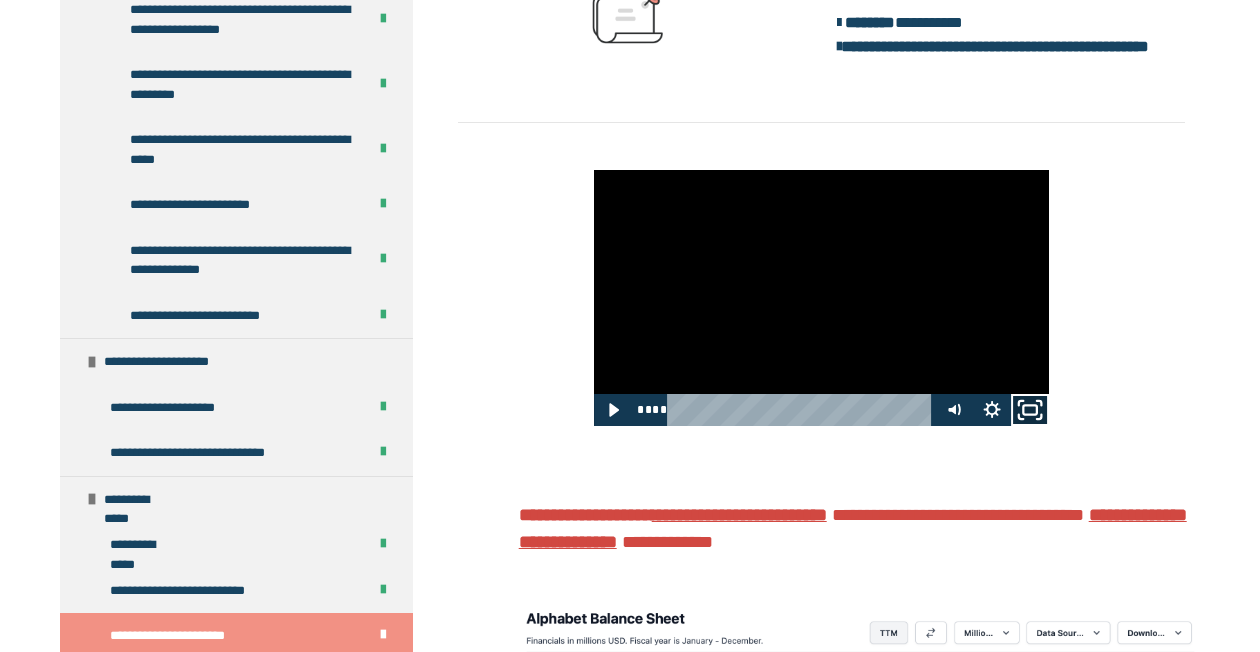 click 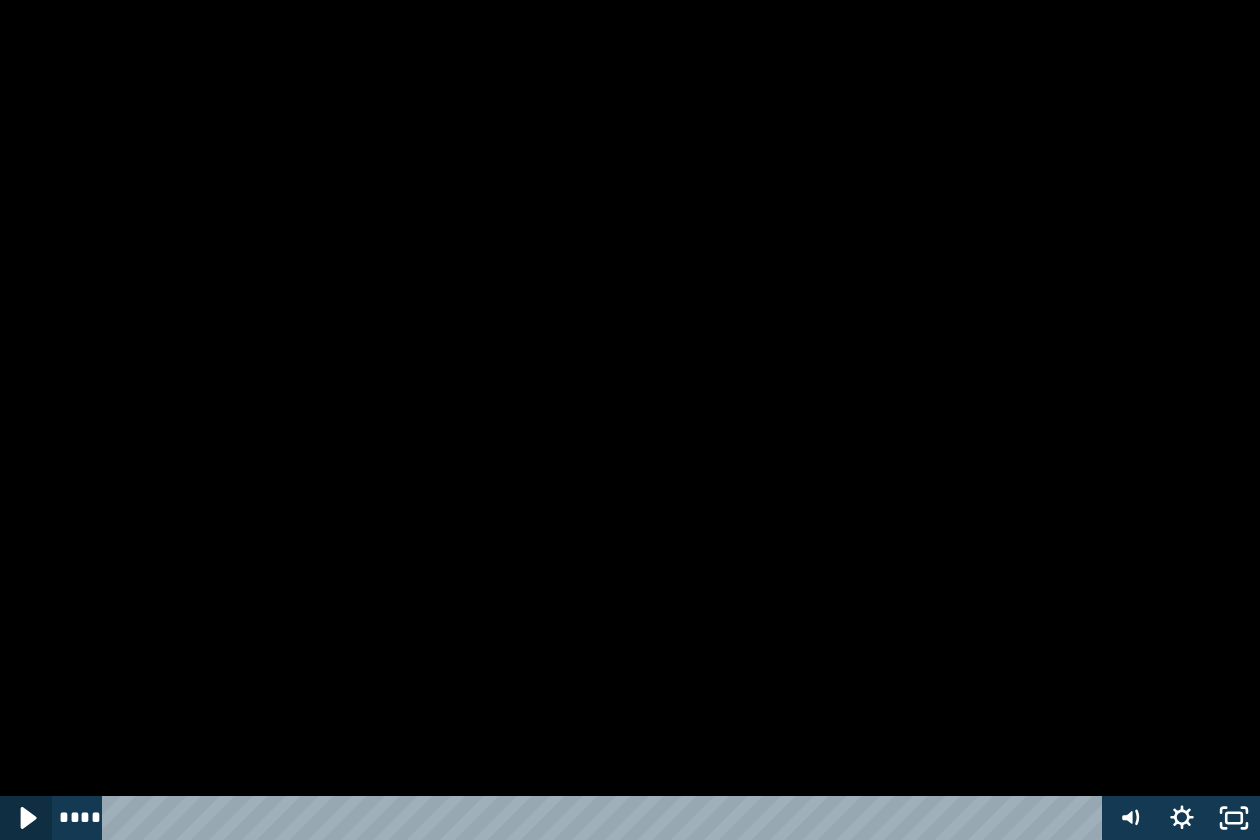 click 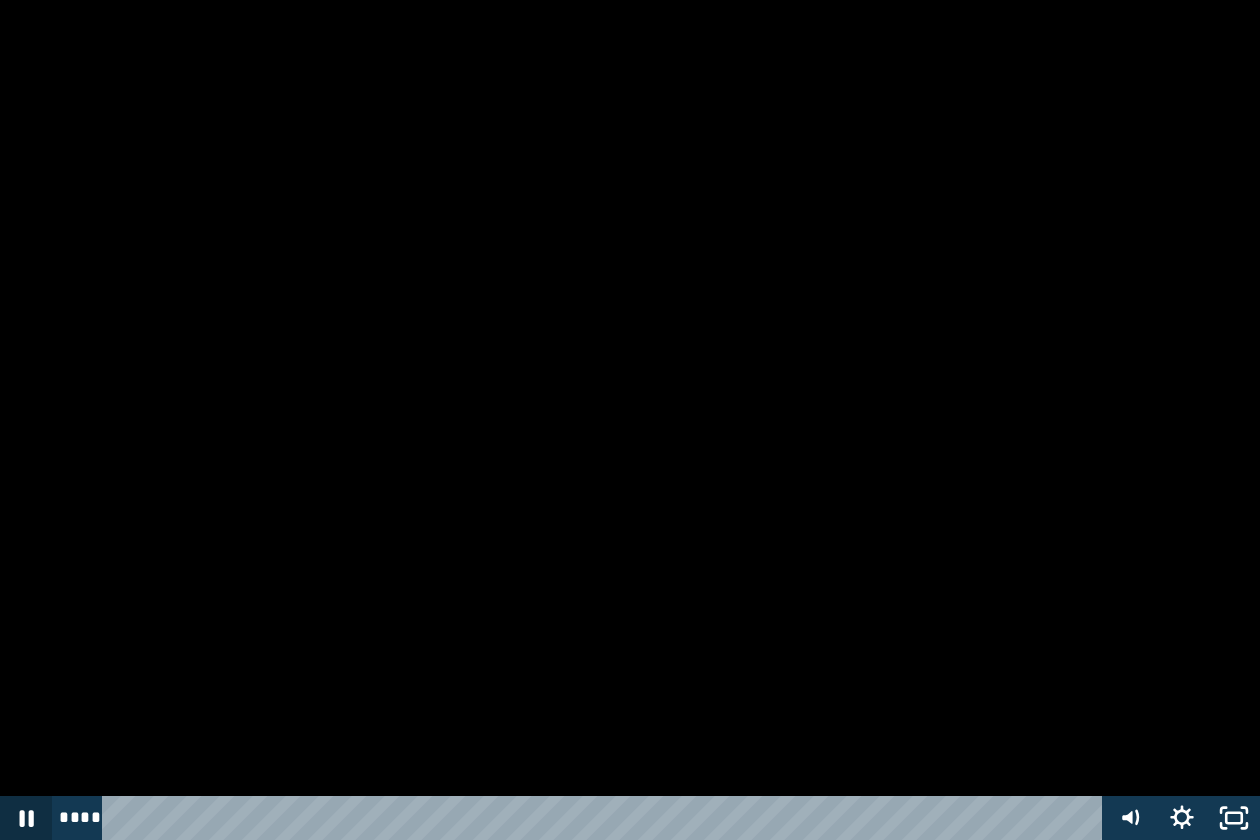 click 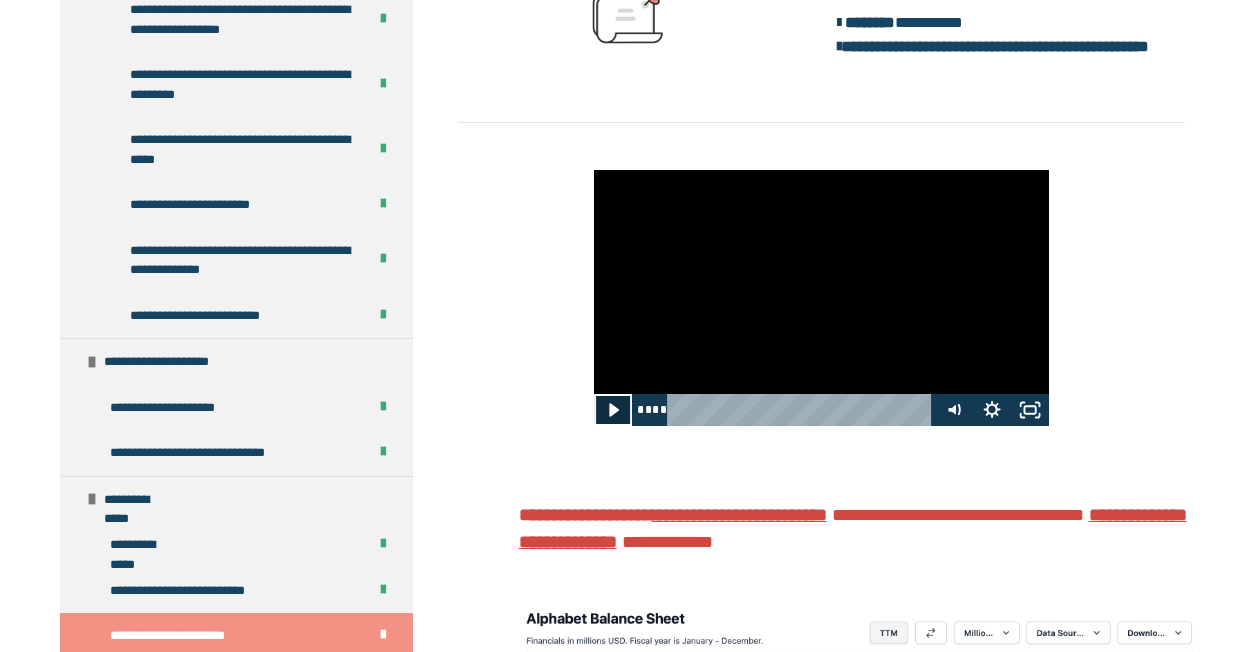 click 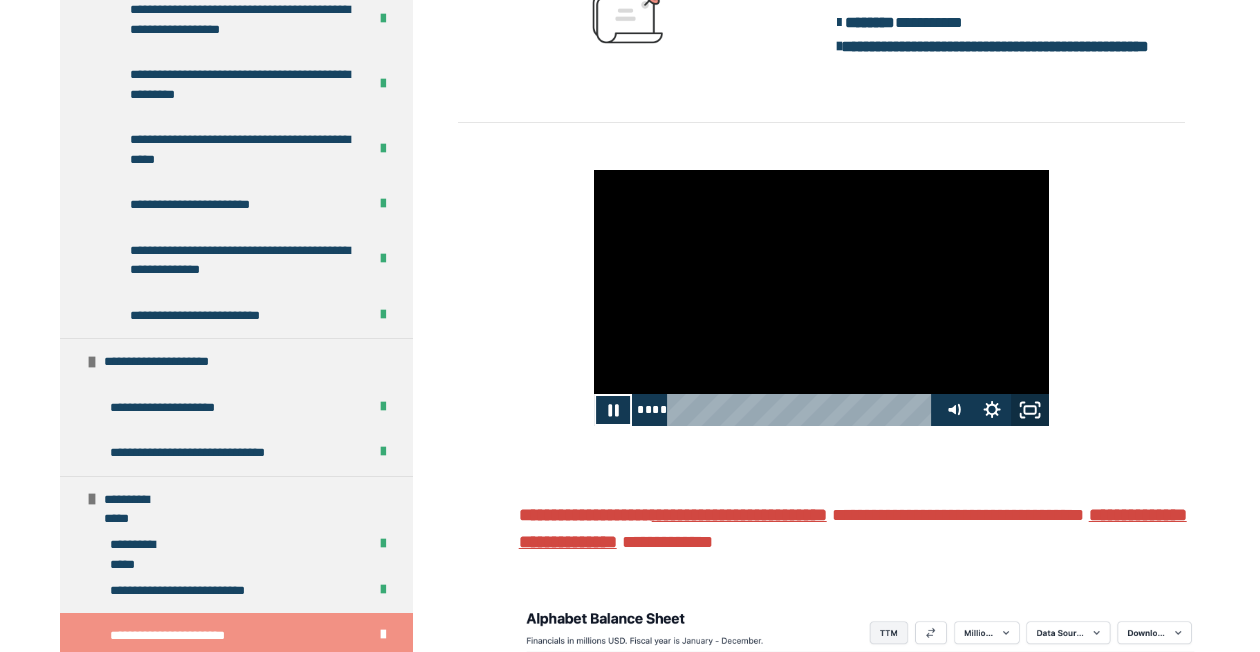 click 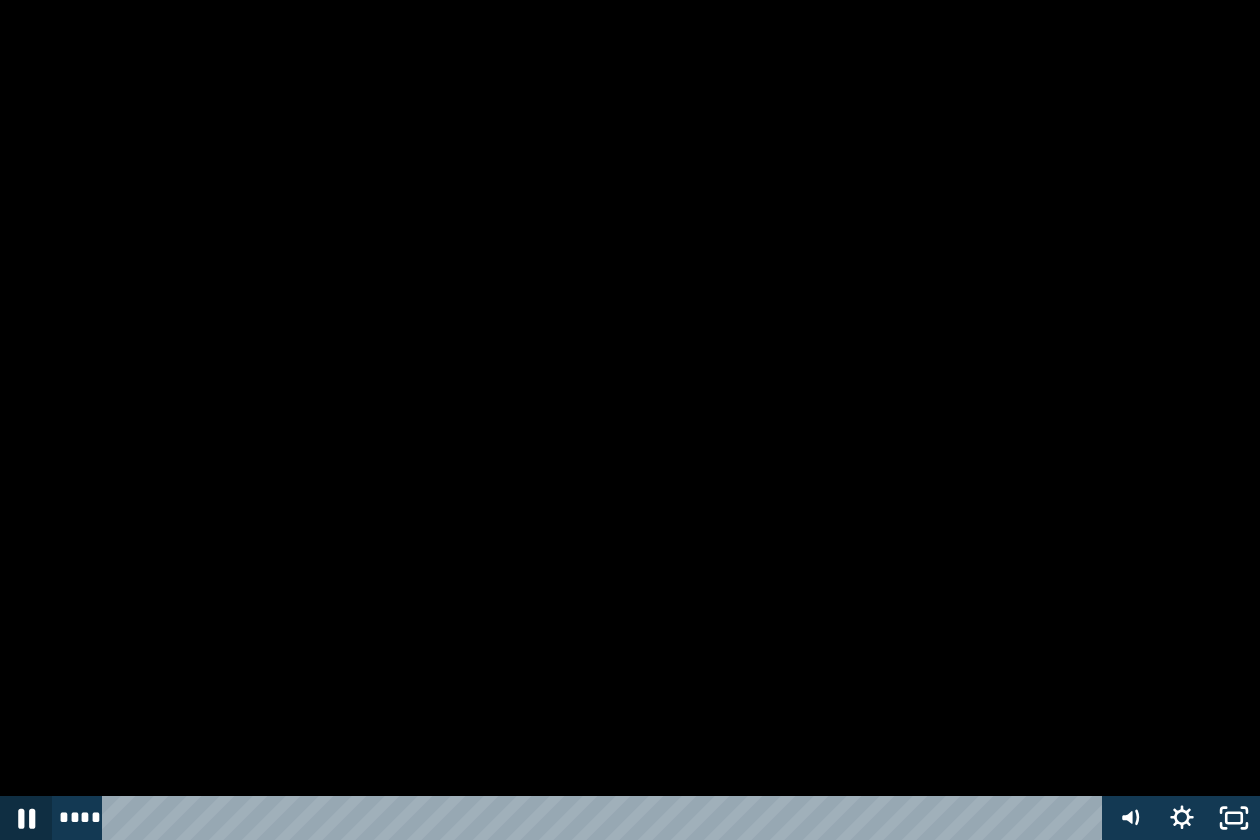 click 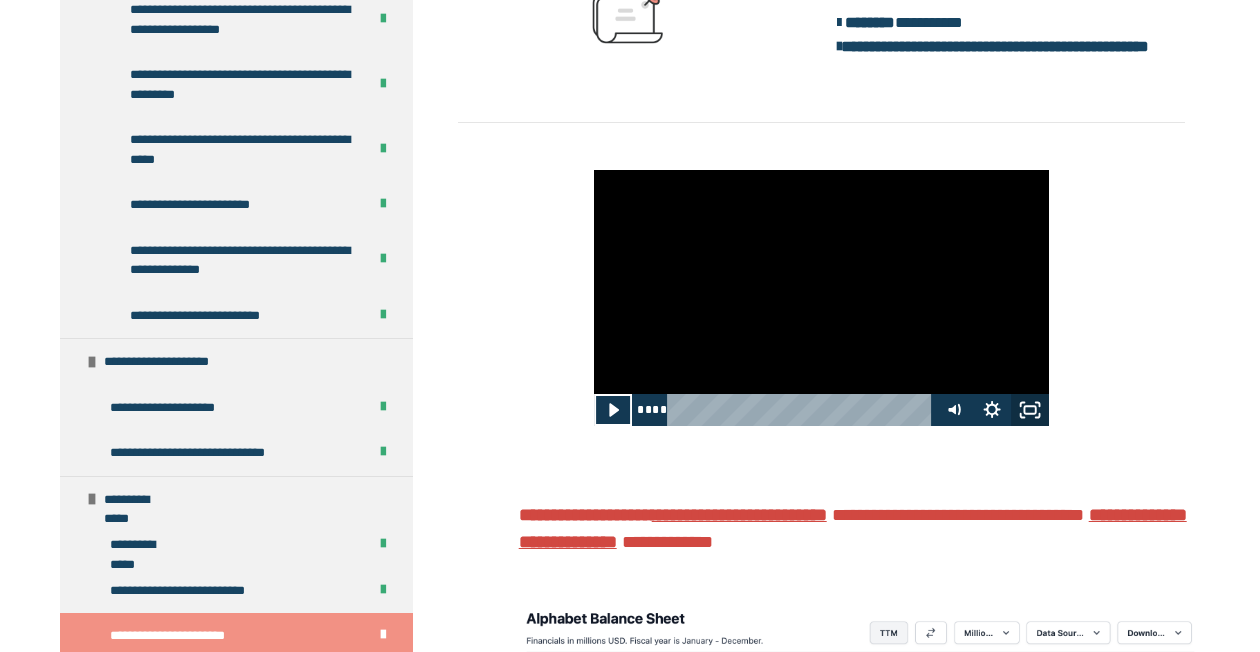 click 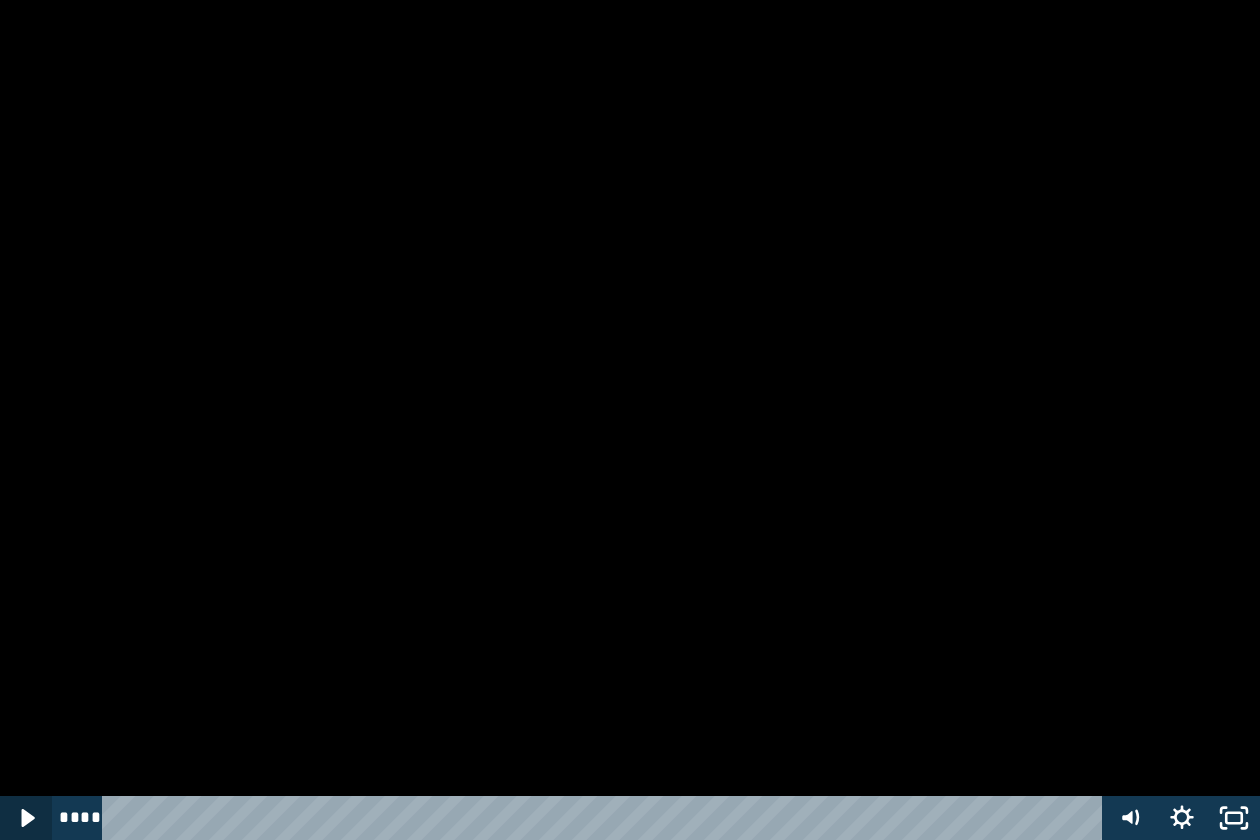 click 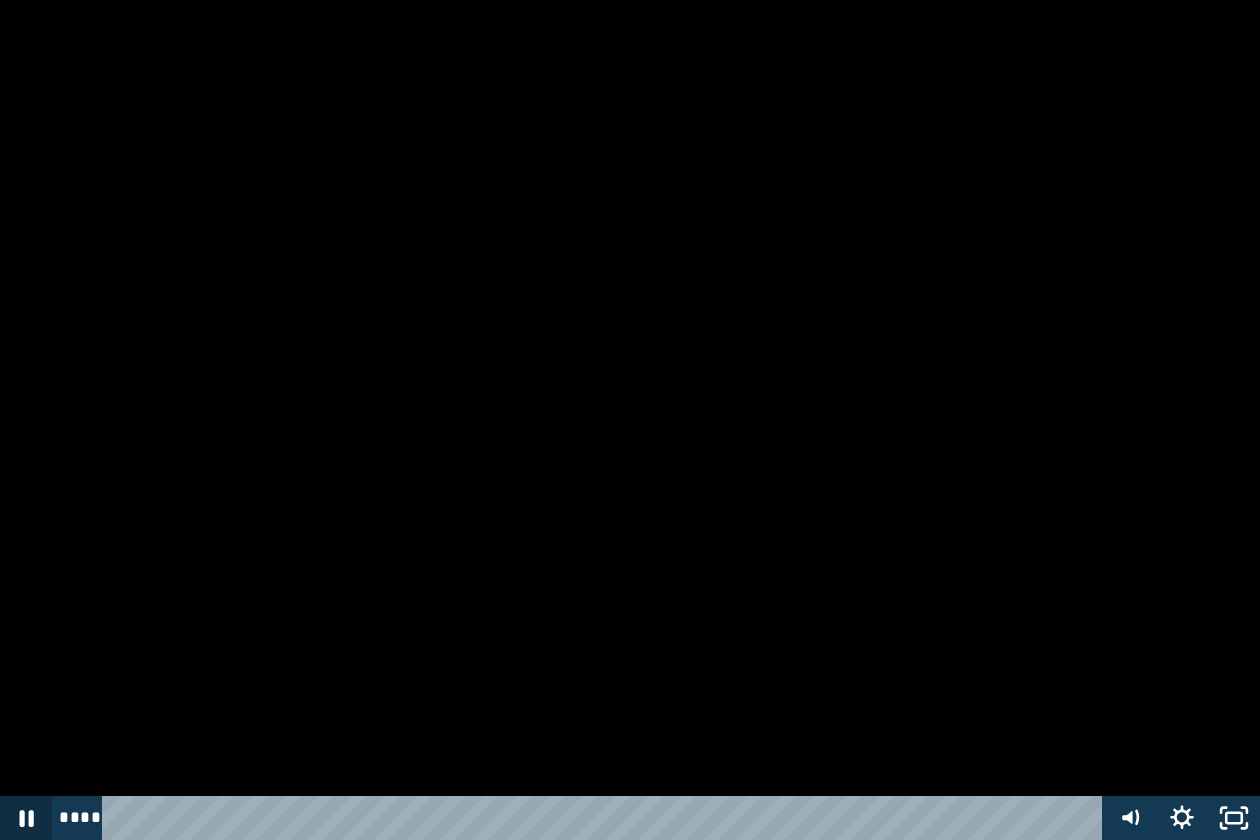 click 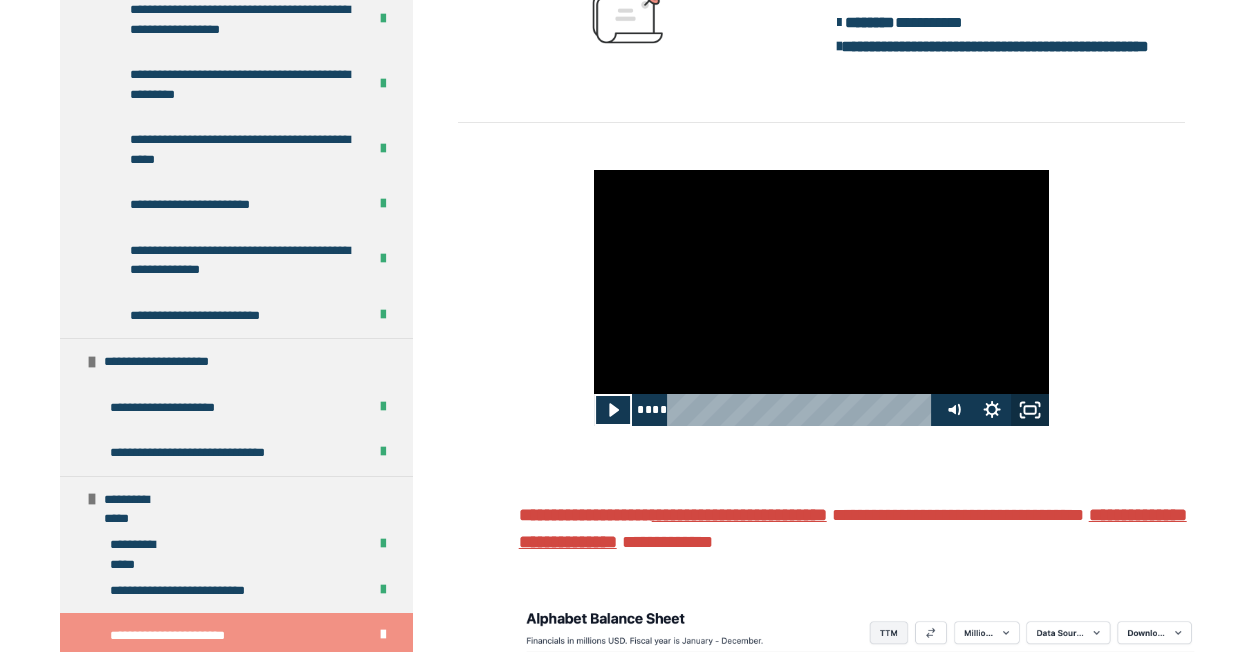 click 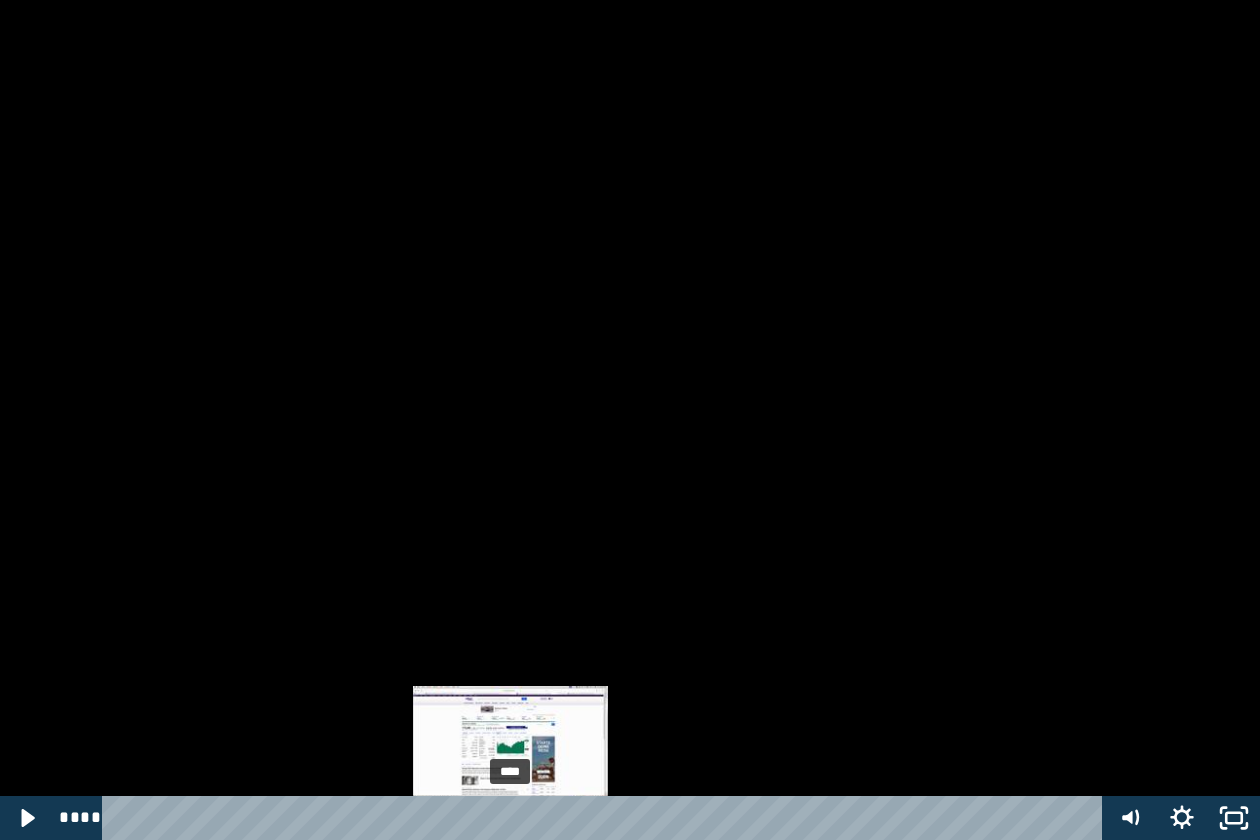 click on "****" at bounding box center (606, 818) 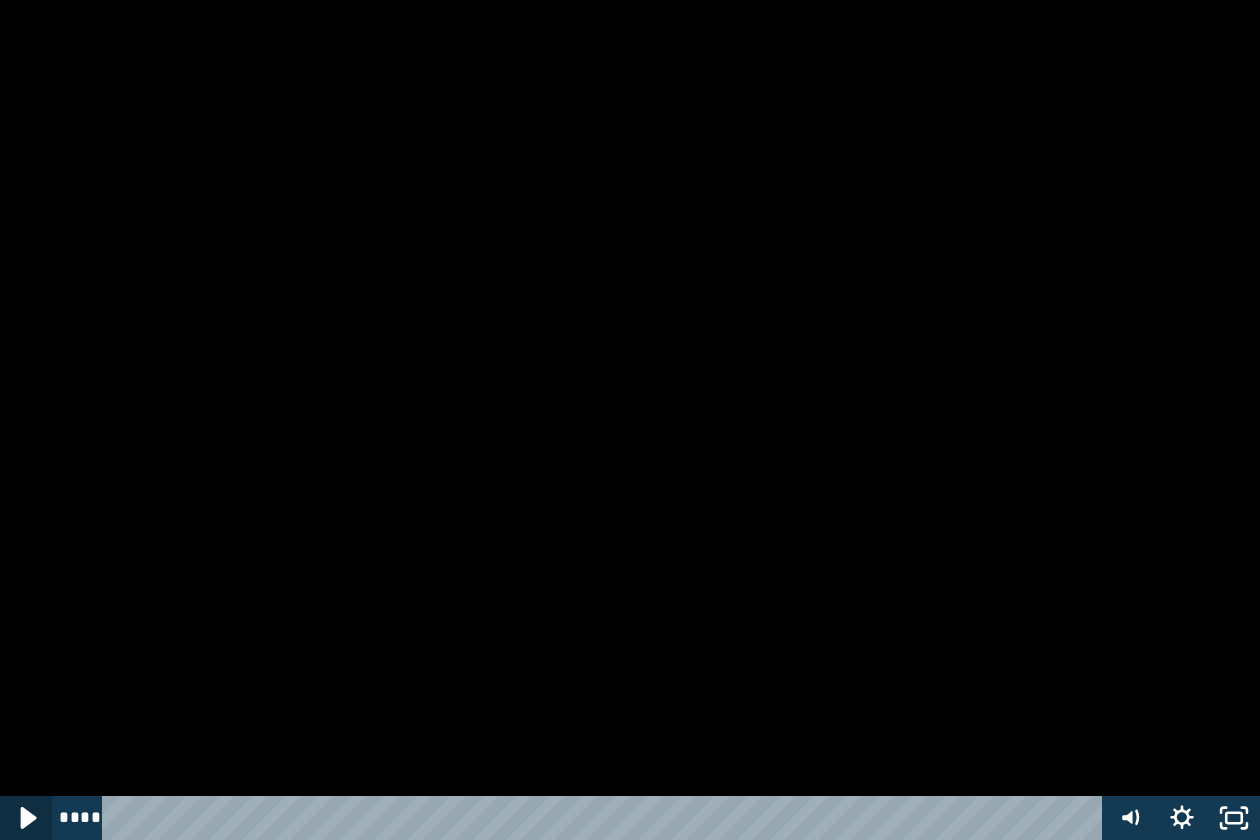 click 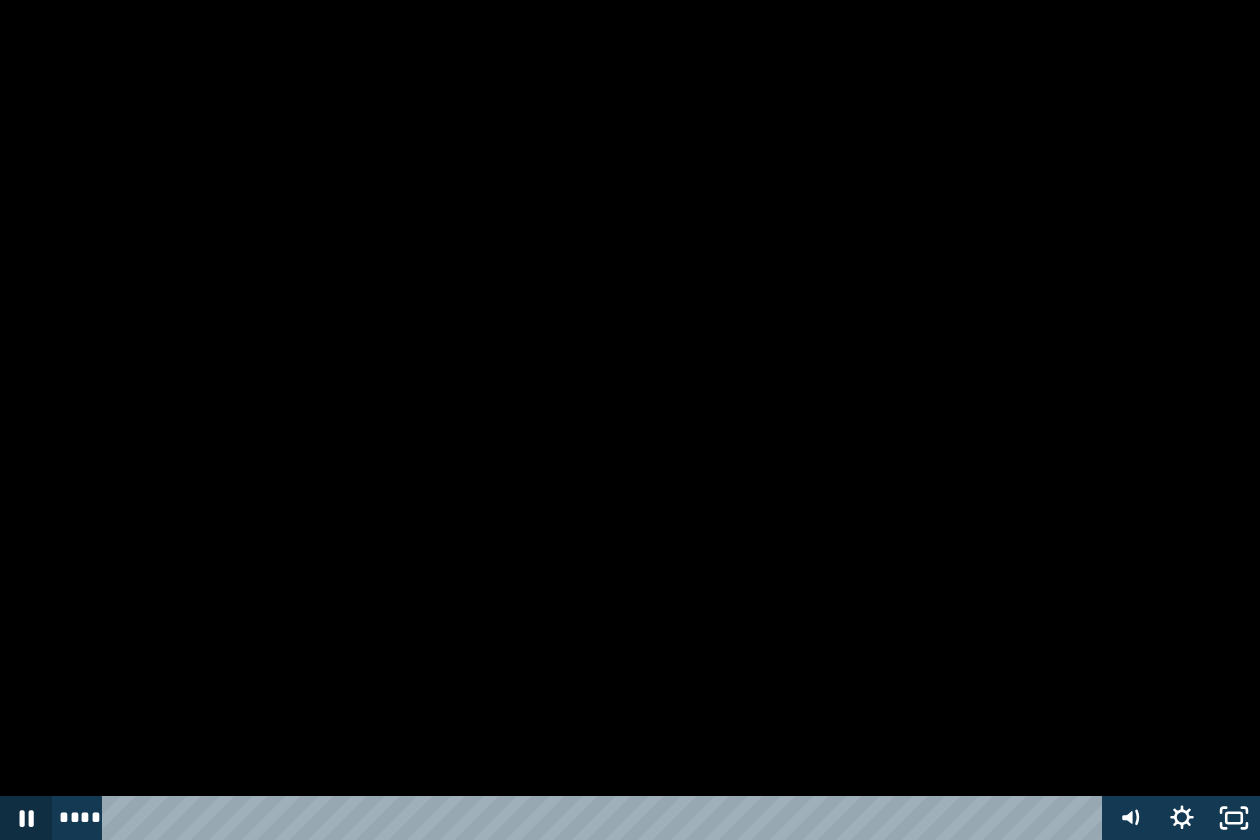 click 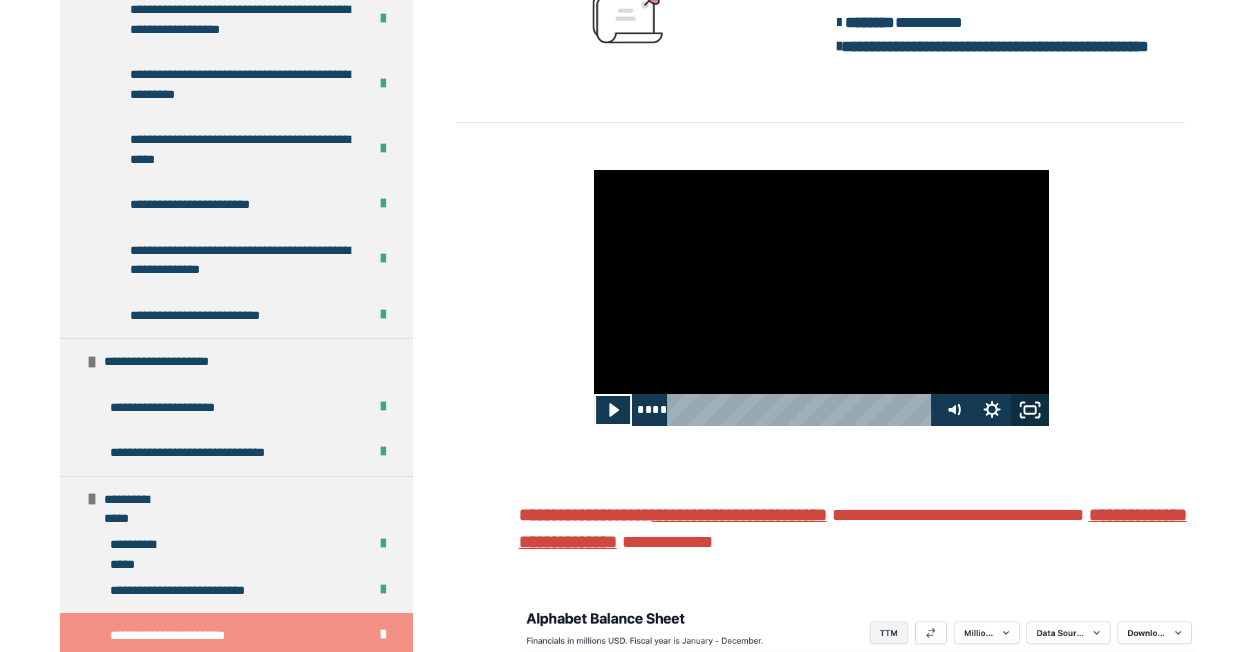 click 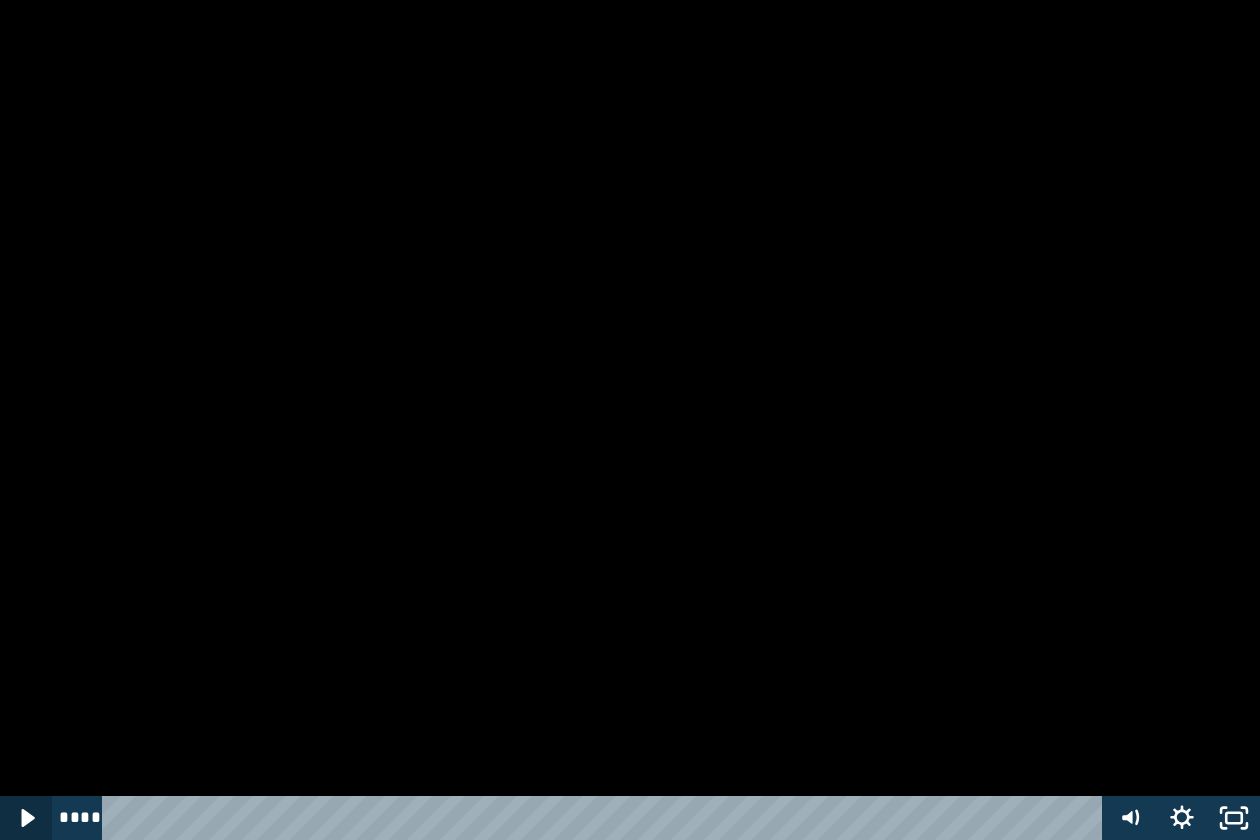 click 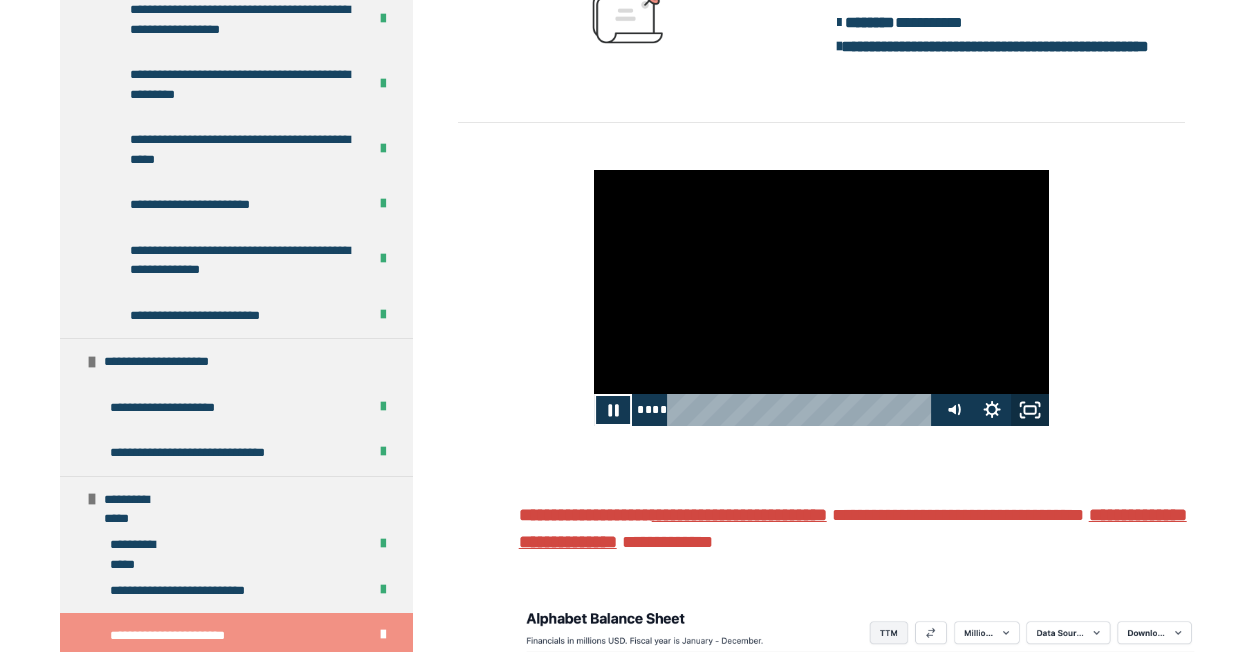 click 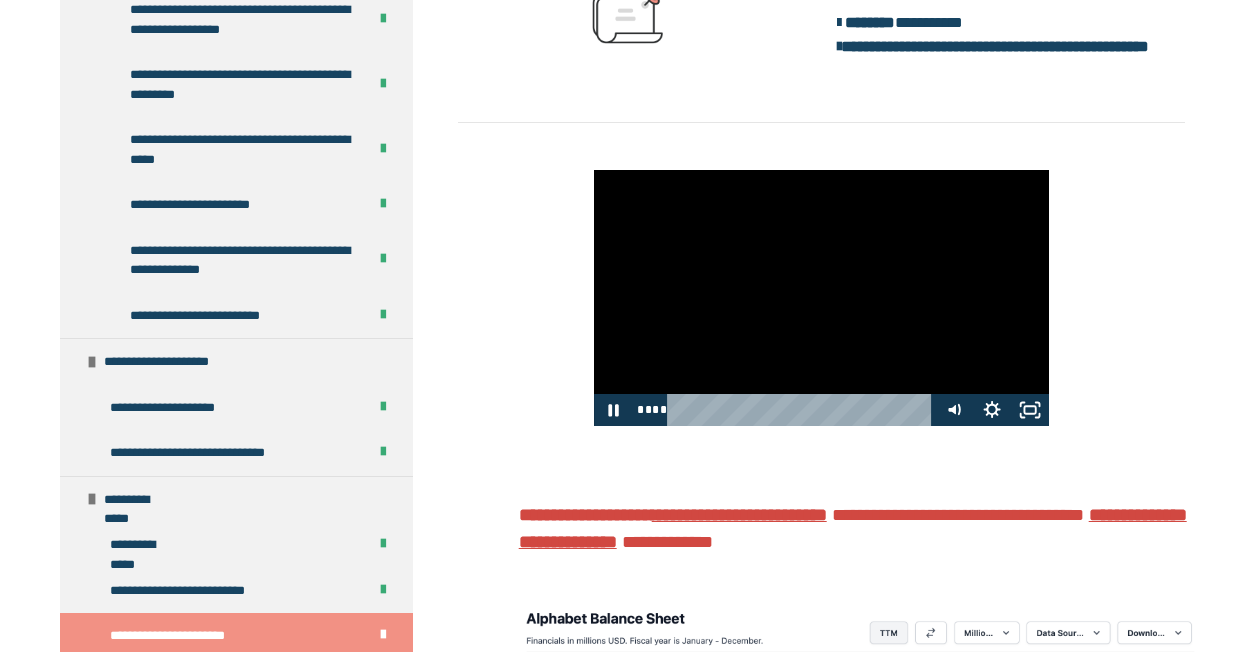 click at bounding box center (821, 297) 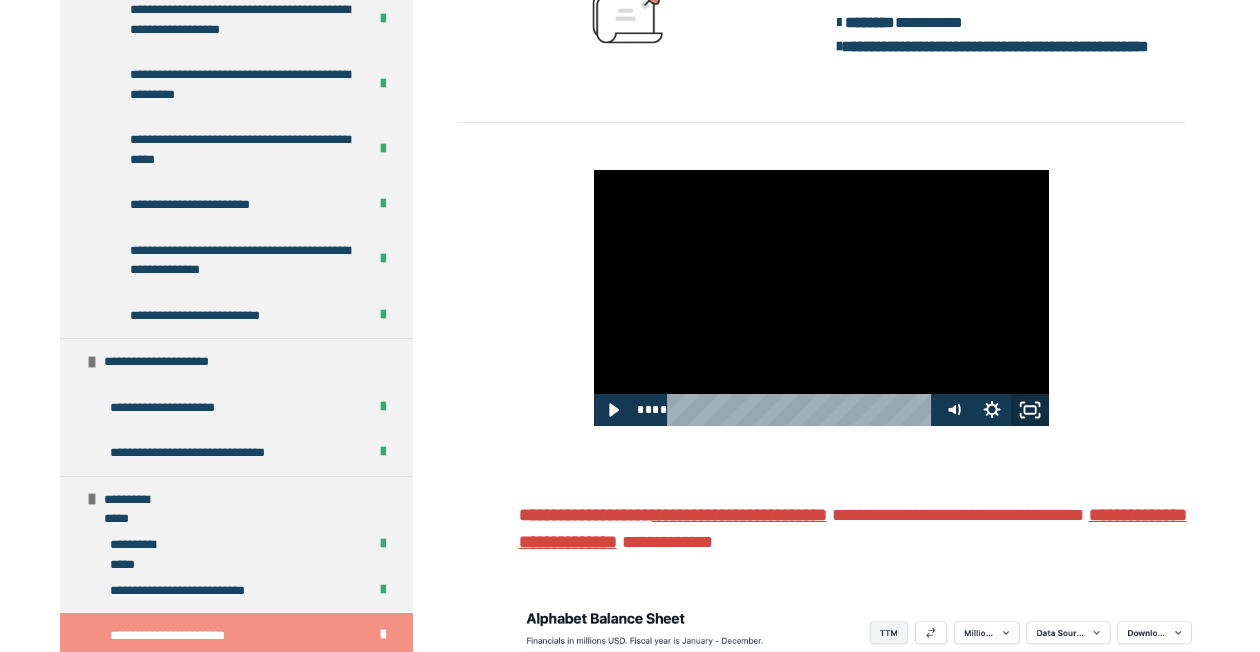 click 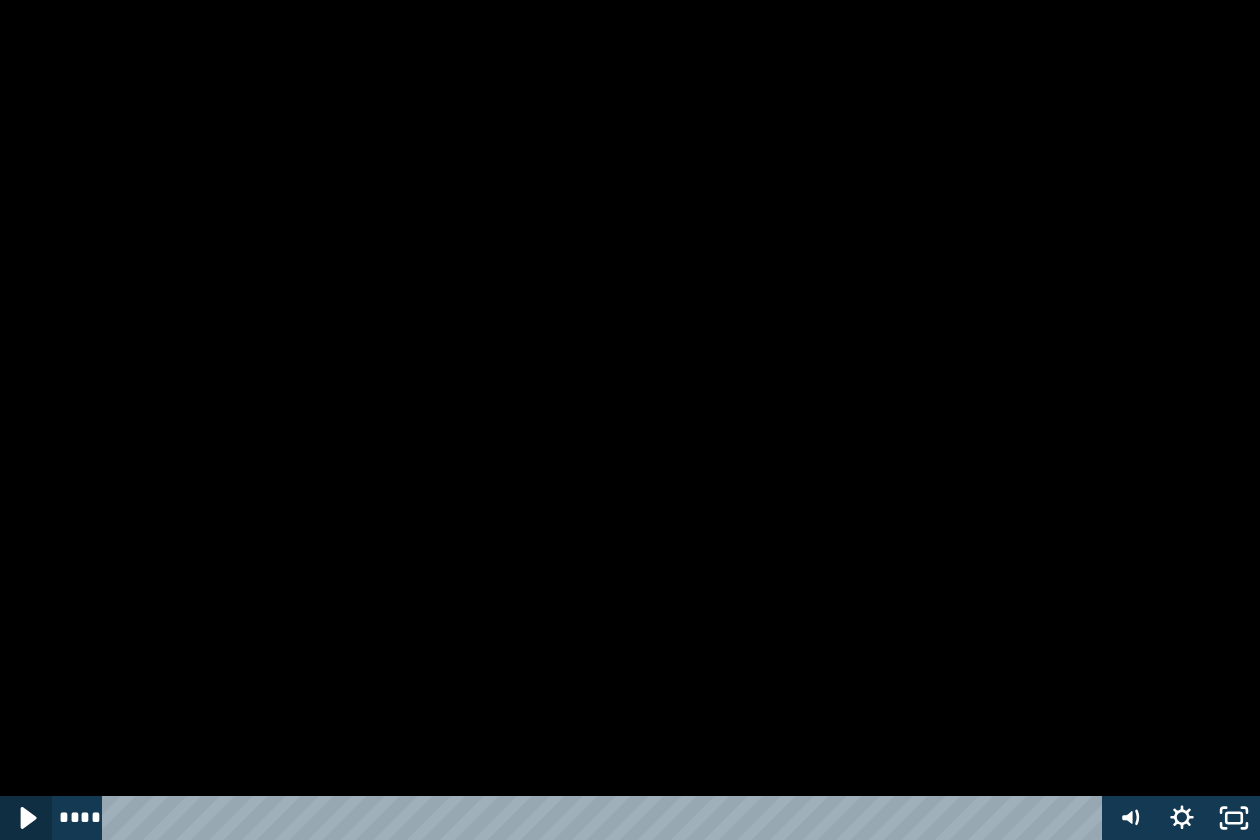 click 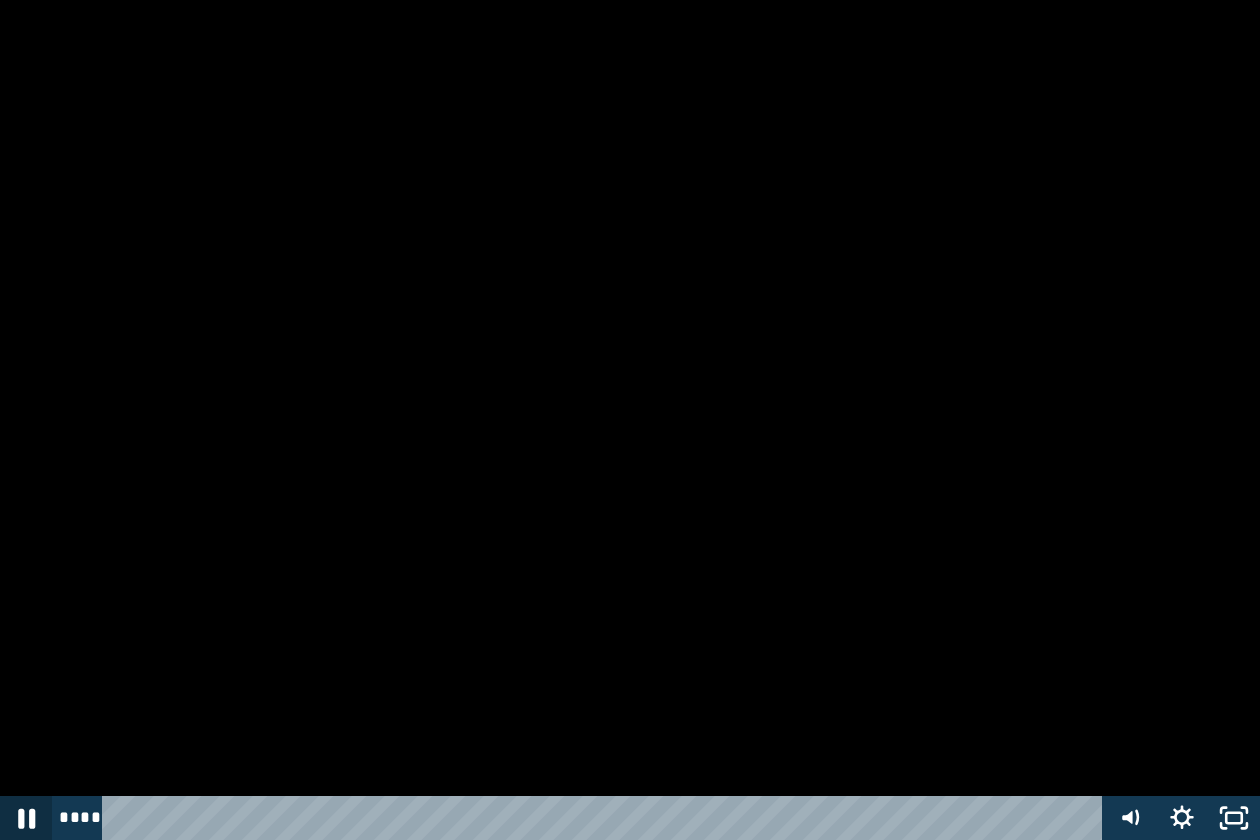 click 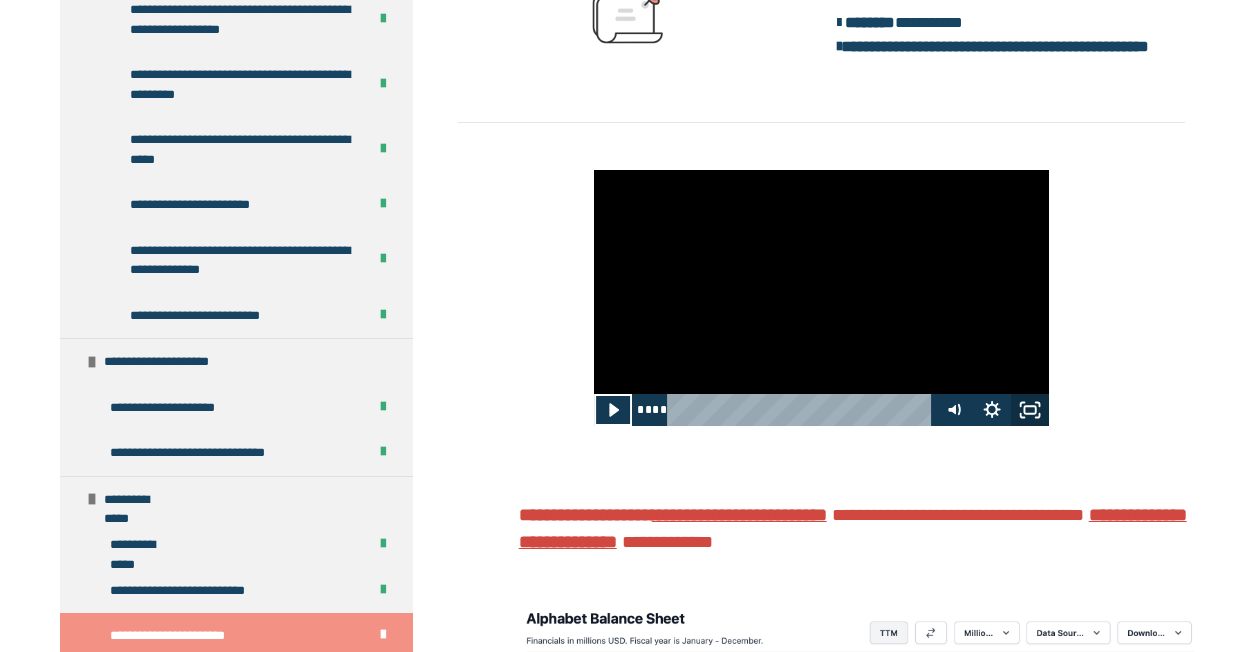 click 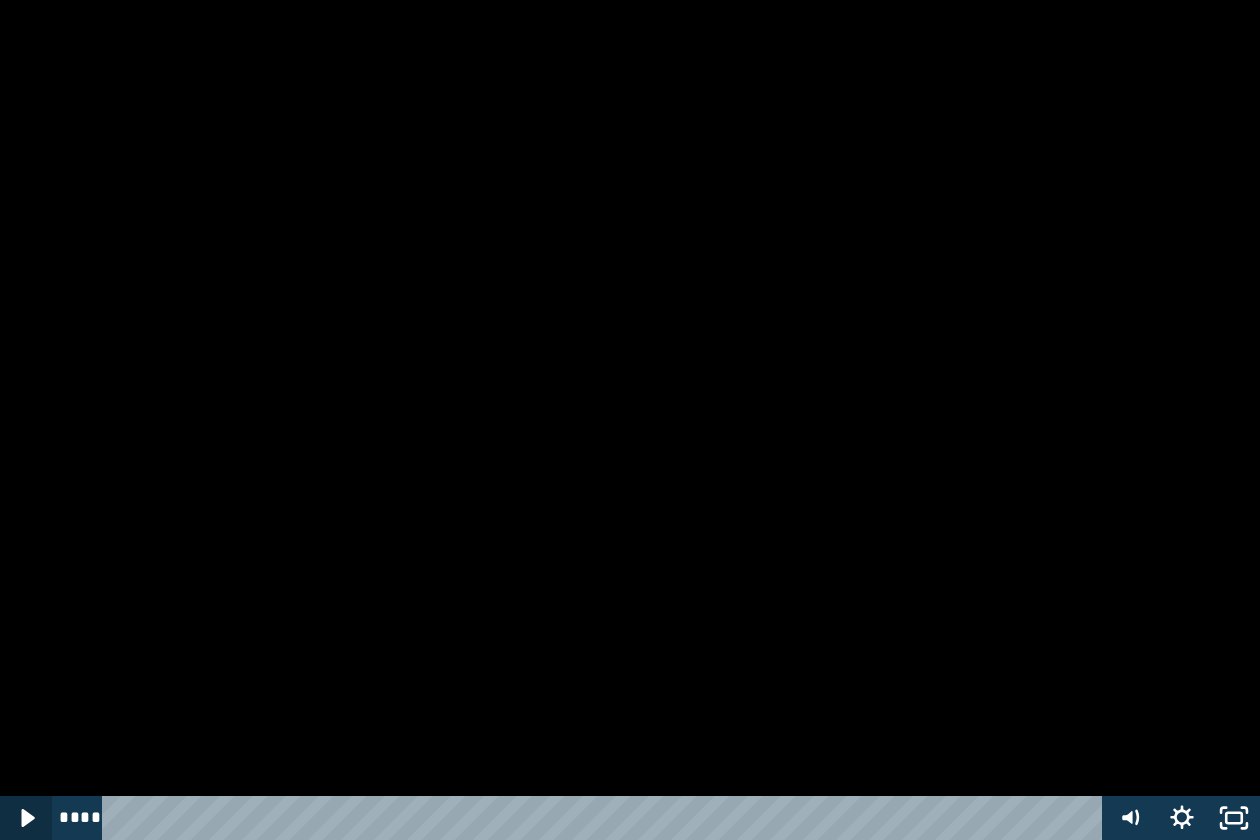click 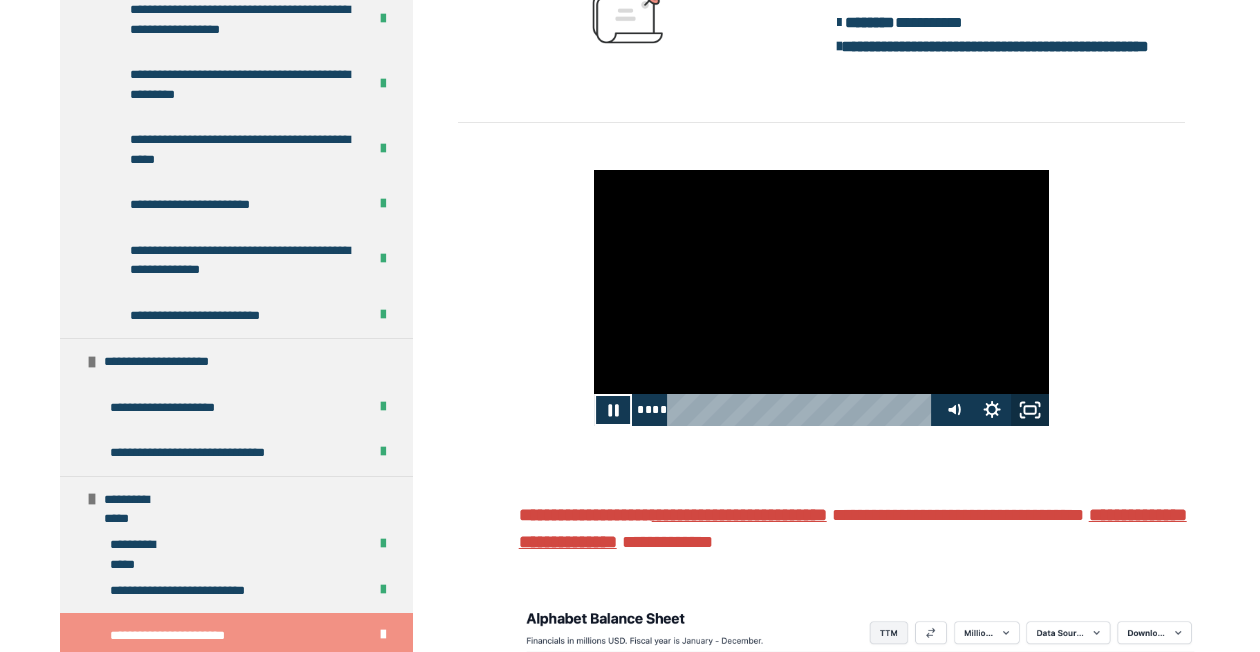 click 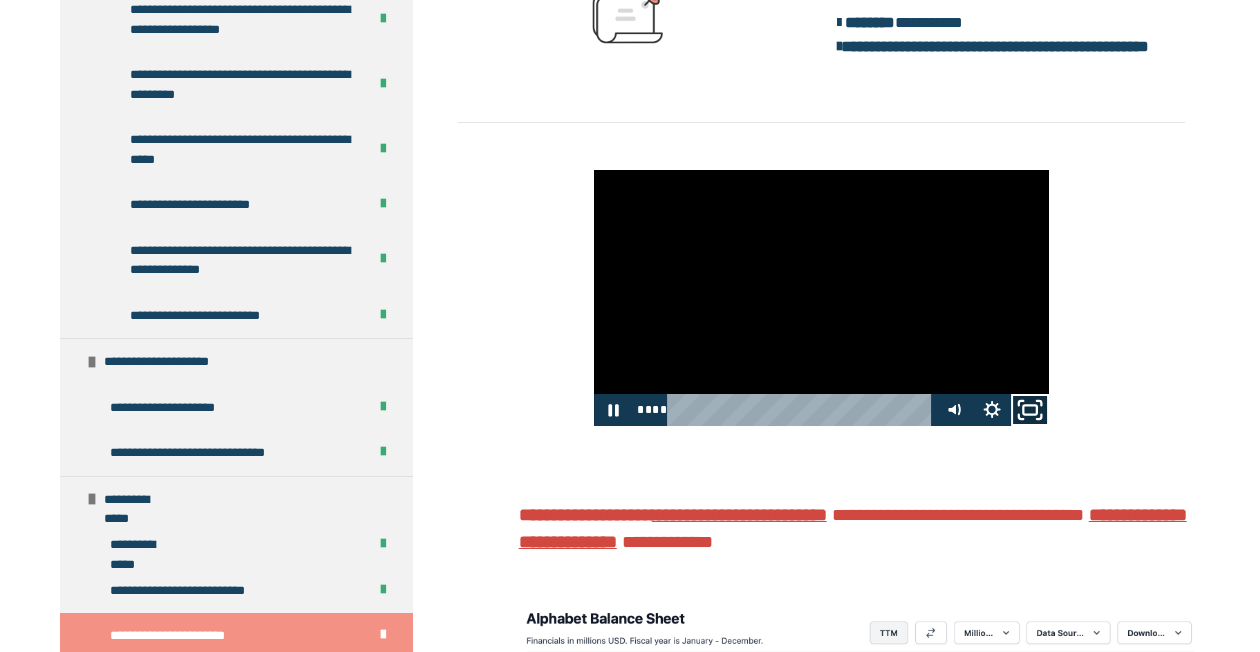 click 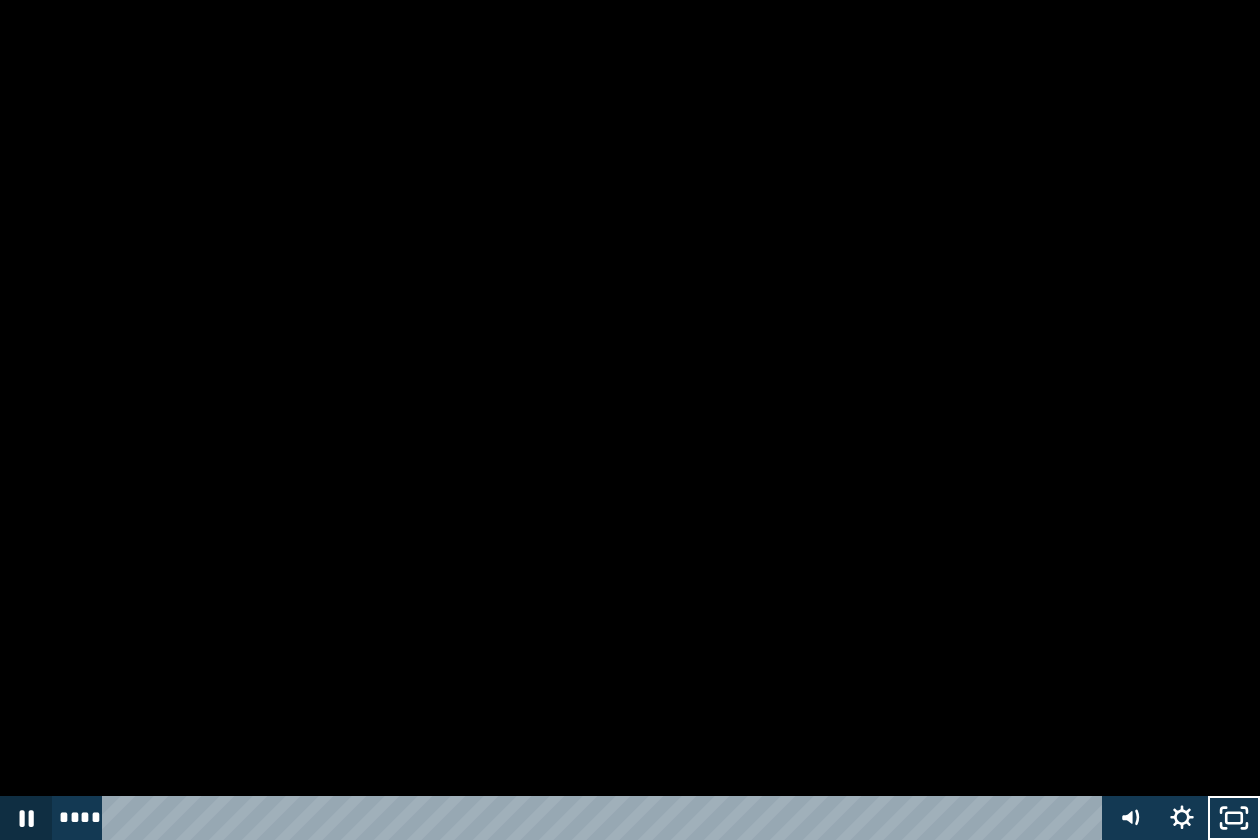 click 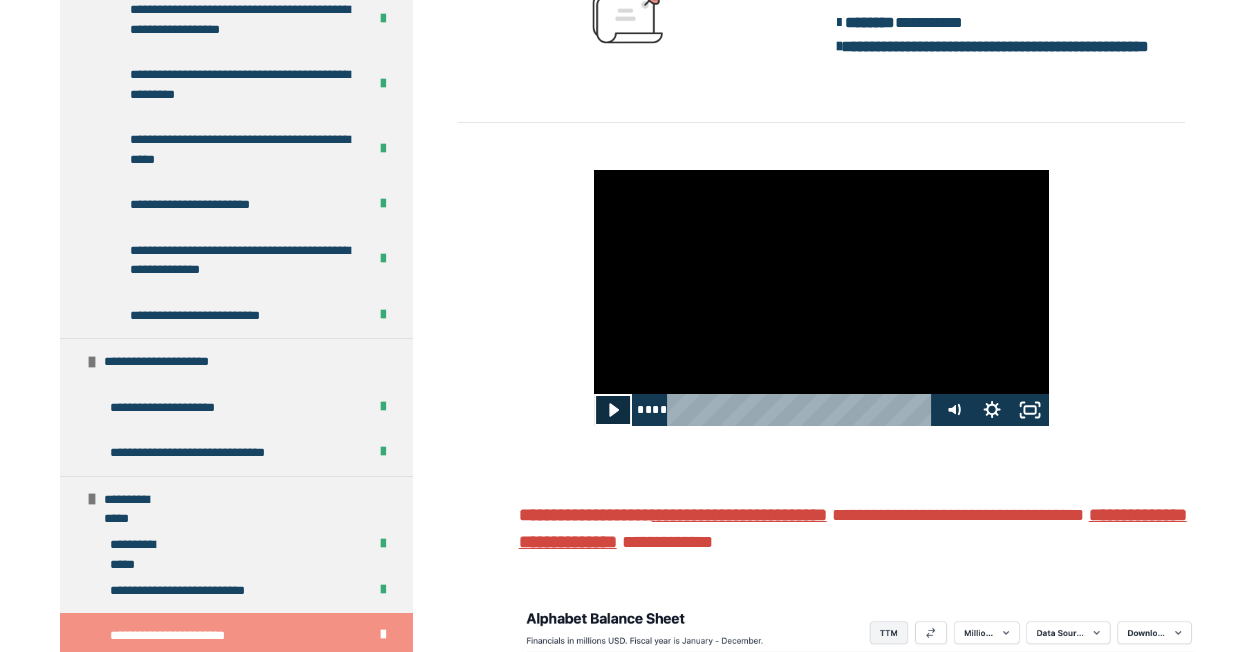 click 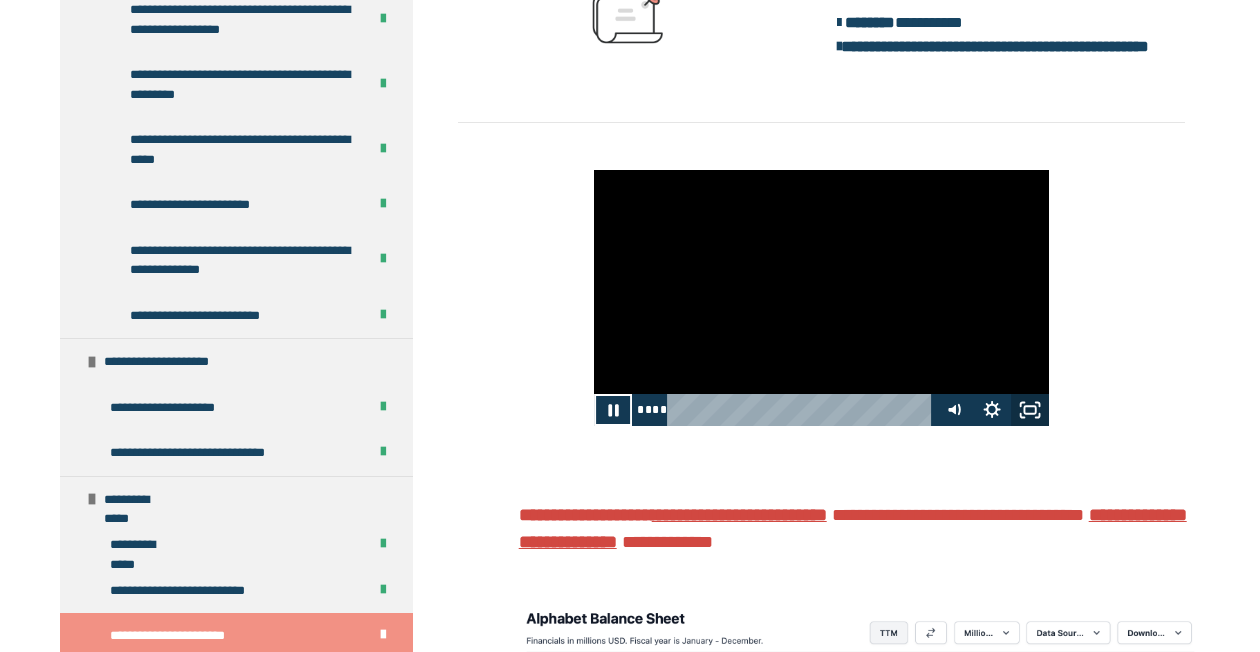 click 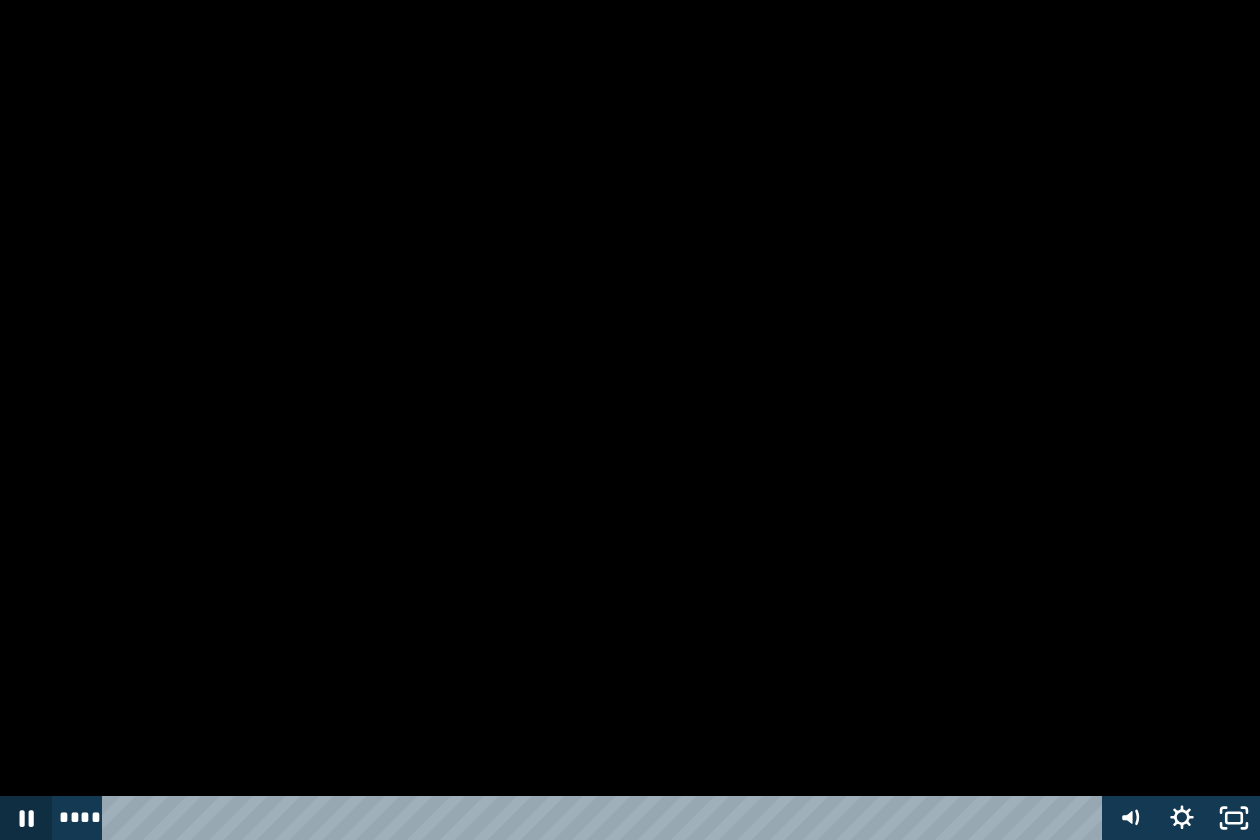 click 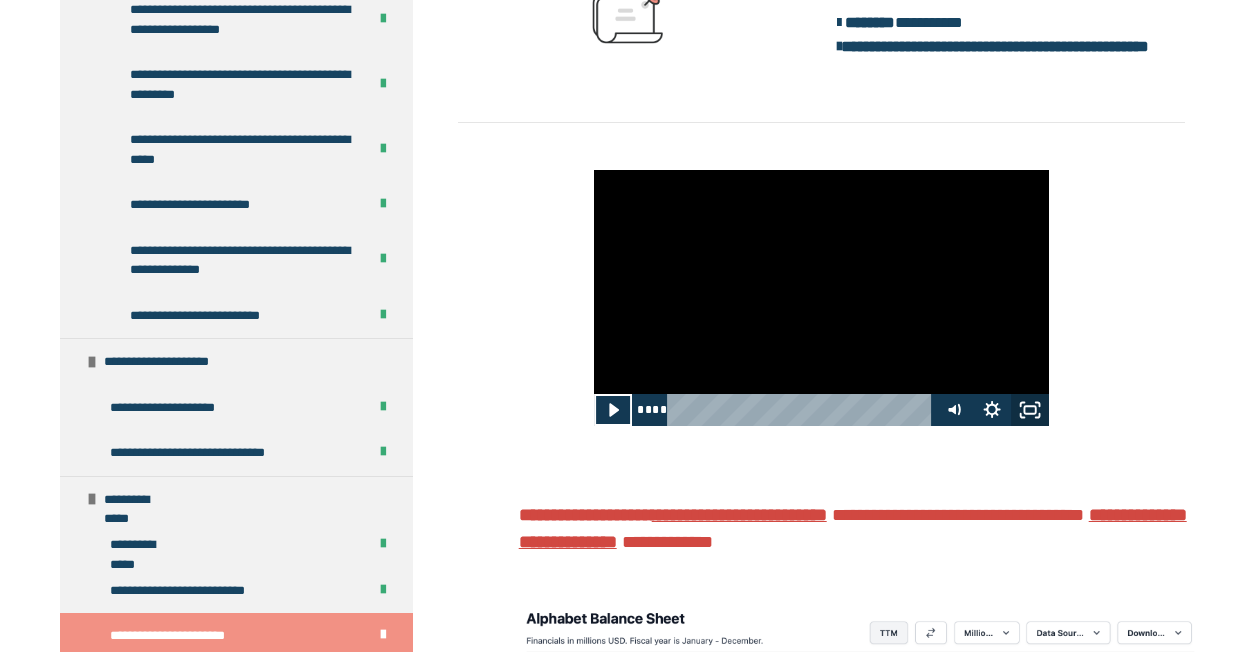 click 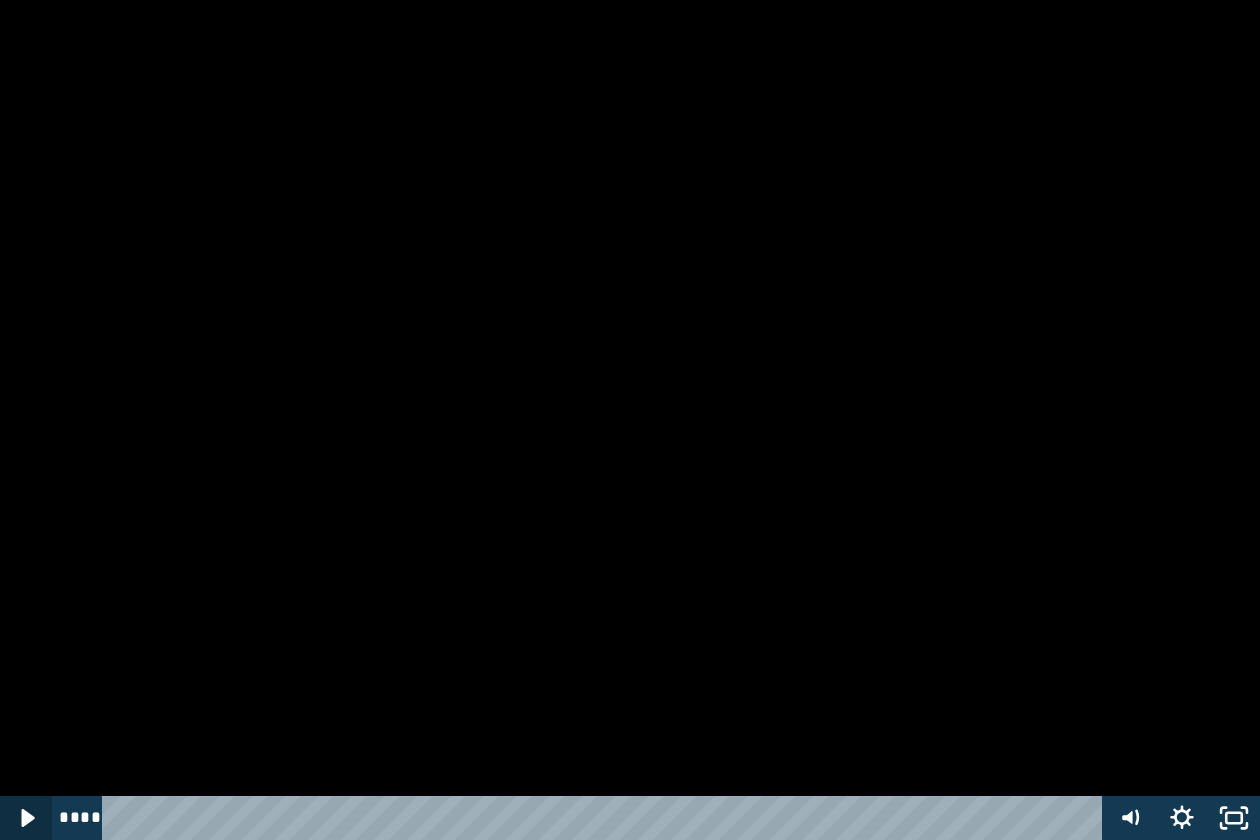 click 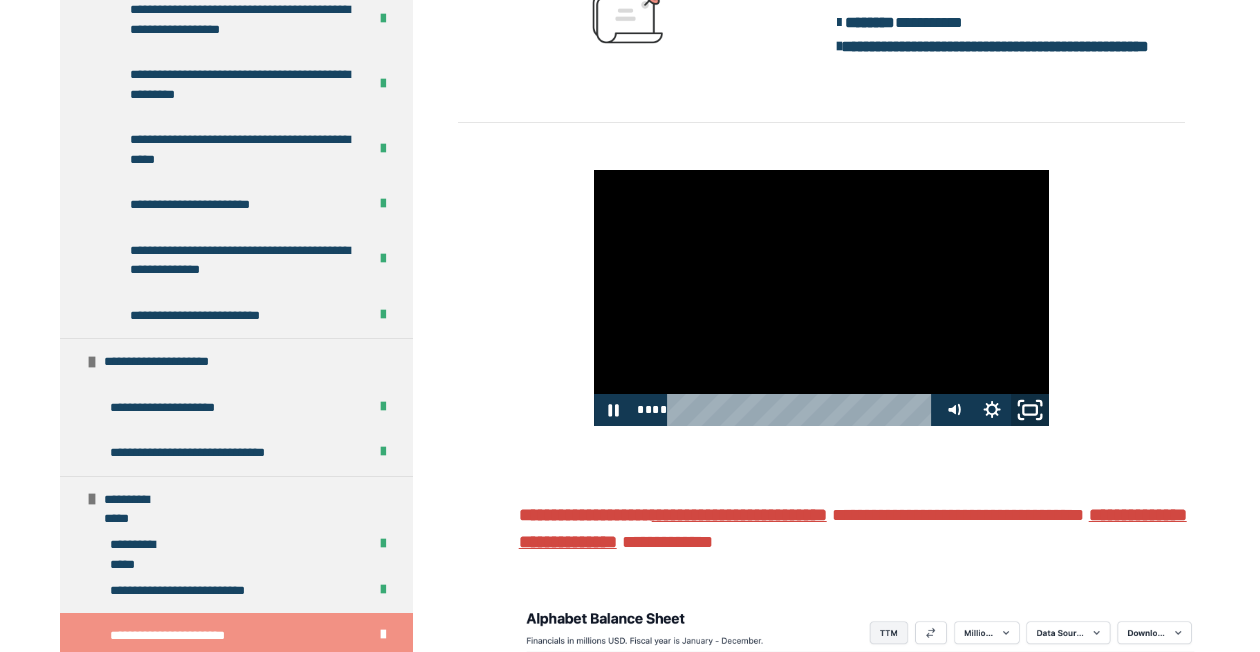 click 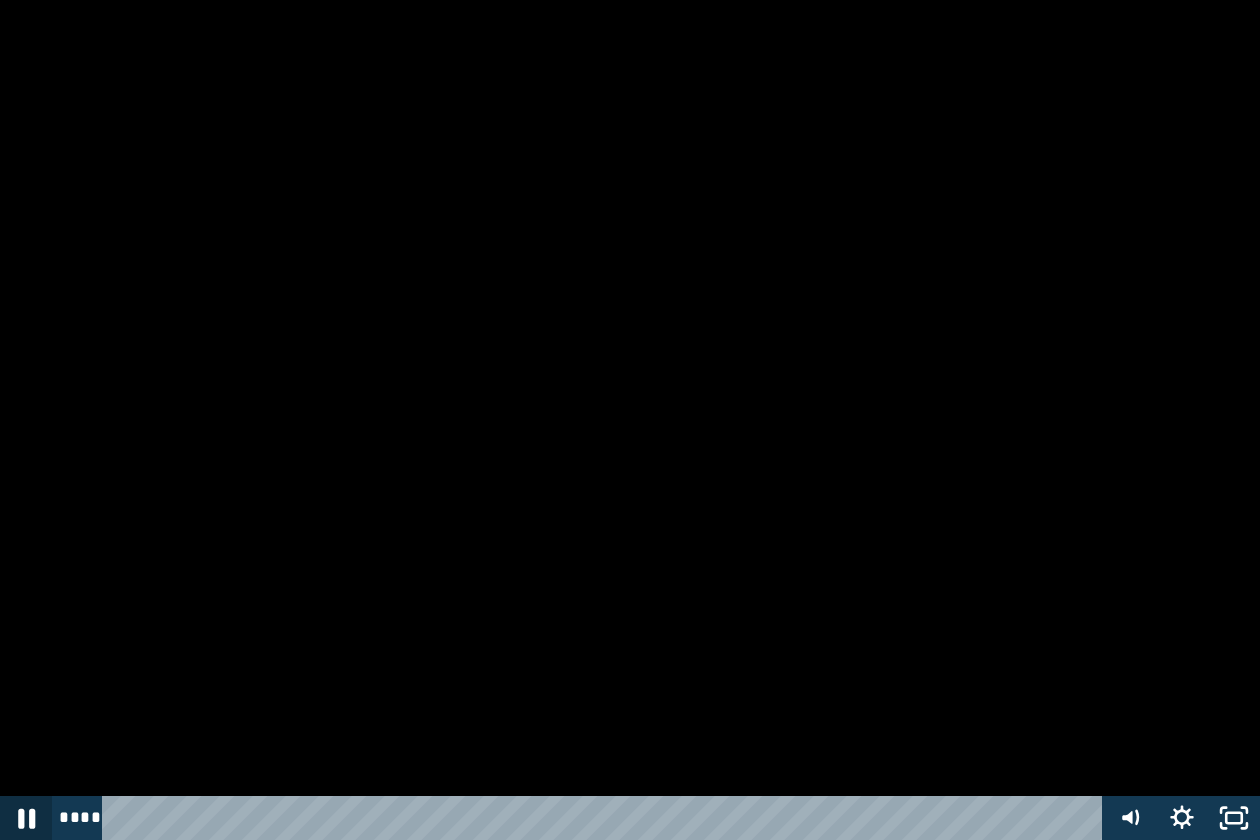 click 